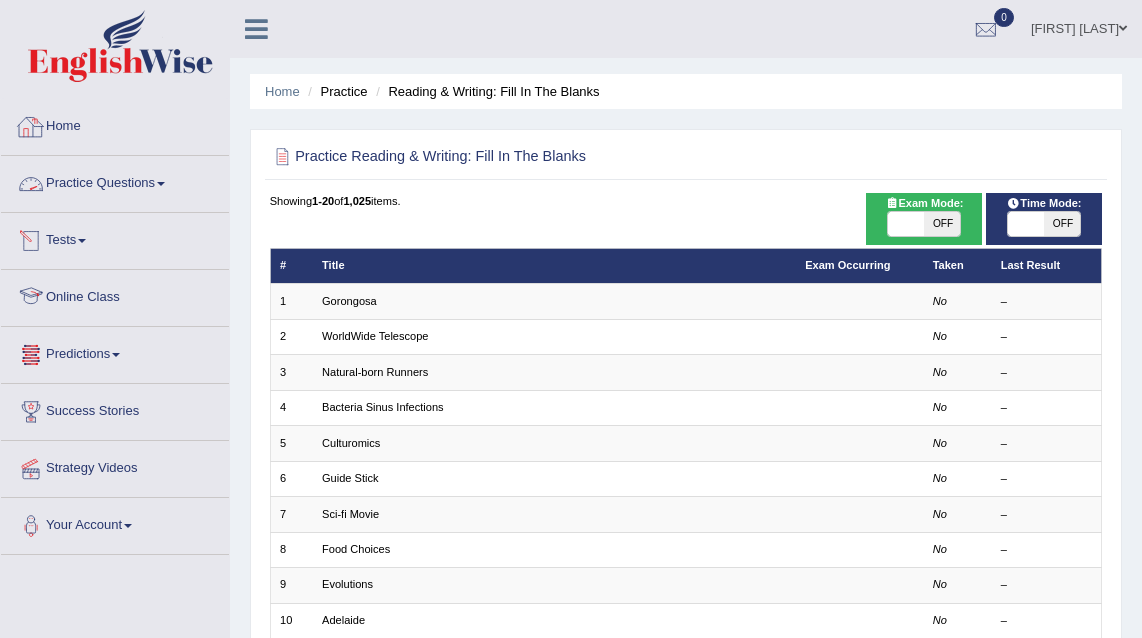 scroll, scrollTop: 0, scrollLeft: 0, axis: both 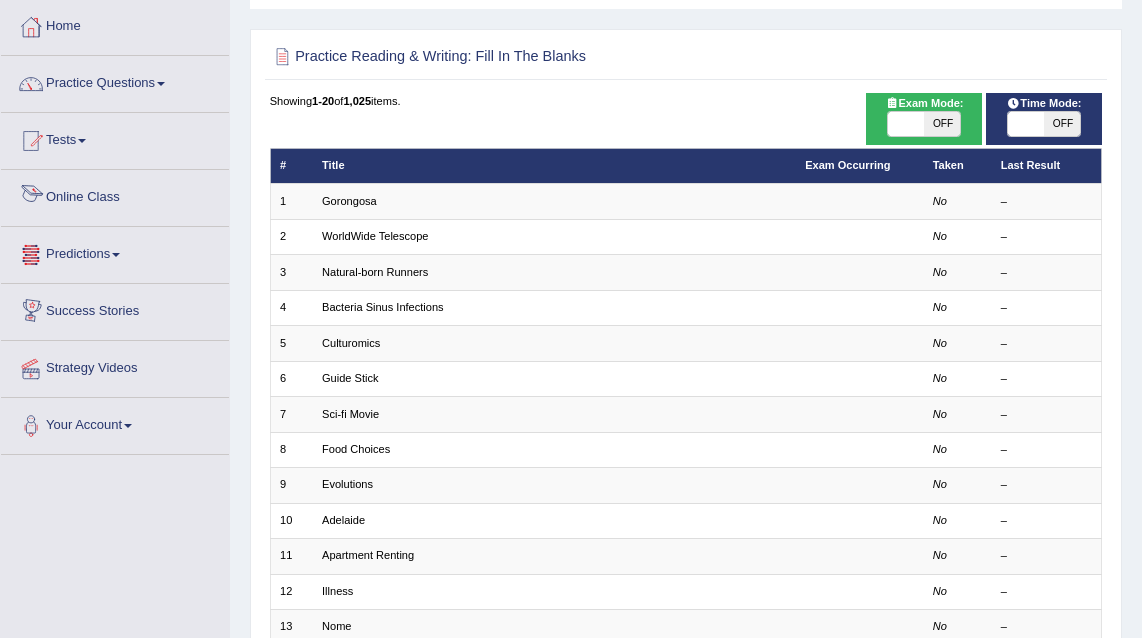 click on "Tests" at bounding box center [115, 138] 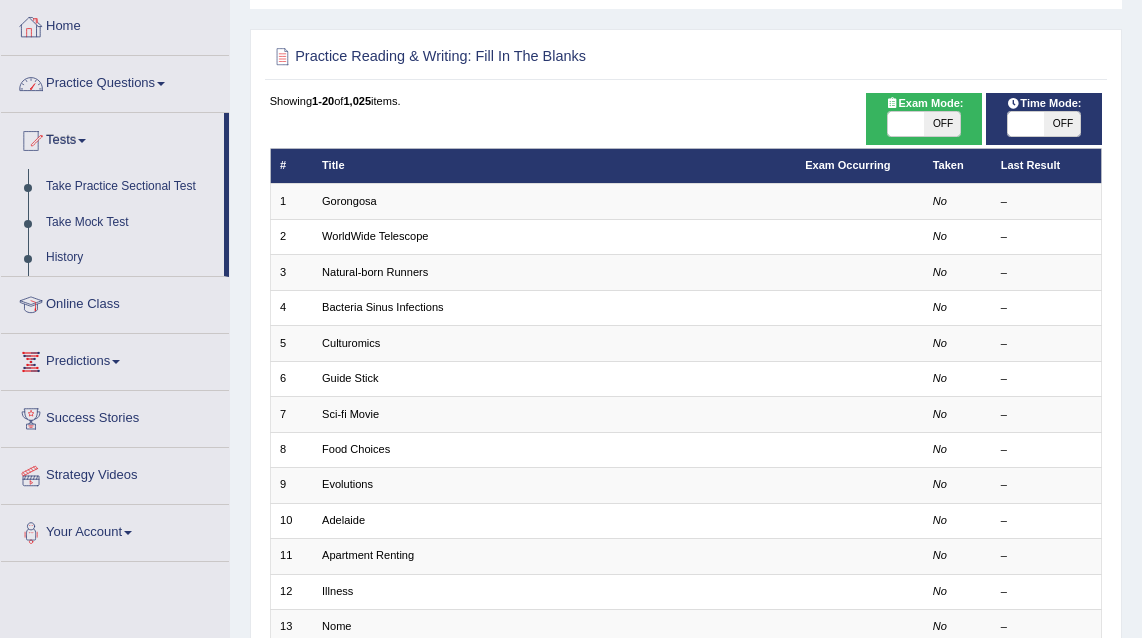click on "Home" at bounding box center (115, 24) 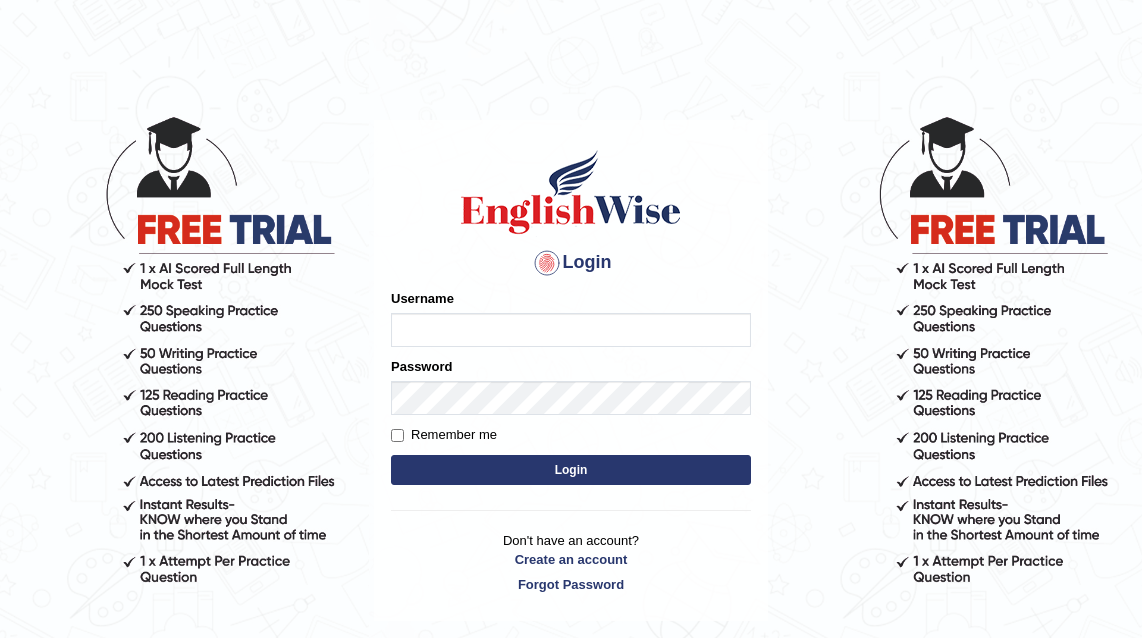 scroll, scrollTop: 0, scrollLeft: 0, axis: both 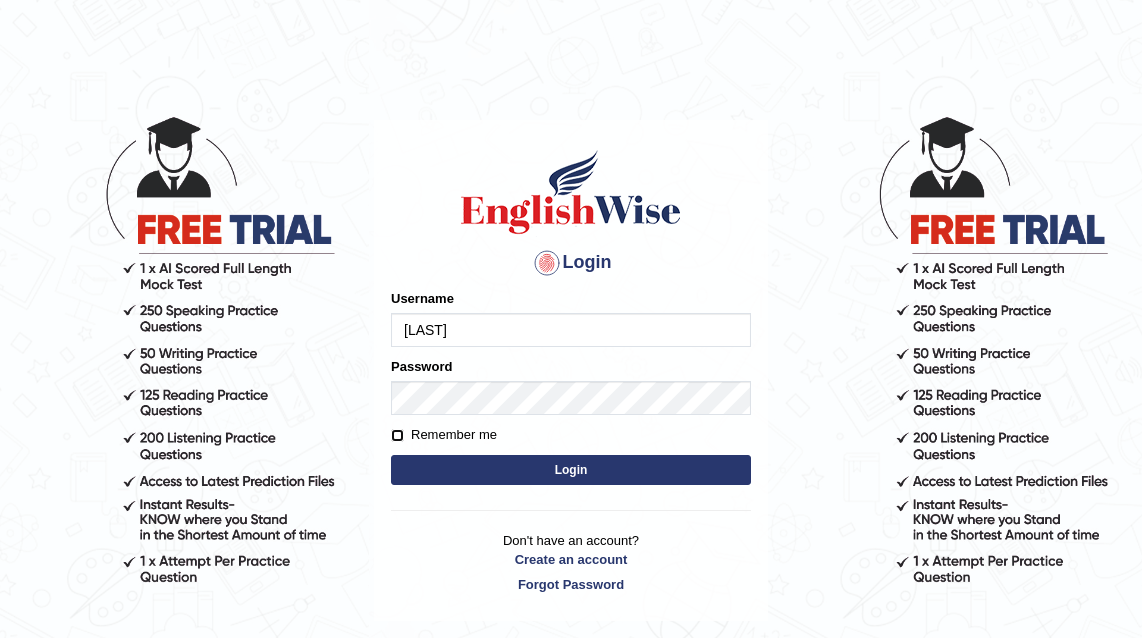 click on "Remember me" at bounding box center (397, 435) 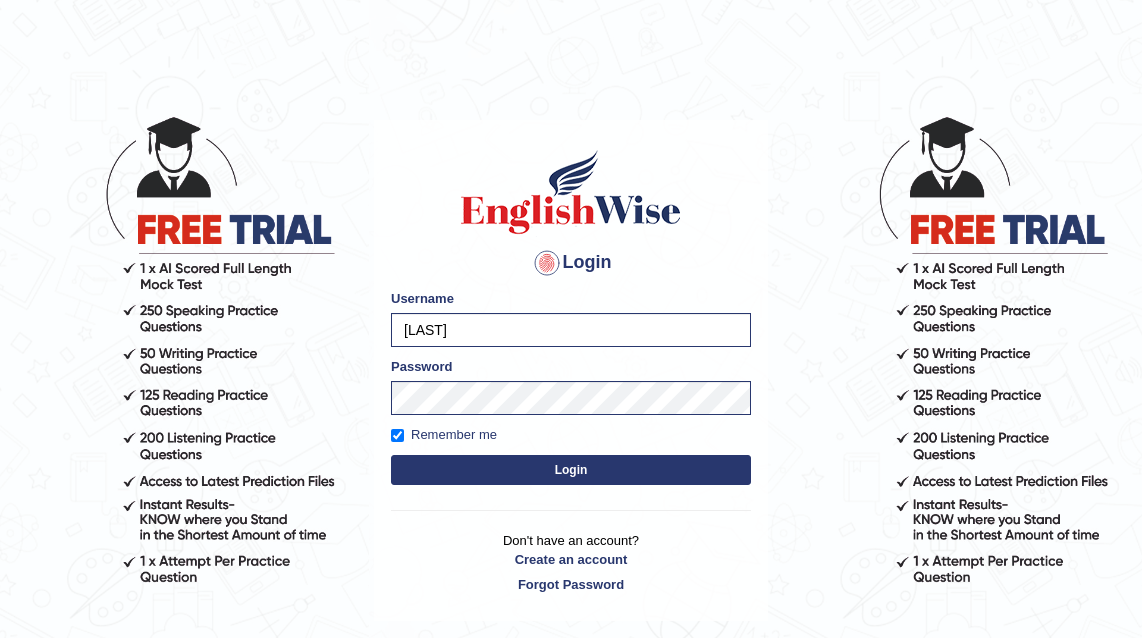 click on "Login" at bounding box center (571, 470) 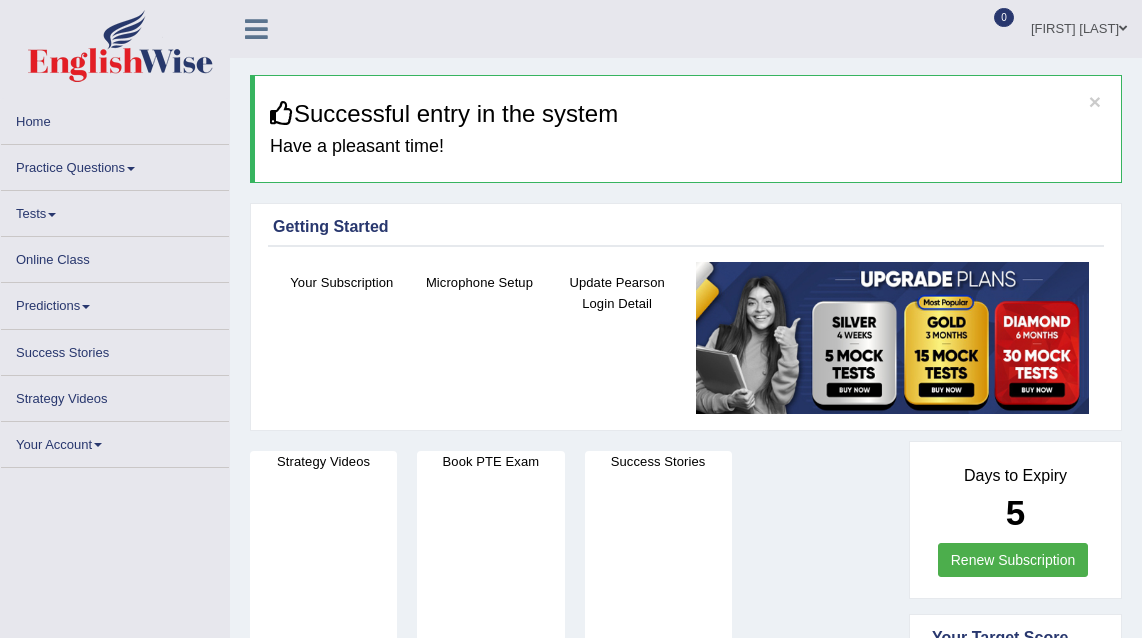 scroll, scrollTop: 0, scrollLeft: 0, axis: both 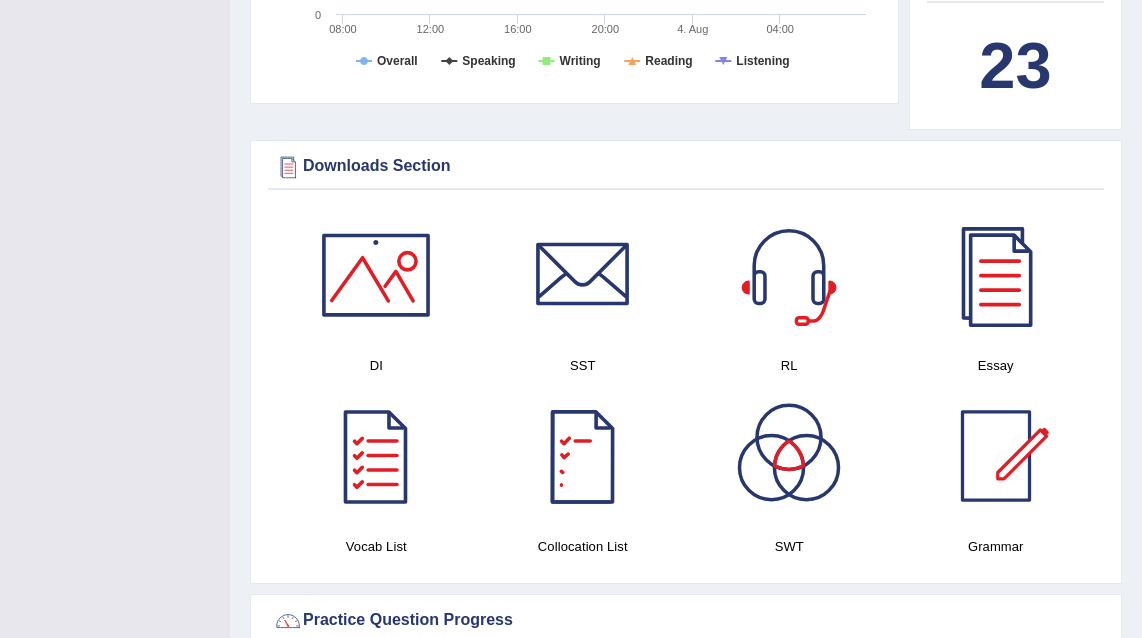 click at bounding box center (583, 456) 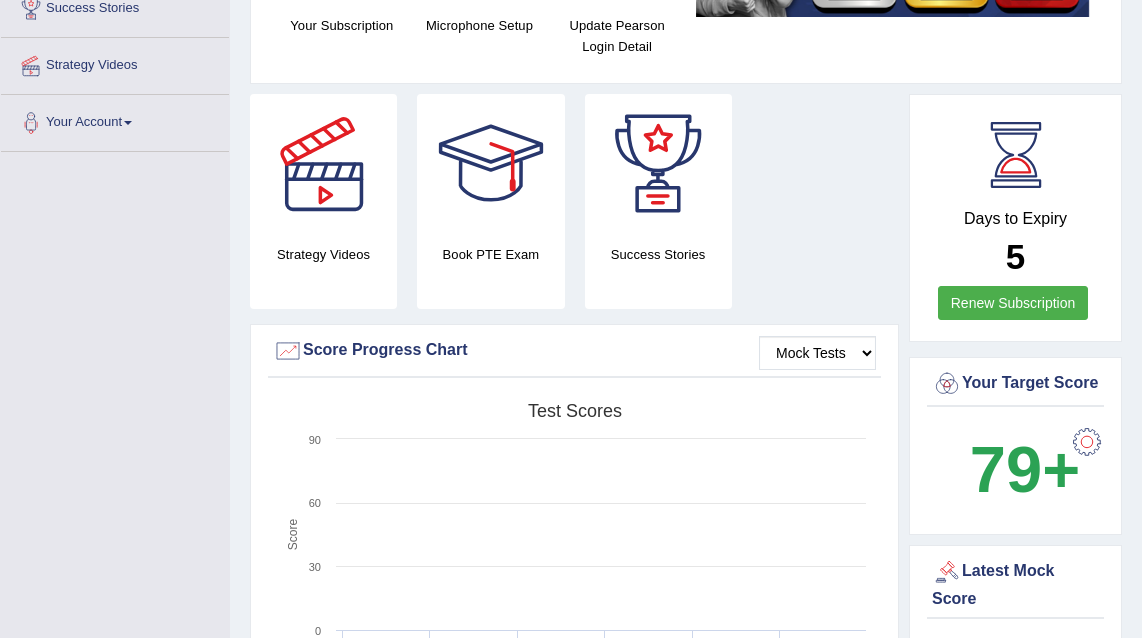 scroll, scrollTop: 0, scrollLeft: 0, axis: both 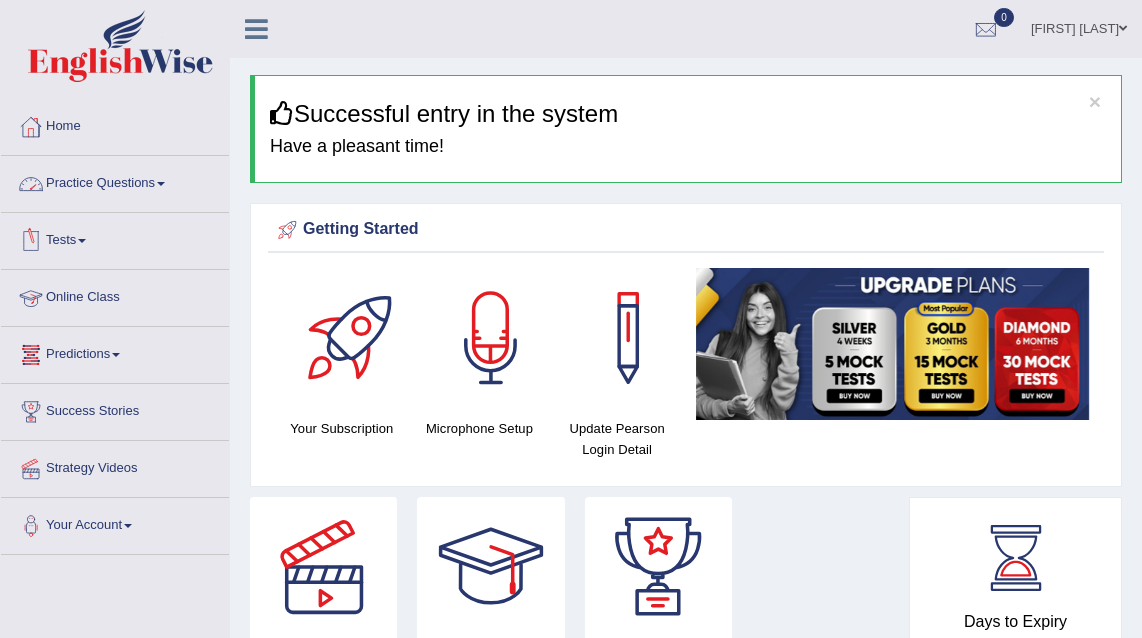 click on "Practice Questions" at bounding box center (115, 181) 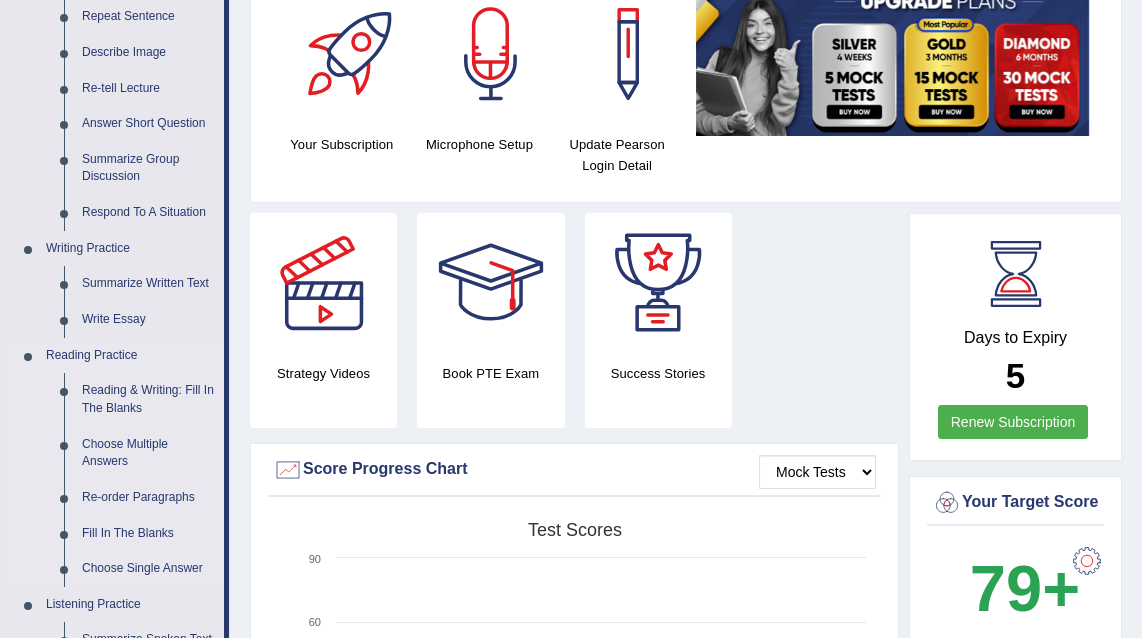 scroll, scrollTop: 353, scrollLeft: 0, axis: vertical 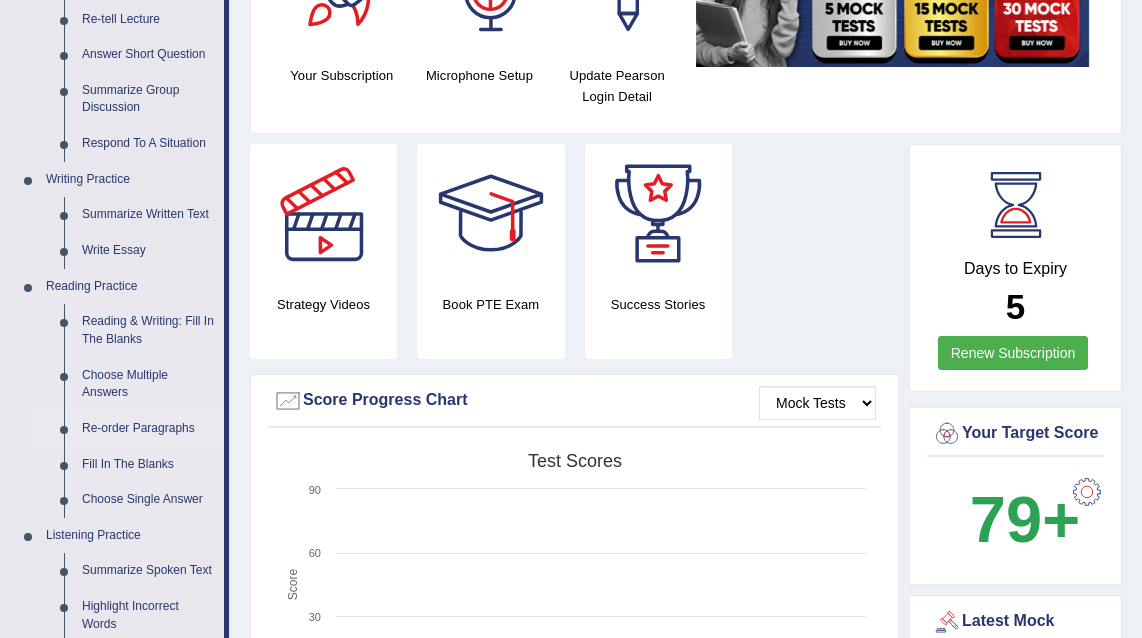 click on "Re-order Paragraphs" at bounding box center (148, 429) 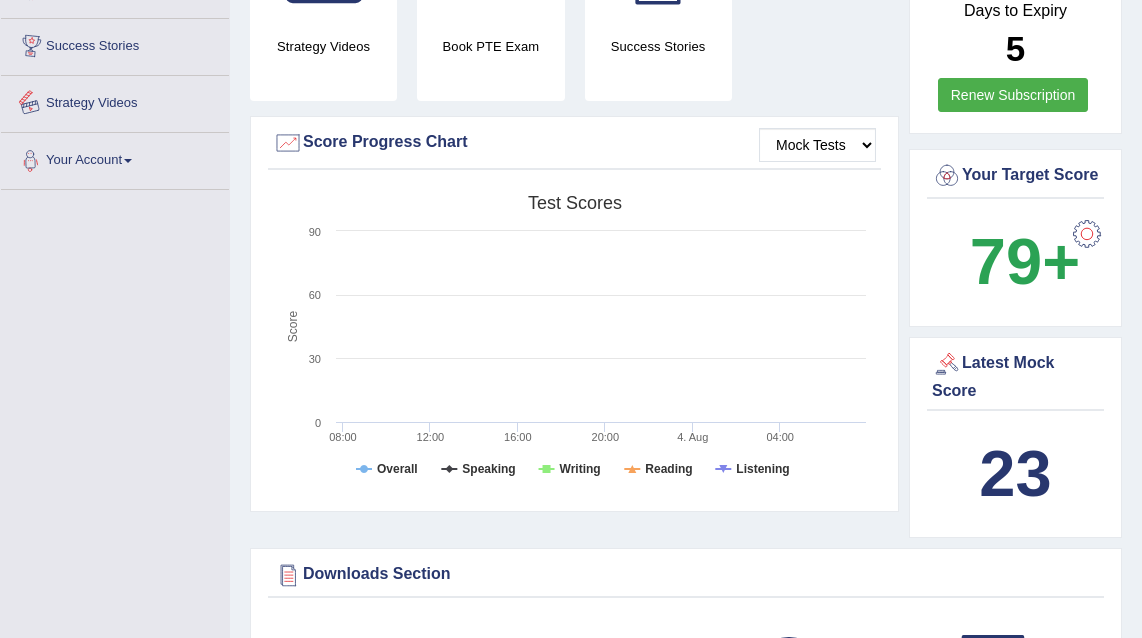 scroll, scrollTop: 1437, scrollLeft: 0, axis: vertical 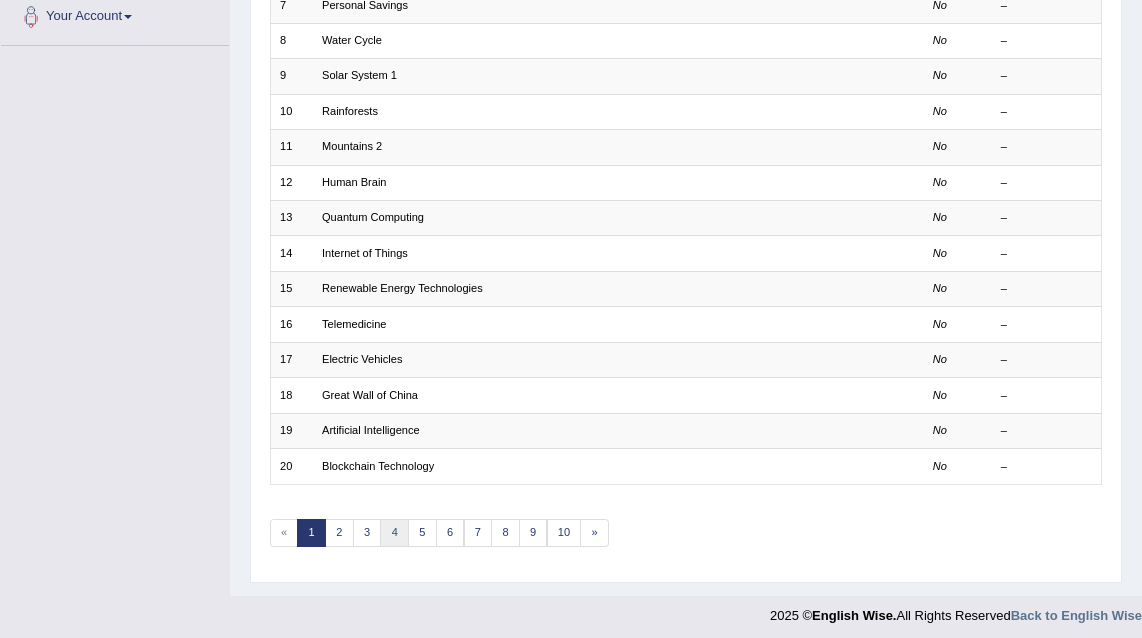 click on "4" at bounding box center [394, 533] 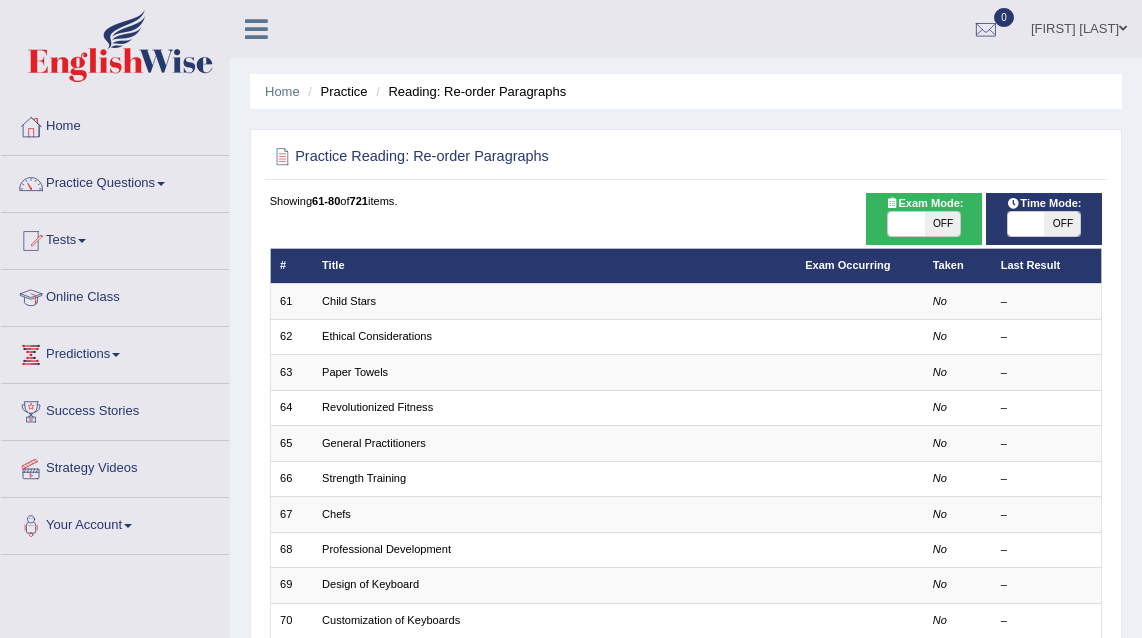 scroll, scrollTop: 0, scrollLeft: 0, axis: both 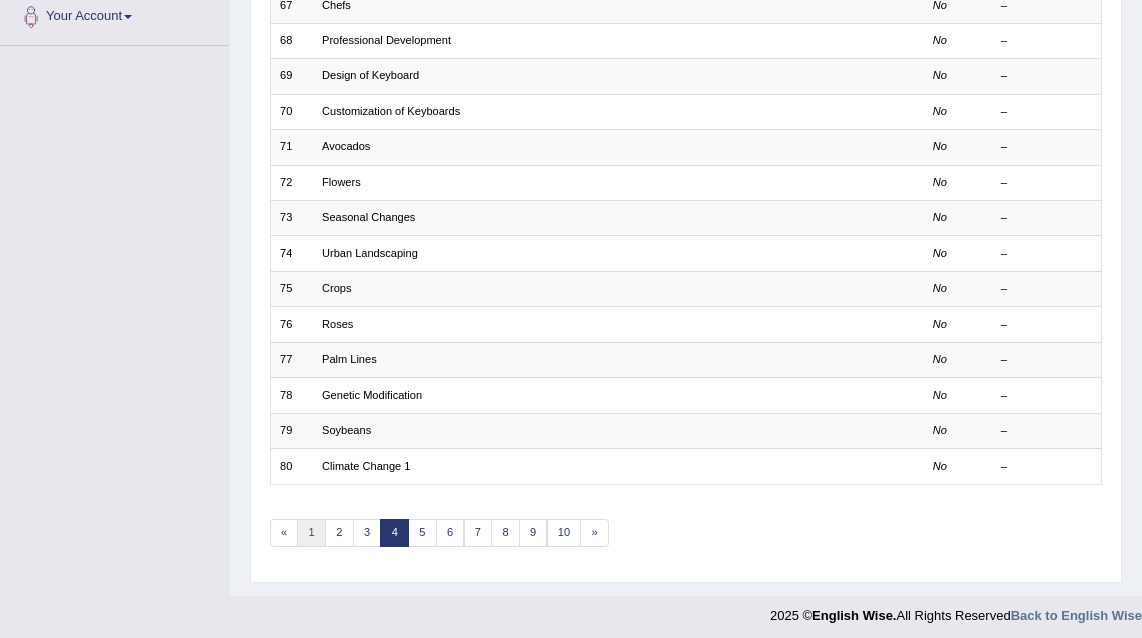 click on "1" at bounding box center [311, 533] 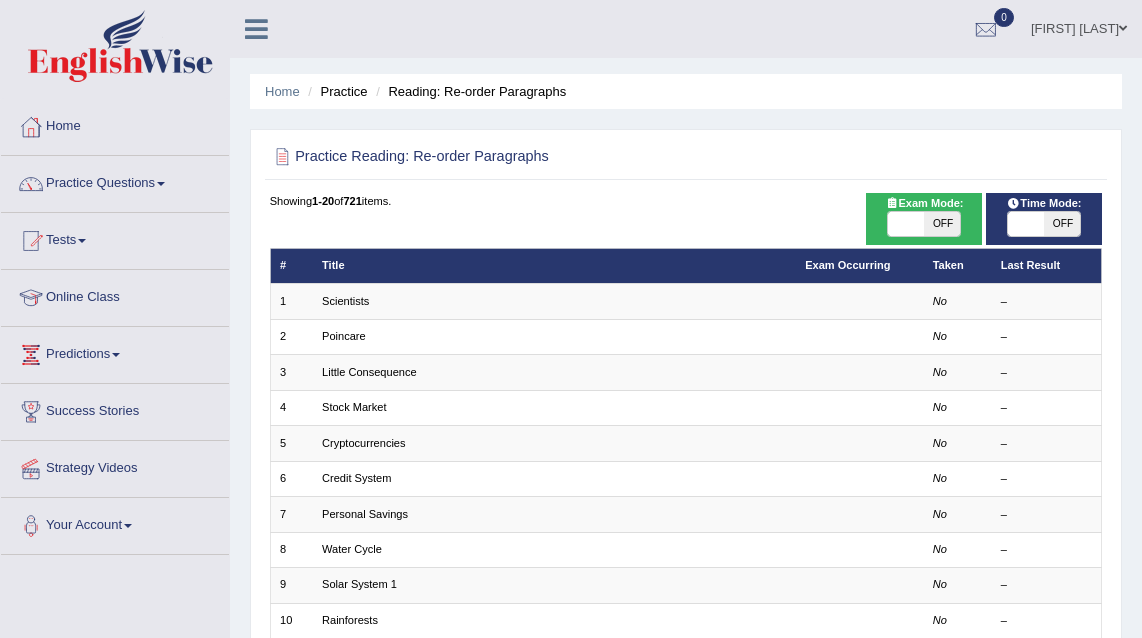 scroll, scrollTop: 0, scrollLeft: 0, axis: both 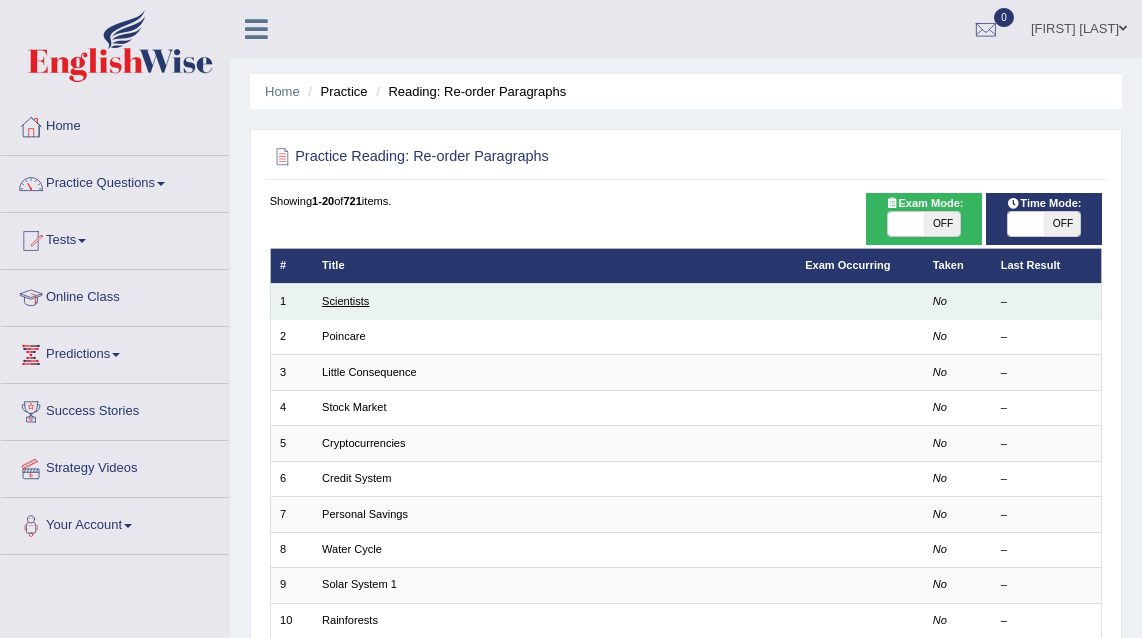 click on "Scientists" at bounding box center (345, 301) 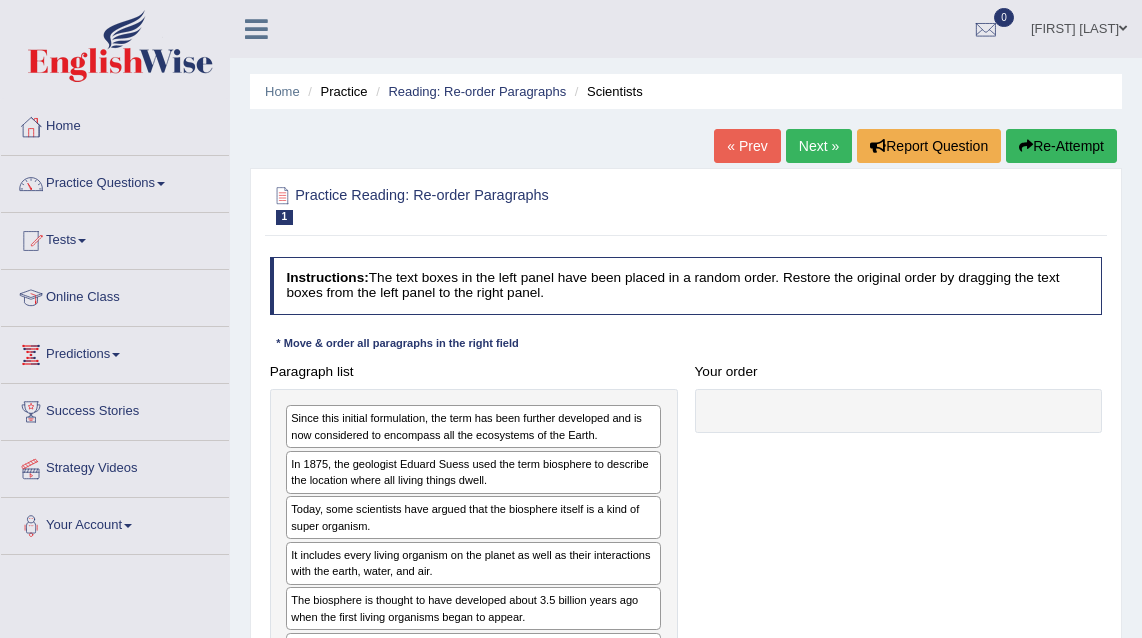 scroll, scrollTop: 0, scrollLeft: 0, axis: both 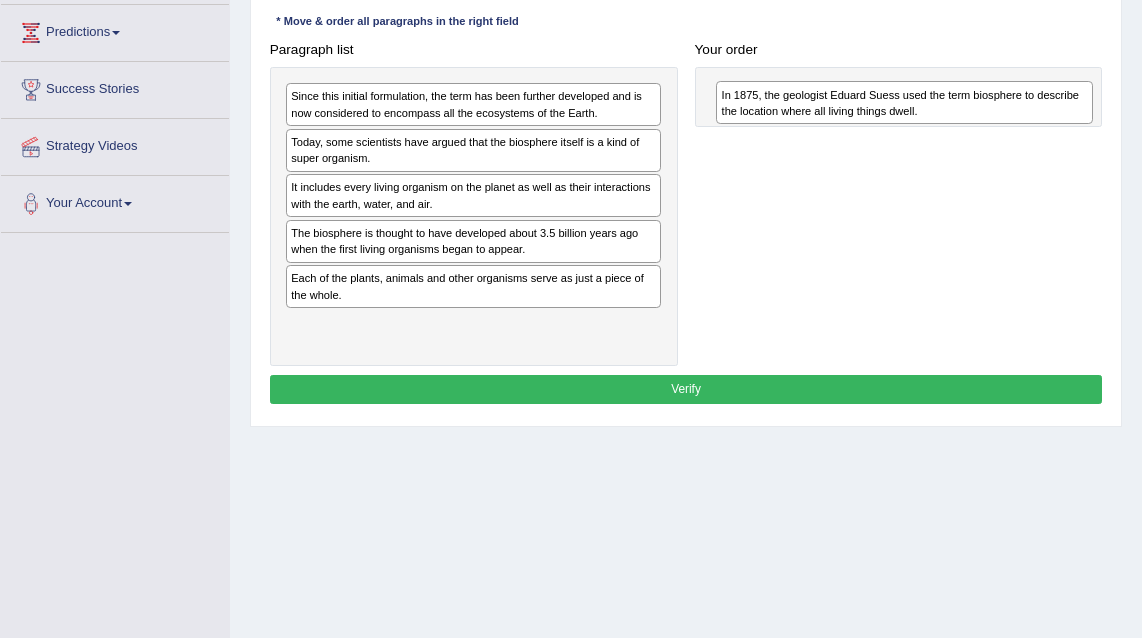 drag, startPoint x: 368, startPoint y: 154, endPoint x: 879, endPoint y: 115, distance: 512.4861 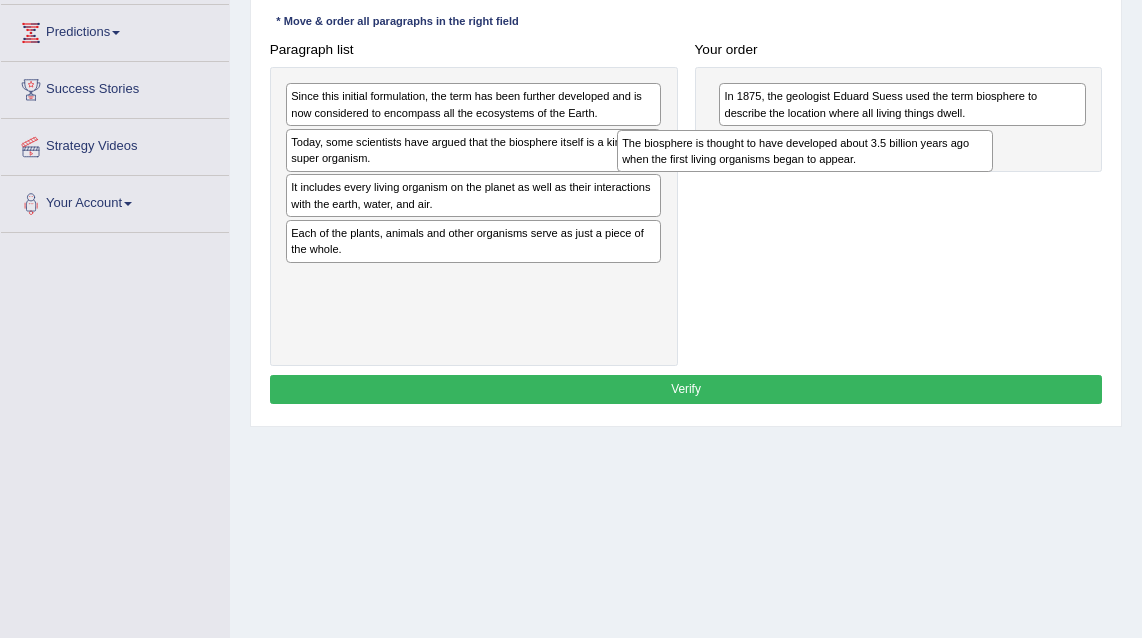 drag, startPoint x: 504, startPoint y: 241, endPoint x: 903, endPoint y: 168, distance: 405.623 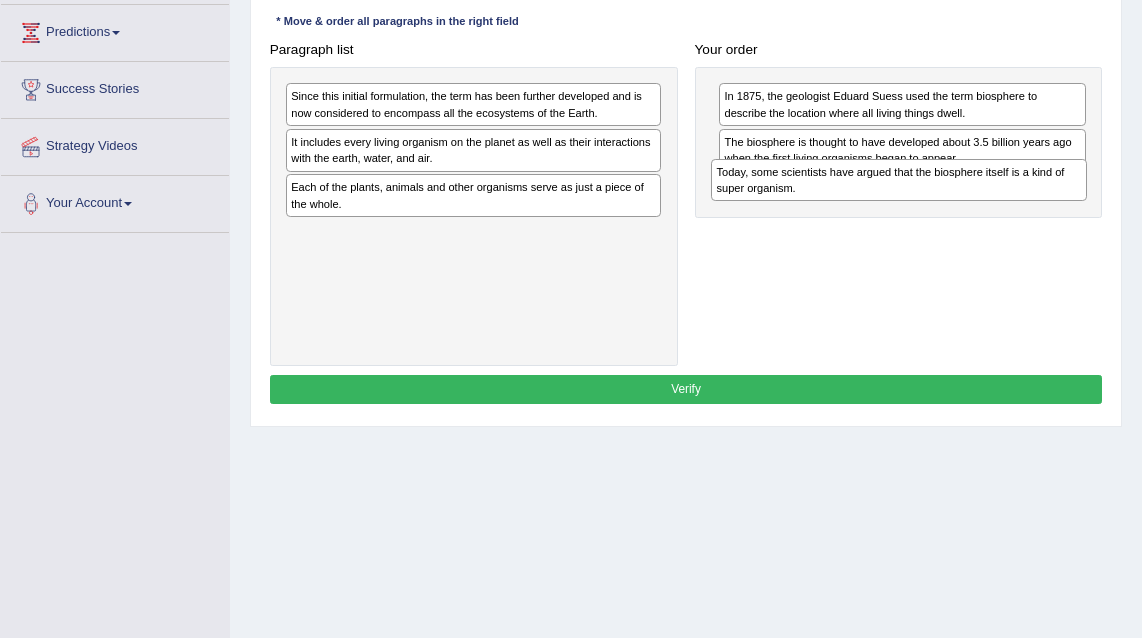 drag, startPoint x: 540, startPoint y: 158, endPoint x: 922, endPoint y: 192, distance: 383.5101 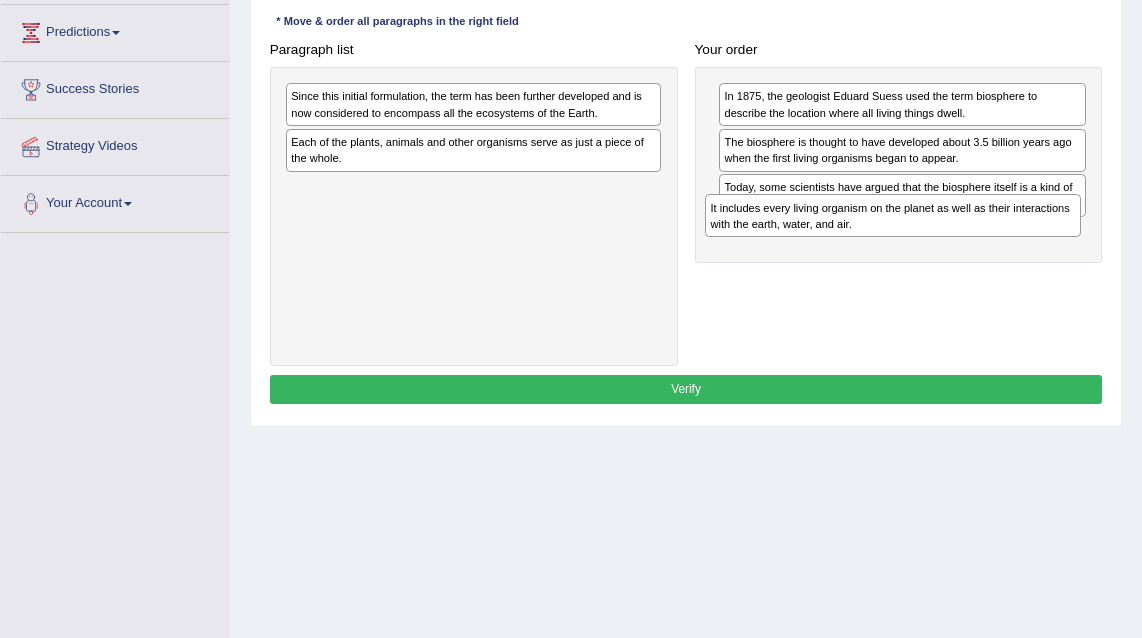 drag, startPoint x: 591, startPoint y: 147, endPoint x: 1089, endPoint y: 242, distance: 506.9803 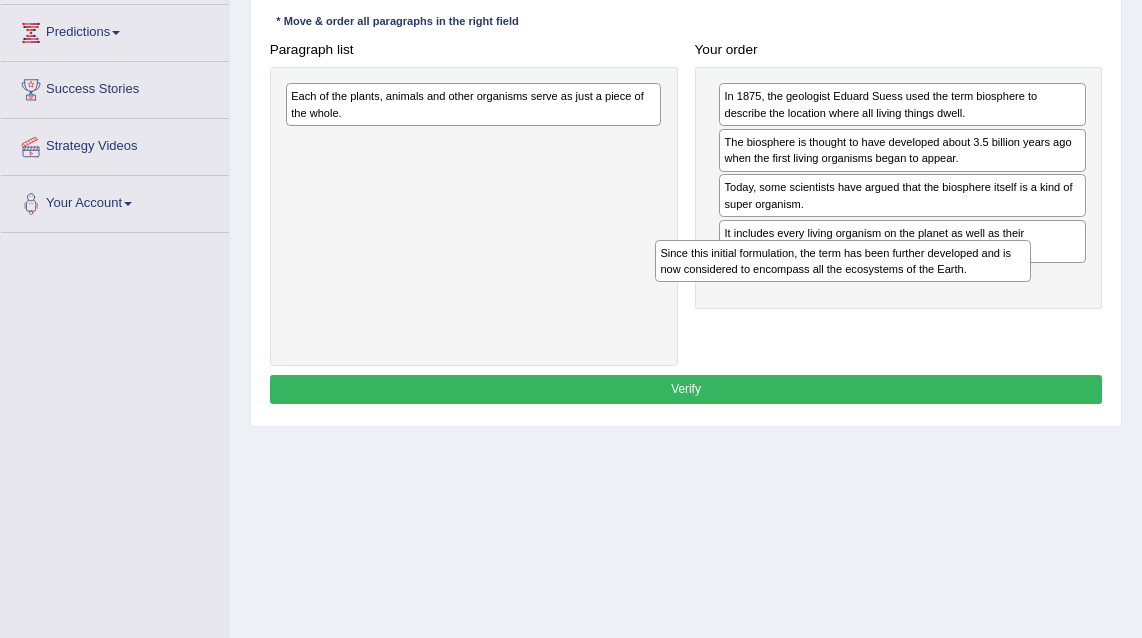 drag, startPoint x: 454, startPoint y: 101, endPoint x: 893, endPoint y: 293, distance: 479.1503 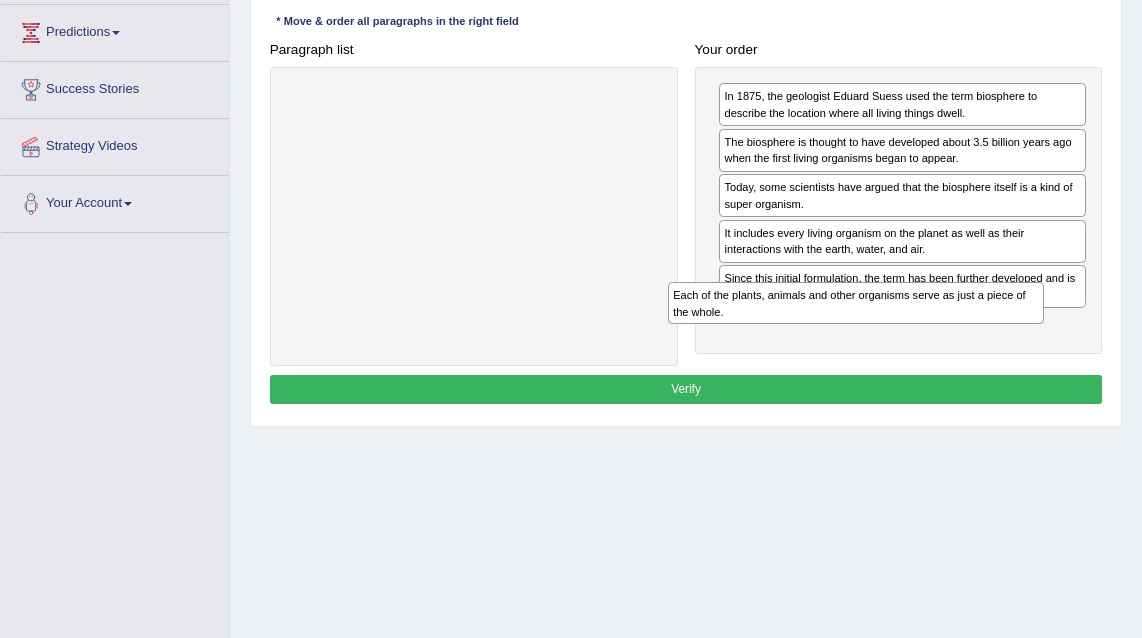 drag, startPoint x: 554, startPoint y: 101, endPoint x: 1008, endPoint y: 344, distance: 514.9418 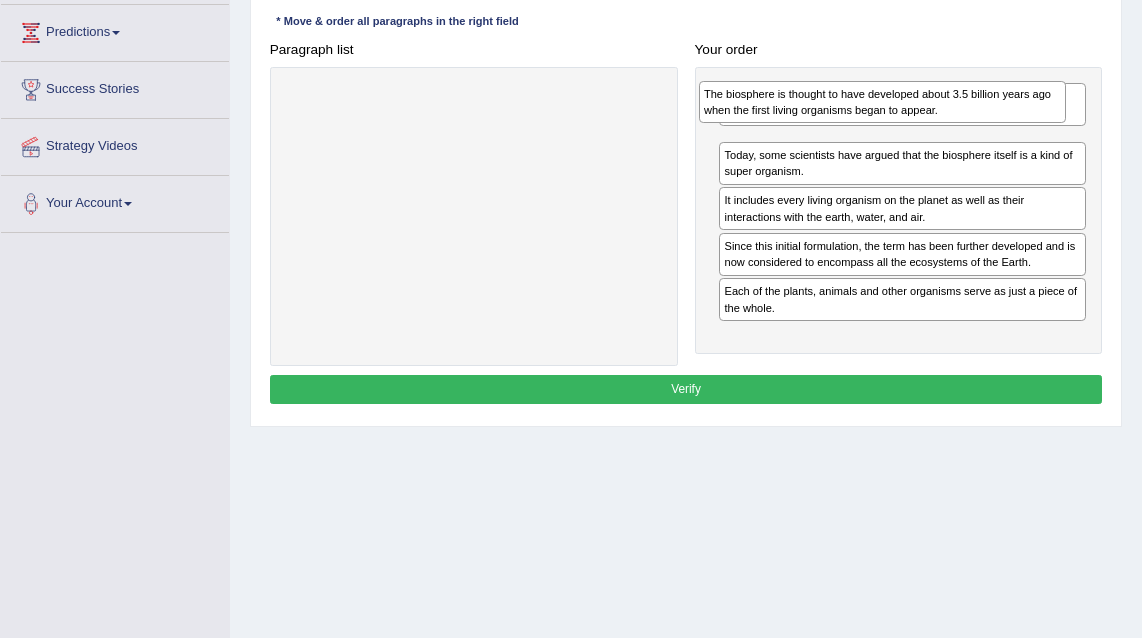 drag, startPoint x: 907, startPoint y: 153, endPoint x: 889, endPoint y: 115, distance: 42.047592 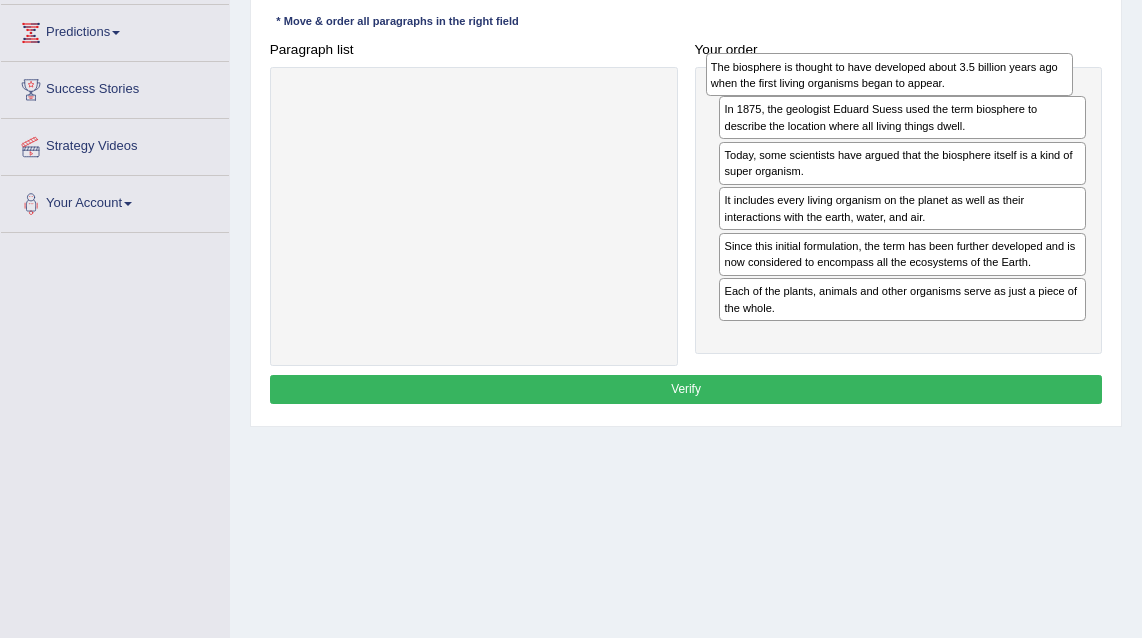 drag, startPoint x: 879, startPoint y: 146, endPoint x: 869, endPoint y: 69, distance: 77.64664 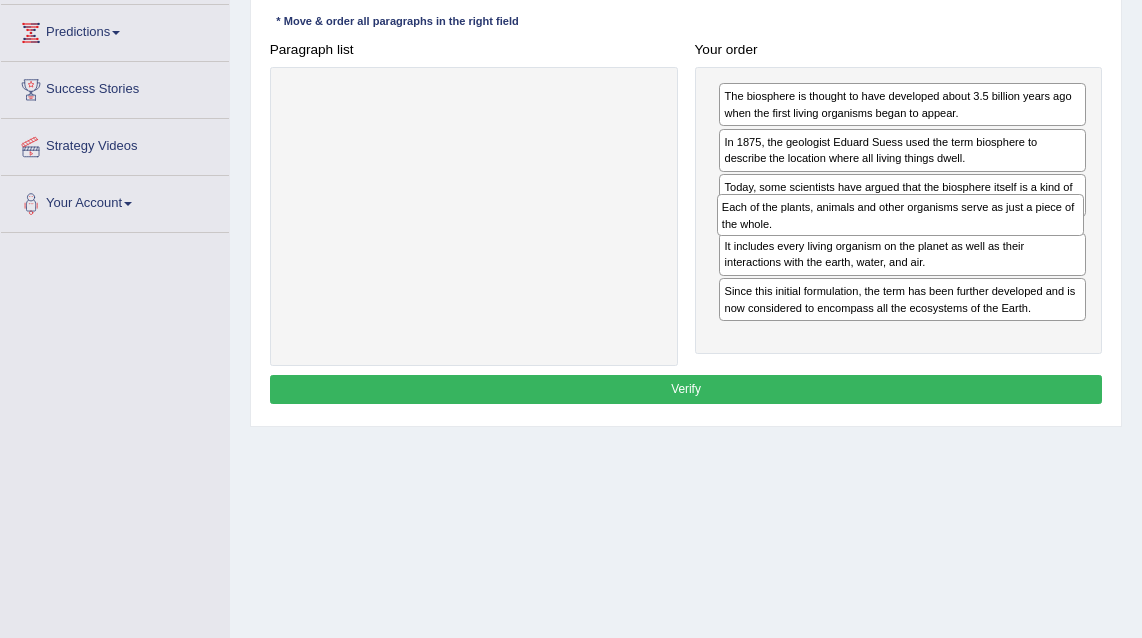 drag, startPoint x: 906, startPoint y: 326, endPoint x: 909, endPoint y: 240, distance: 86.05231 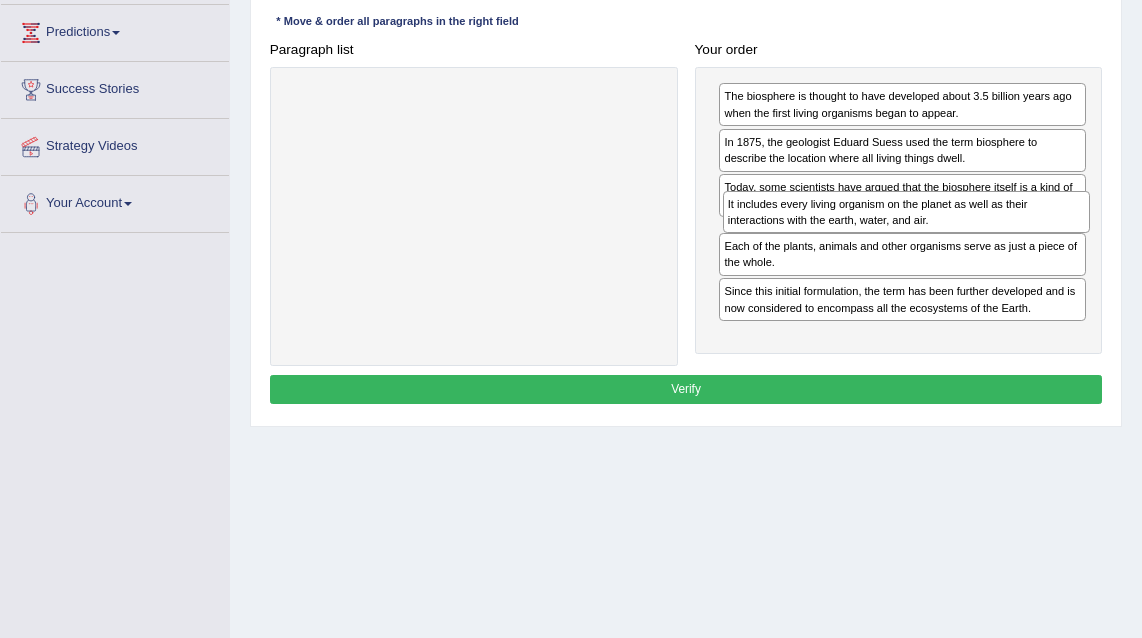 drag, startPoint x: 926, startPoint y: 290, endPoint x: 936, endPoint y: 246, distance: 45.122055 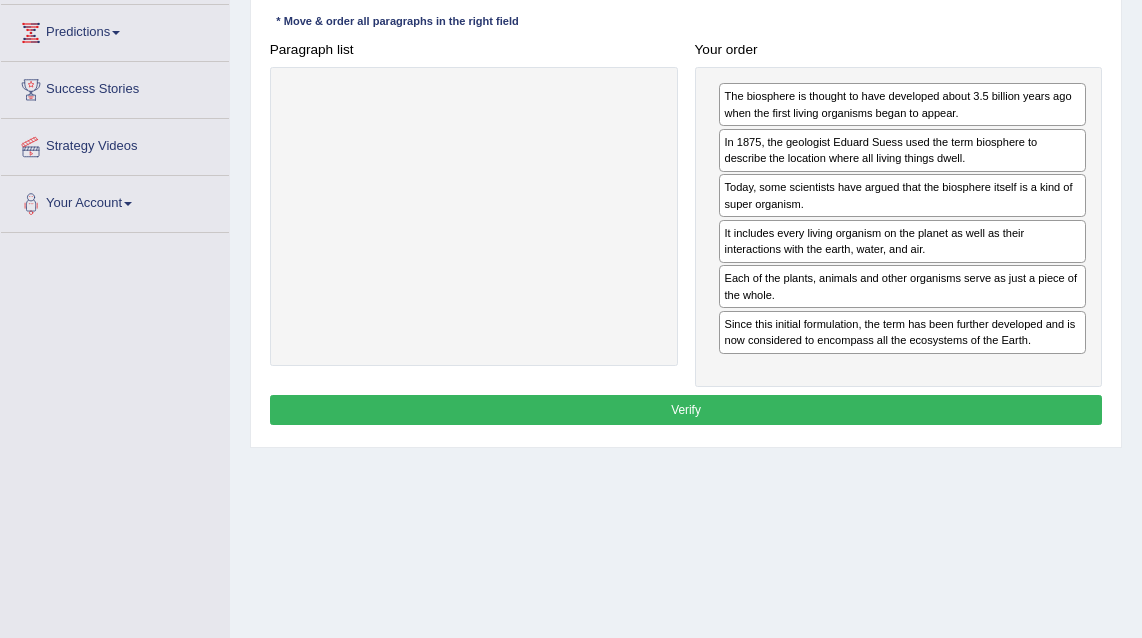 click on "Verify" at bounding box center (686, 409) 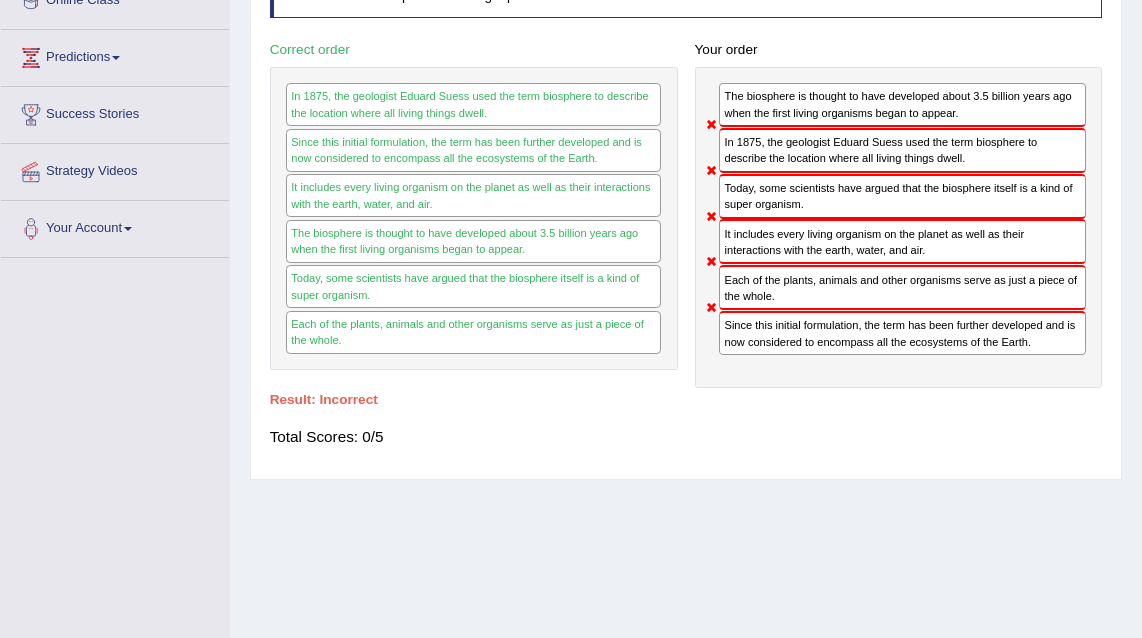 scroll, scrollTop: 288, scrollLeft: 0, axis: vertical 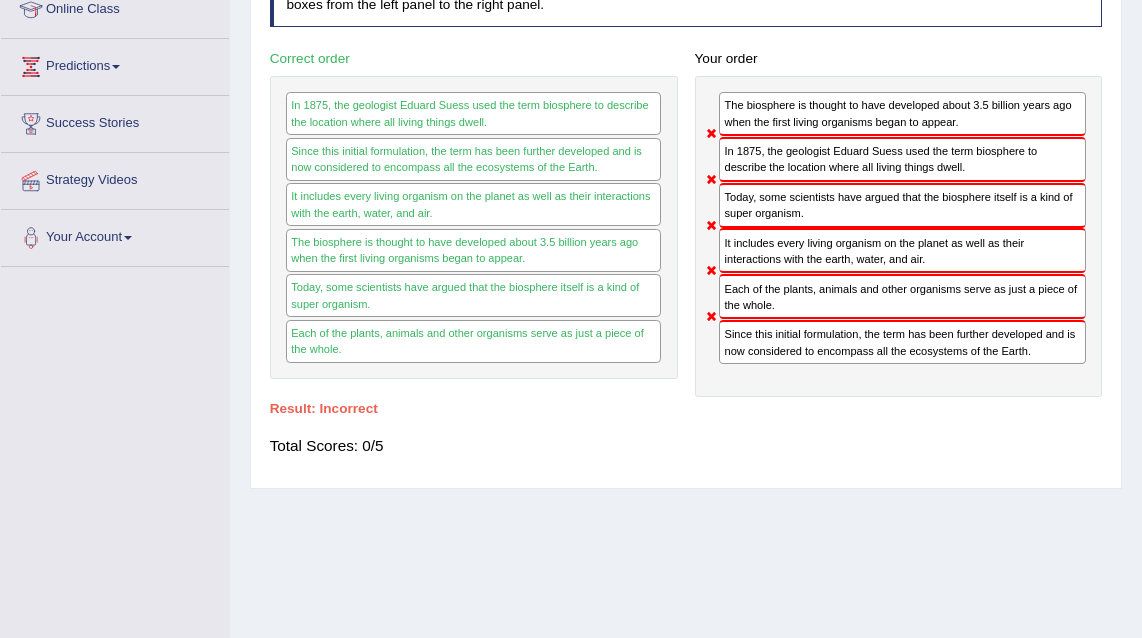 drag, startPoint x: 806, startPoint y: 167, endPoint x: 812, endPoint y: 125, distance: 42.426407 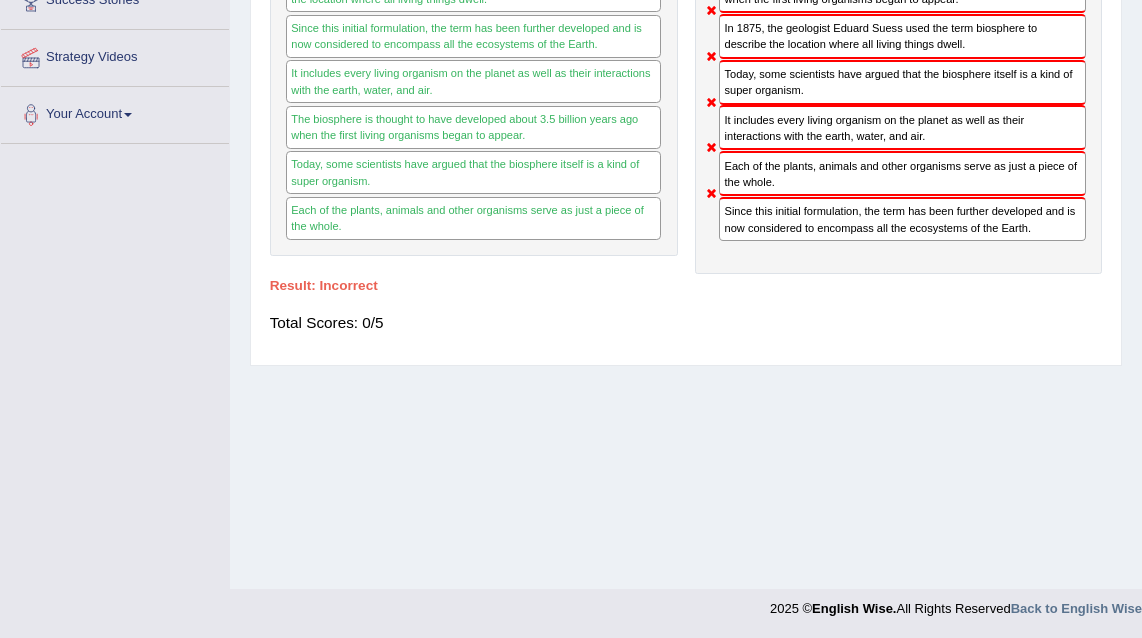 scroll, scrollTop: 182, scrollLeft: 0, axis: vertical 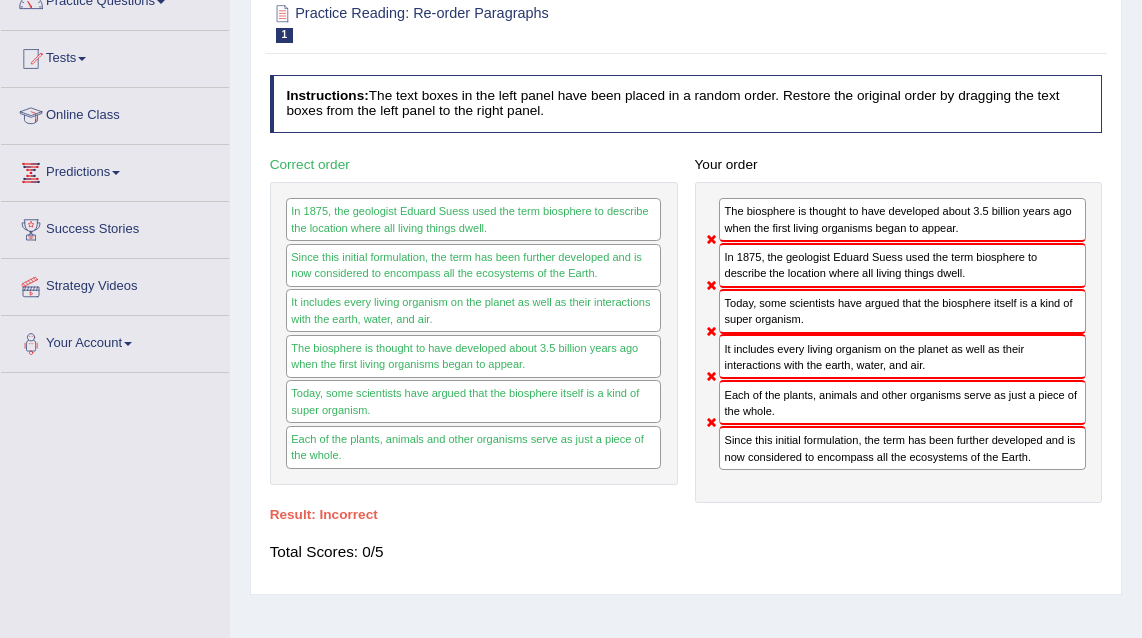 drag, startPoint x: 749, startPoint y: 260, endPoint x: 769, endPoint y: 213, distance: 51.078373 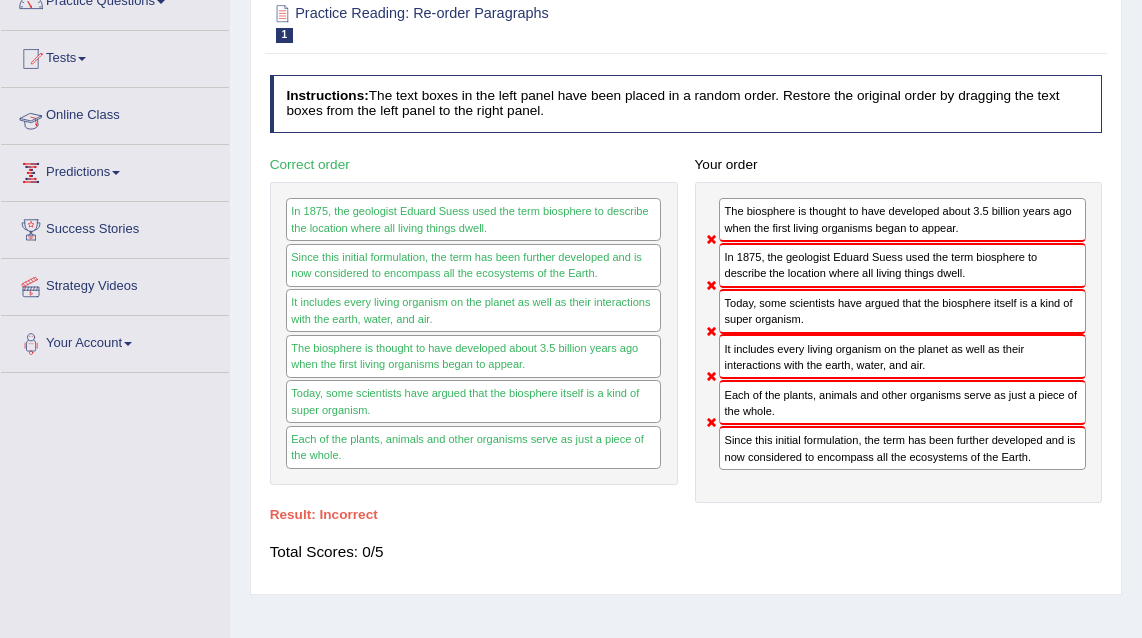 scroll, scrollTop: 0, scrollLeft: 0, axis: both 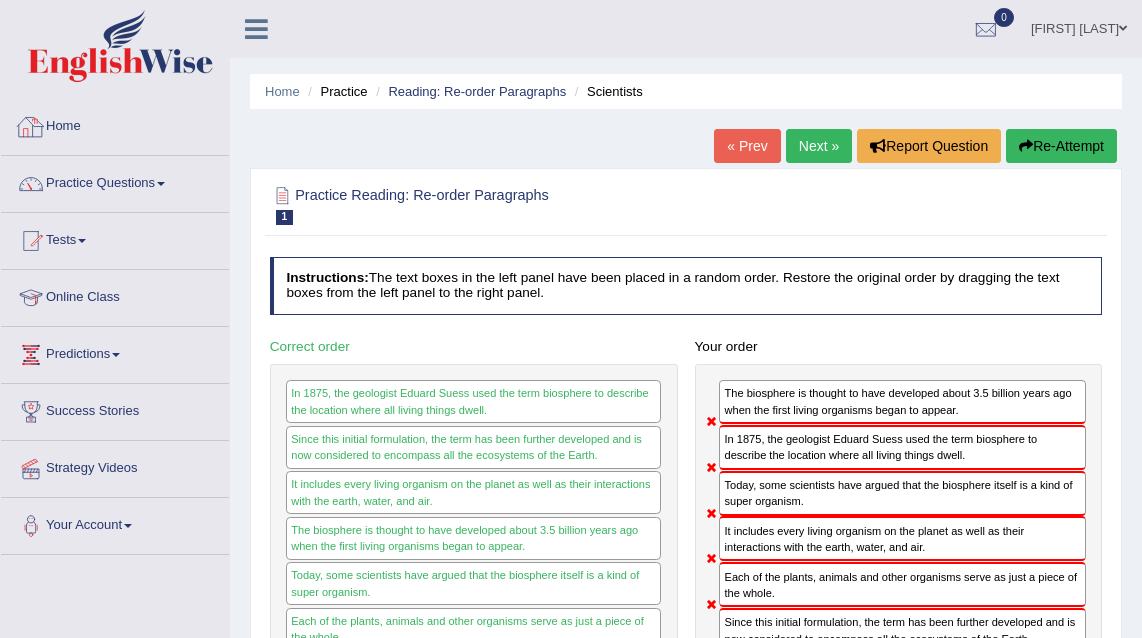 click on "Home" at bounding box center (115, 124) 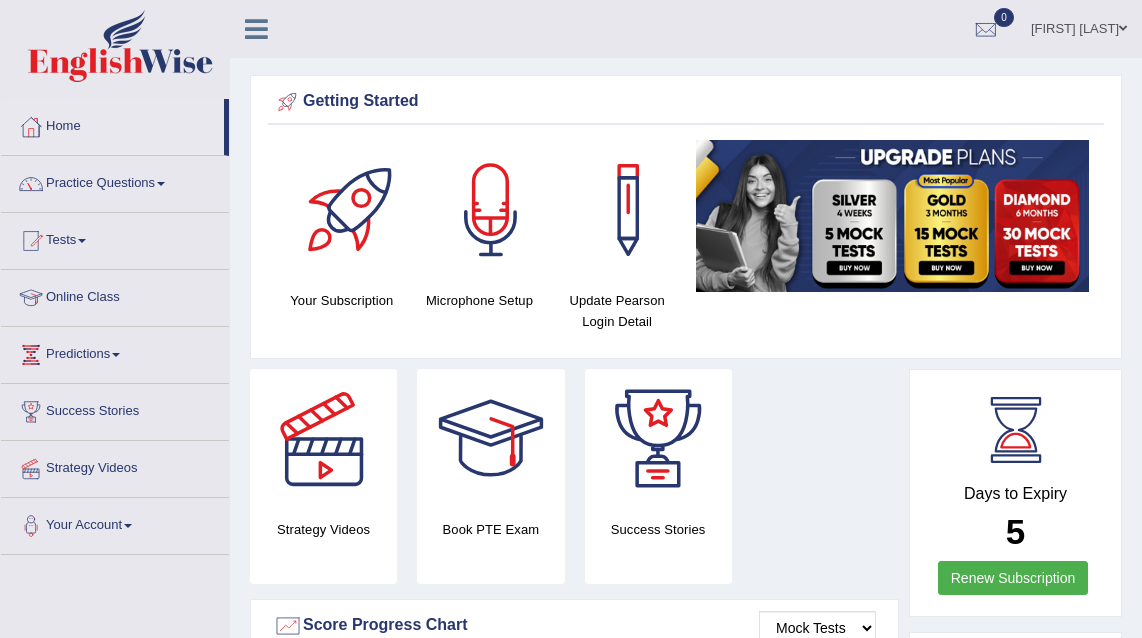 scroll, scrollTop: 0, scrollLeft: 0, axis: both 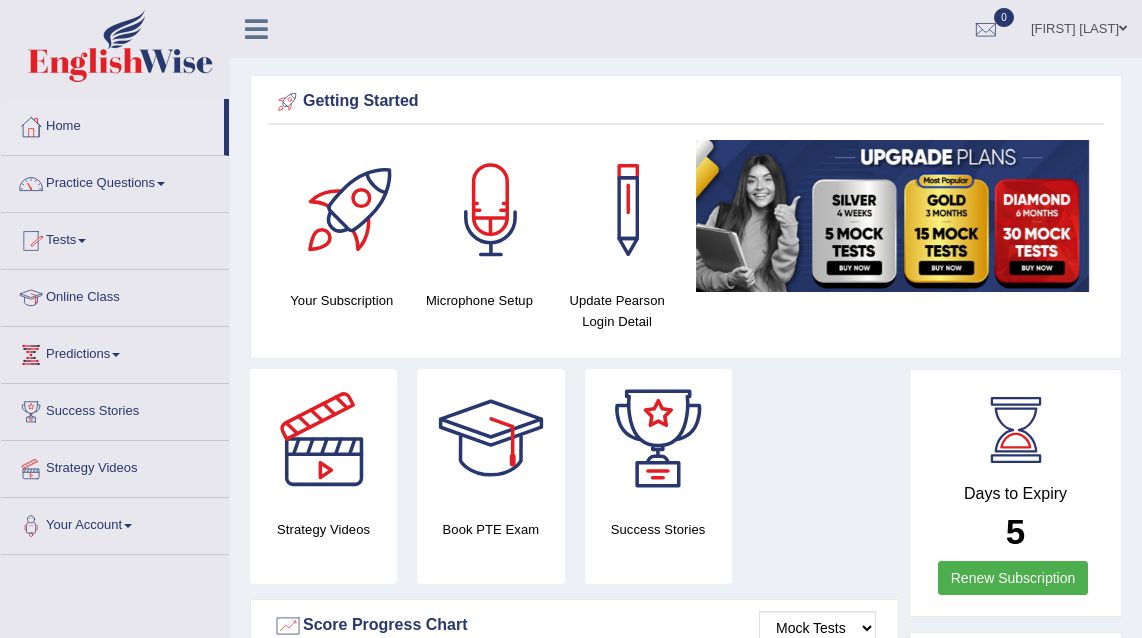 click on "Practice Questions" at bounding box center (115, 181) 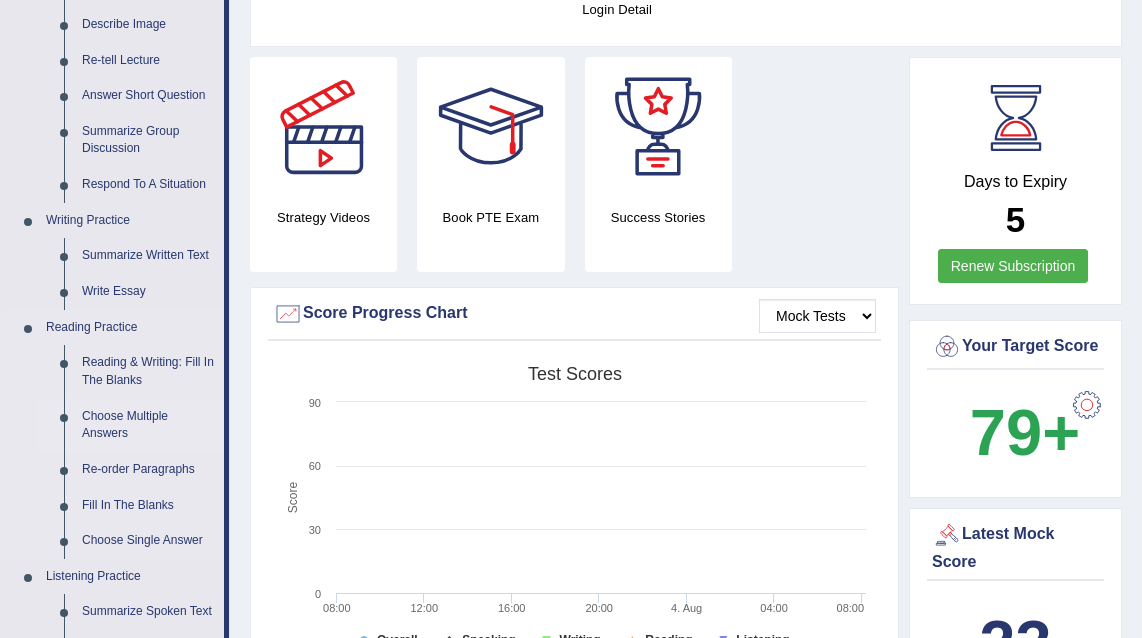 scroll, scrollTop: 381, scrollLeft: 0, axis: vertical 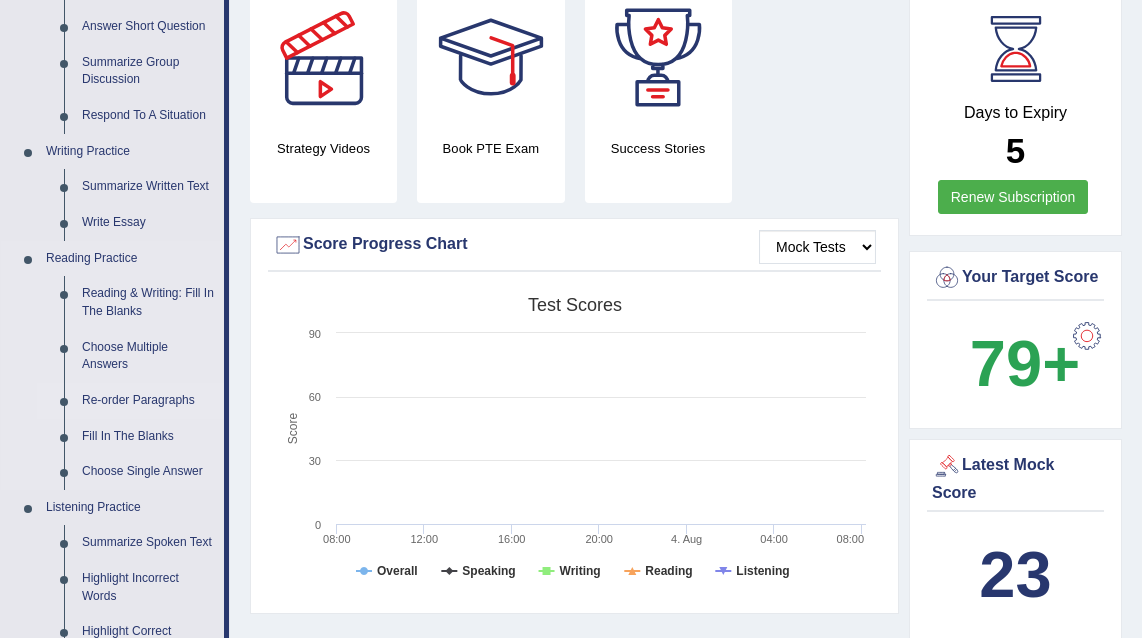 click on "Re-order Paragraphs" at bounding box center (148, 401) 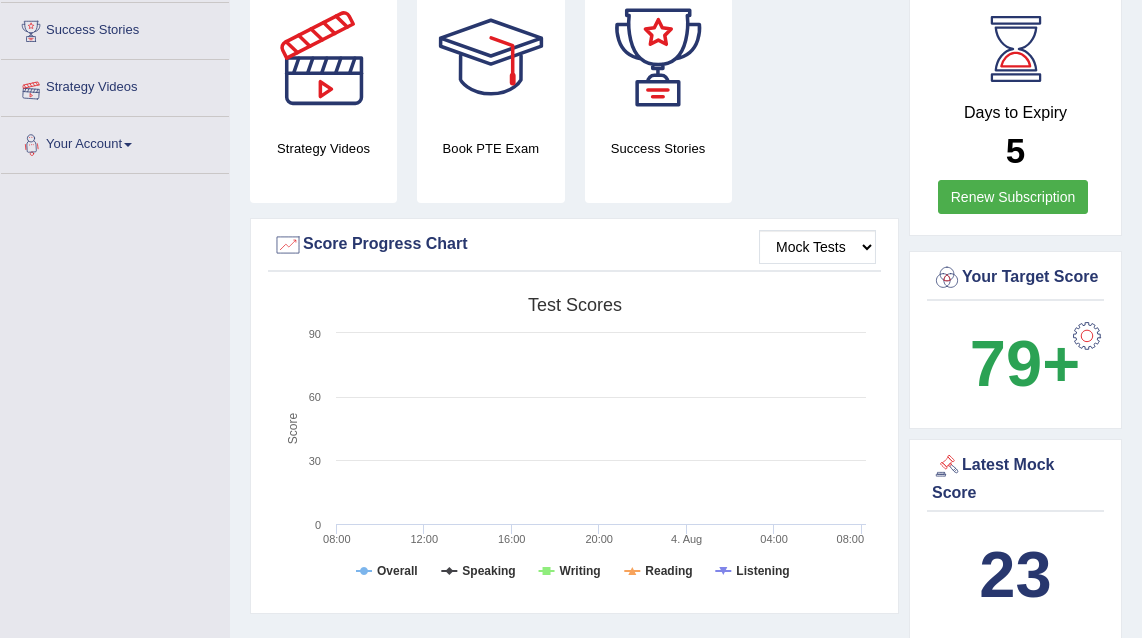 scroll, scrollTop: 382, scrollLeft: 0, axis: vertical 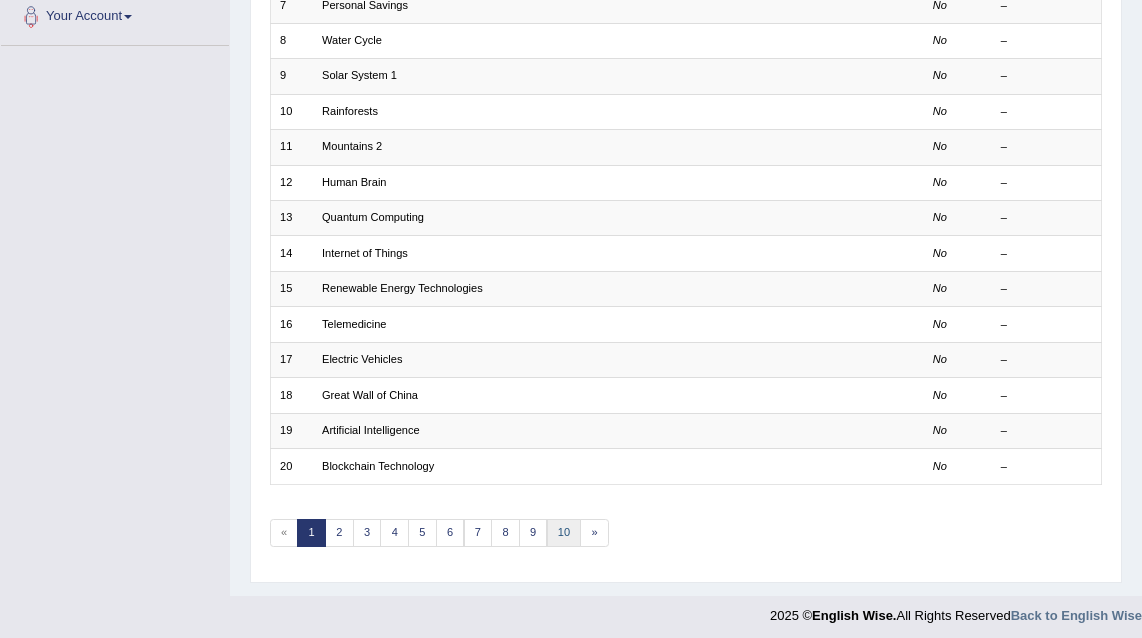 click on "10" at bounding box center (564, 533) 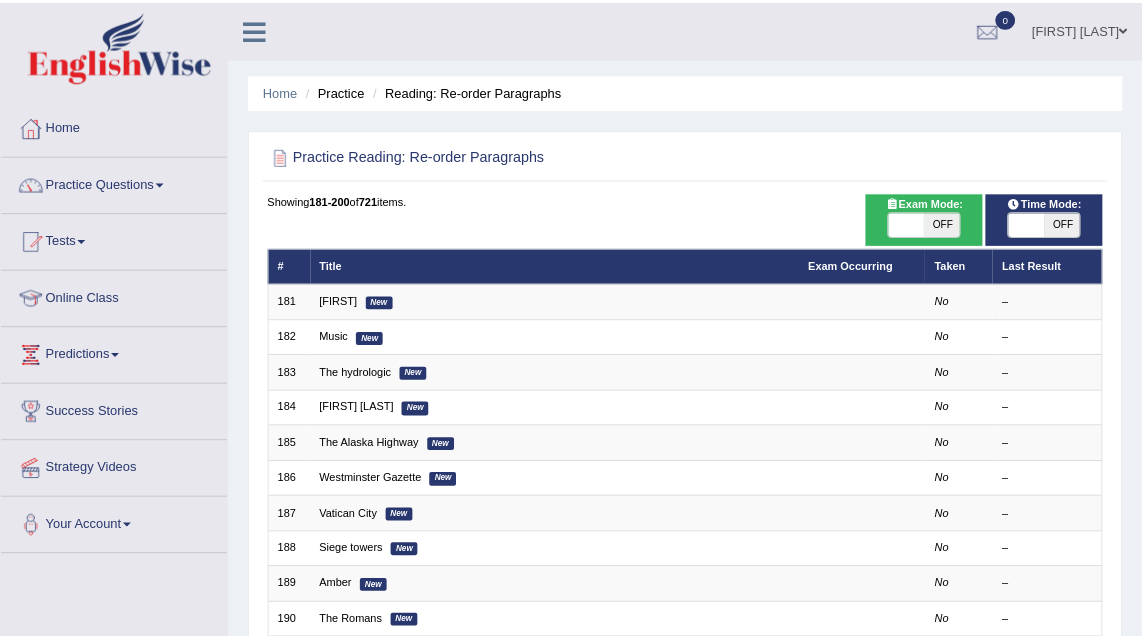 scroll, scrollTop: 0, scrollLeft: 0, axis: both 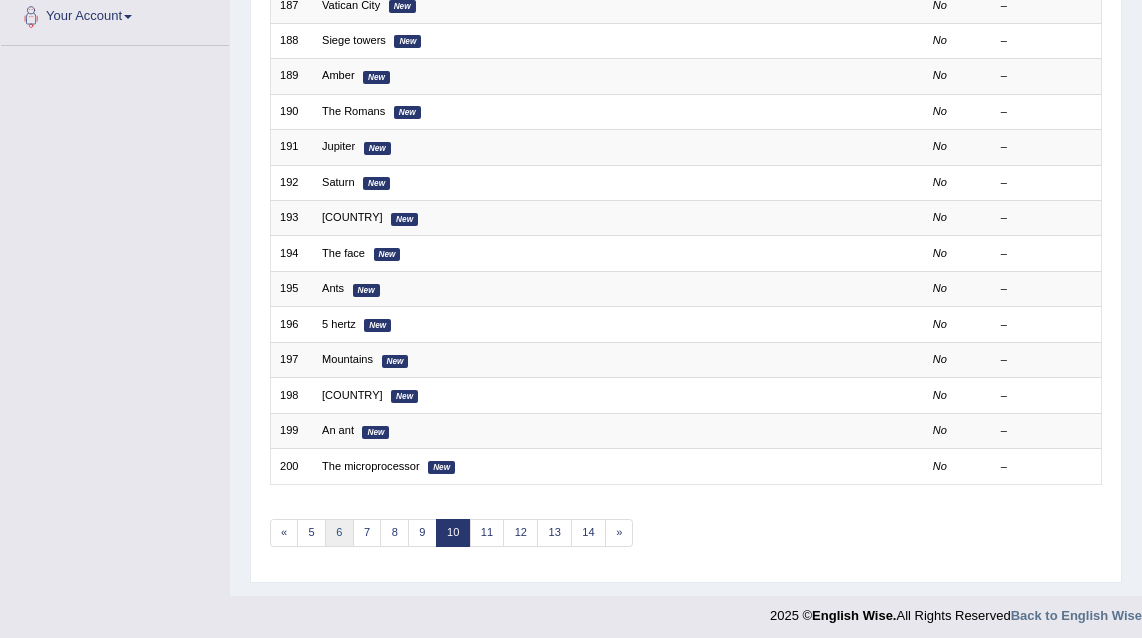 click on "6" at bounding box center [339, 533] 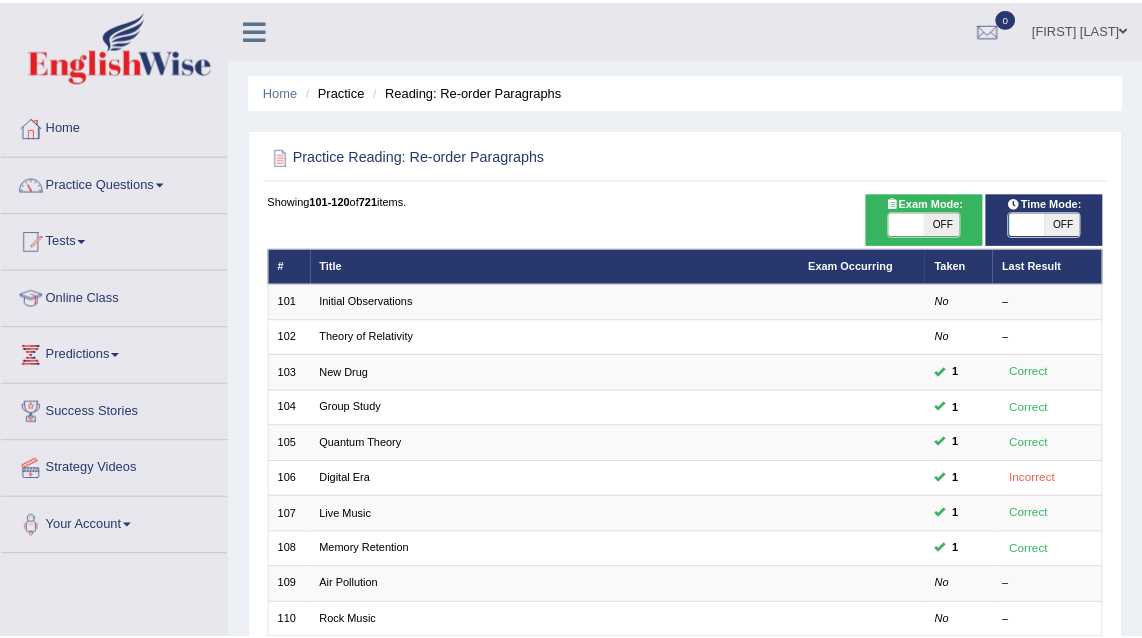 scroll, scrollTop: 0, scrollLeft: 0, axis: both 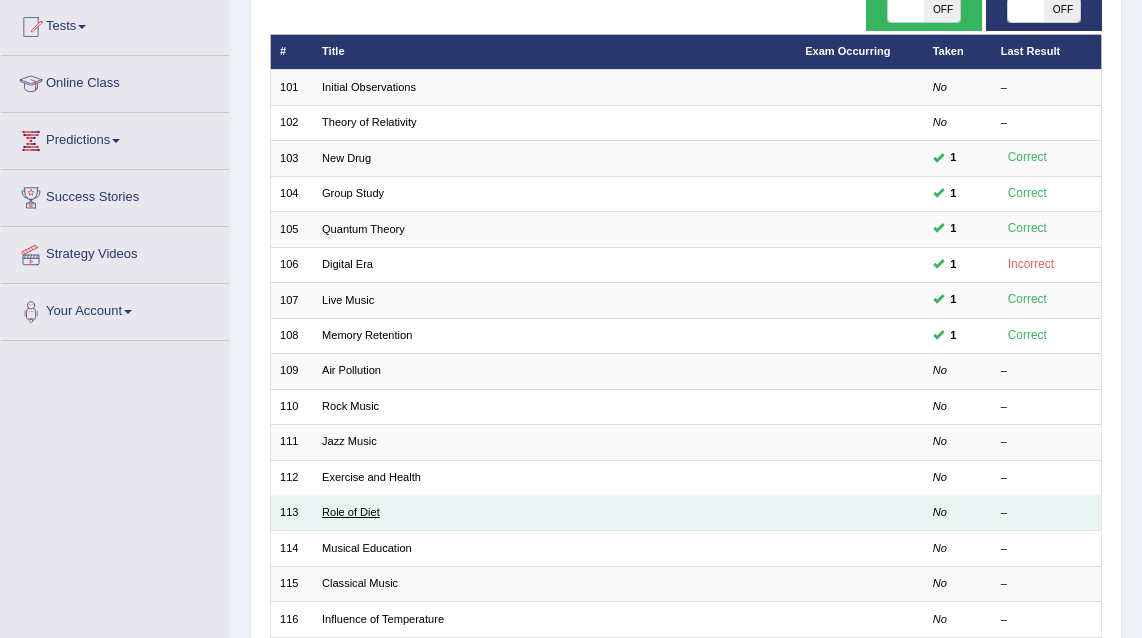 click on "Role of Diet" at bounding box center [351, 512] 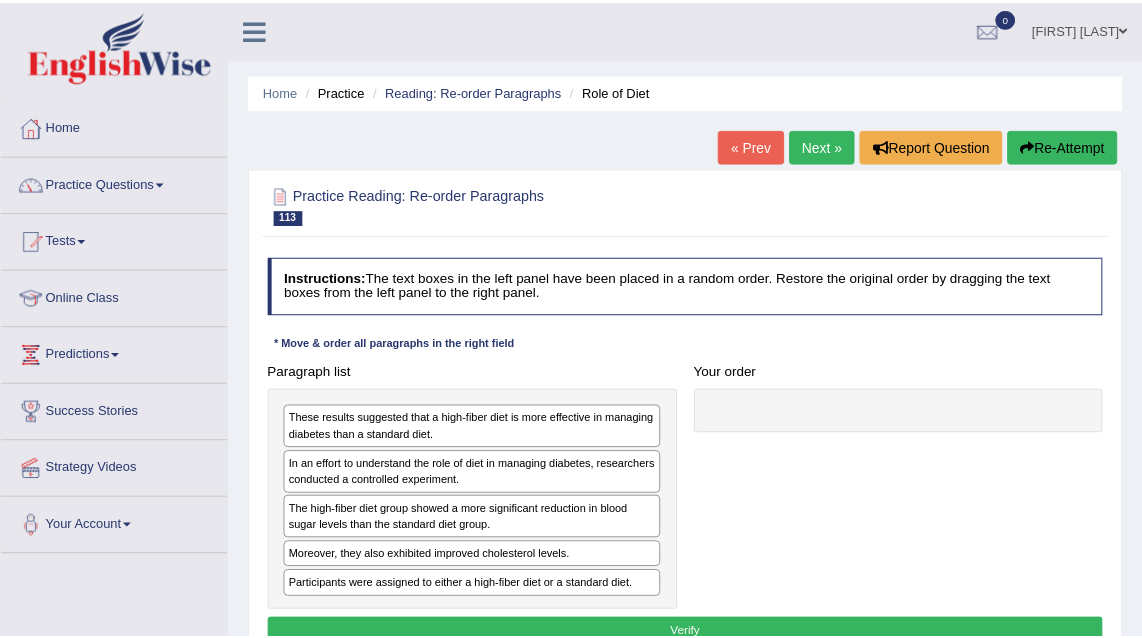 scroll, scrollTop: 0, scrollLeft: 0, axis: both 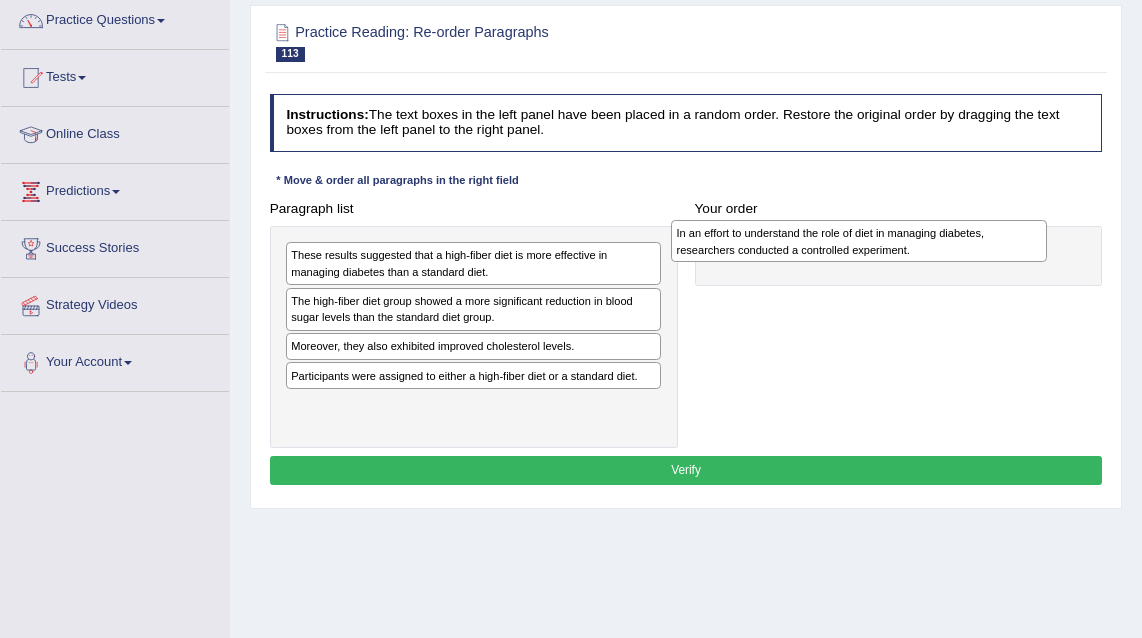 drag, startPoint x: 495, startPoint y: 309, endPoint x: 953, endPoint y: 247, distance: 462.17746 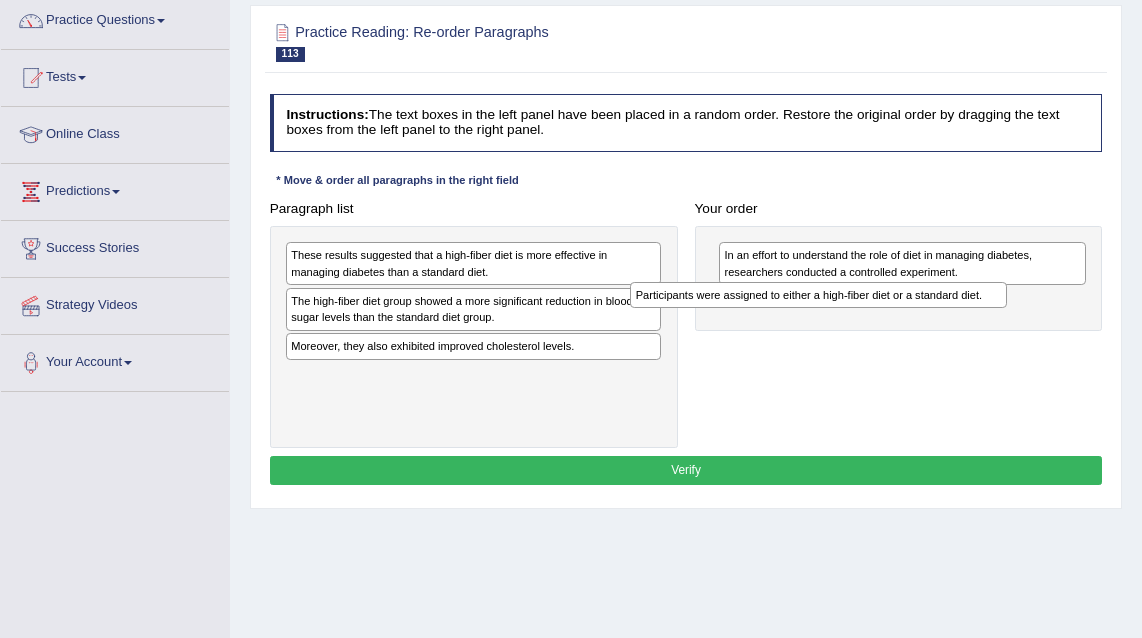 drag, startPoint x: 481, startPoint y: 372, endPoint x: 891, endPoint y: 309, distance: 414.812 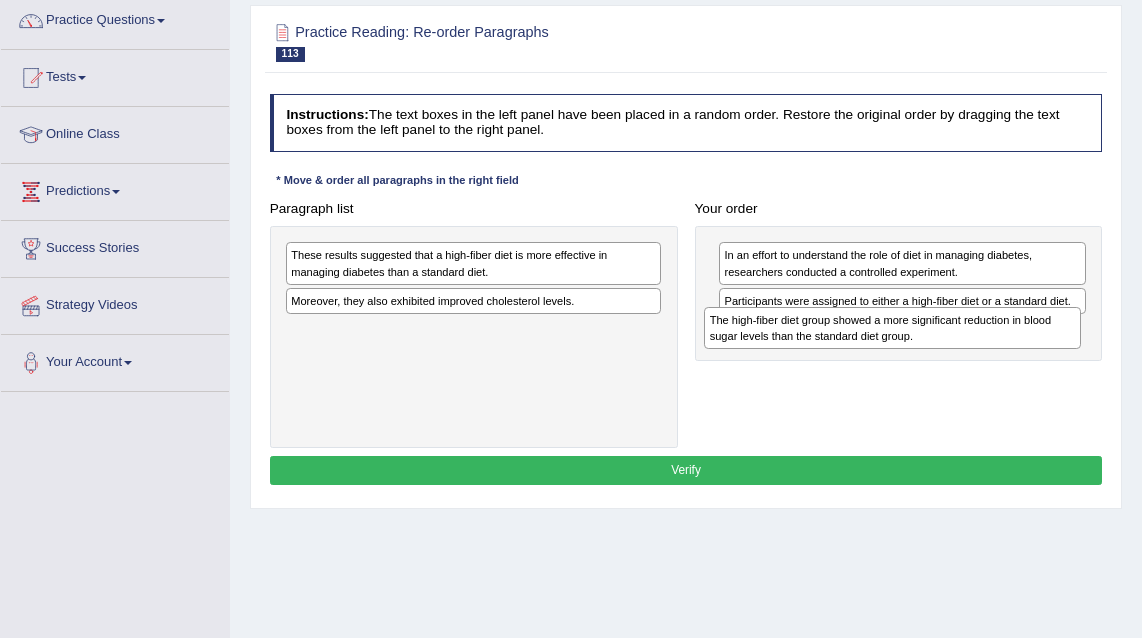 drag, startPoint x: 382, startPoint y: 304, endPoint x: 879, endPoint y: 344, distance: 498.60706 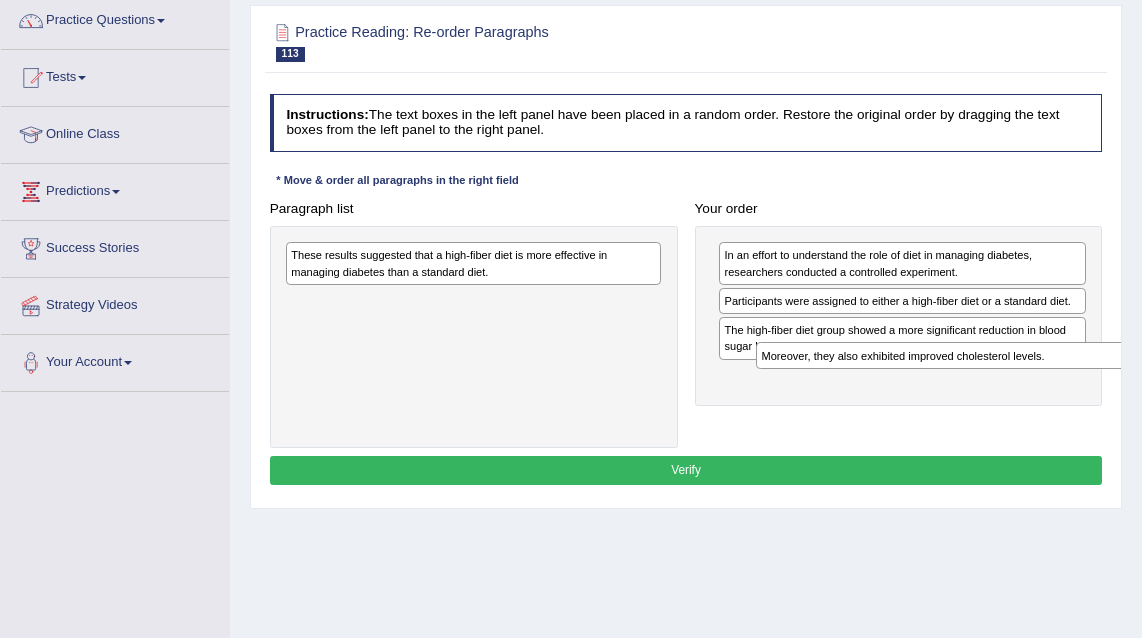 drag, startPoint x: 411, startPoint y: 295, endPoint x: 965, endPoint y: 378, distance: 560.183 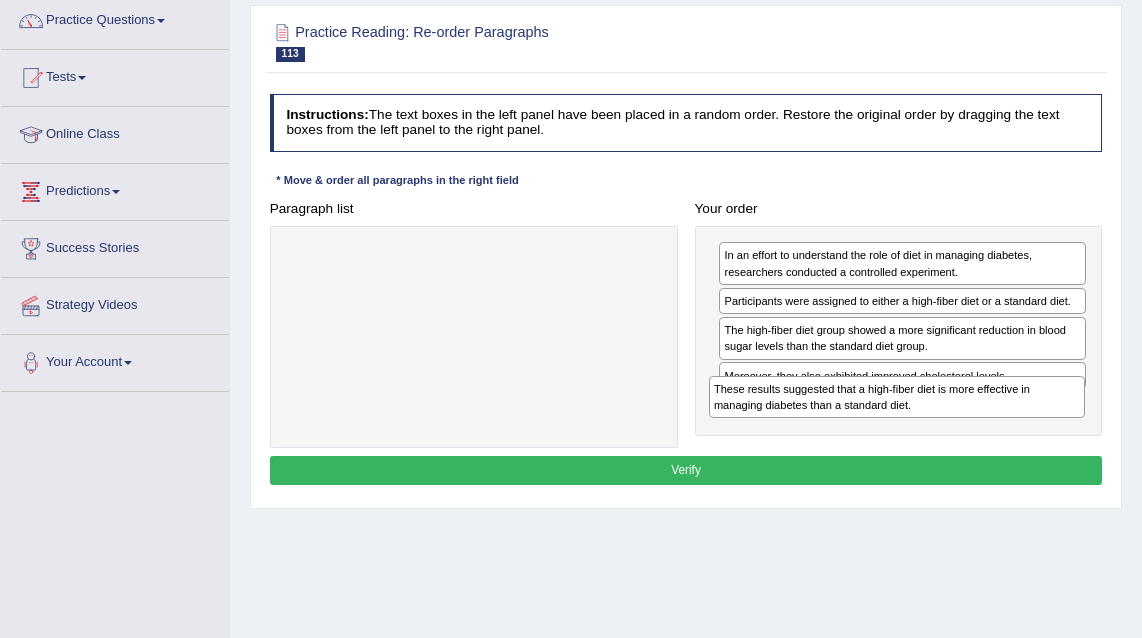 drag, startPoint x: 542, startPoint y: 259, endPoint x: 1044, endPoint y: 425, distance: 528.7343 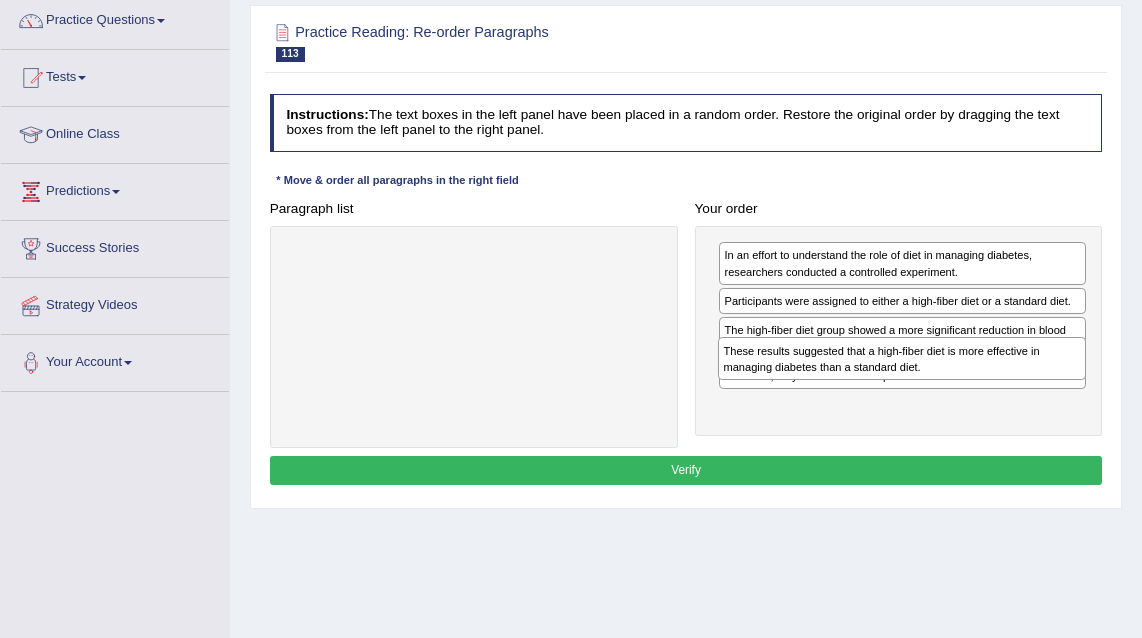 drag, startPoint x: 895, startPoint y: 416, endPoint x: 901, endPoint y: 388, distance: 28.635643 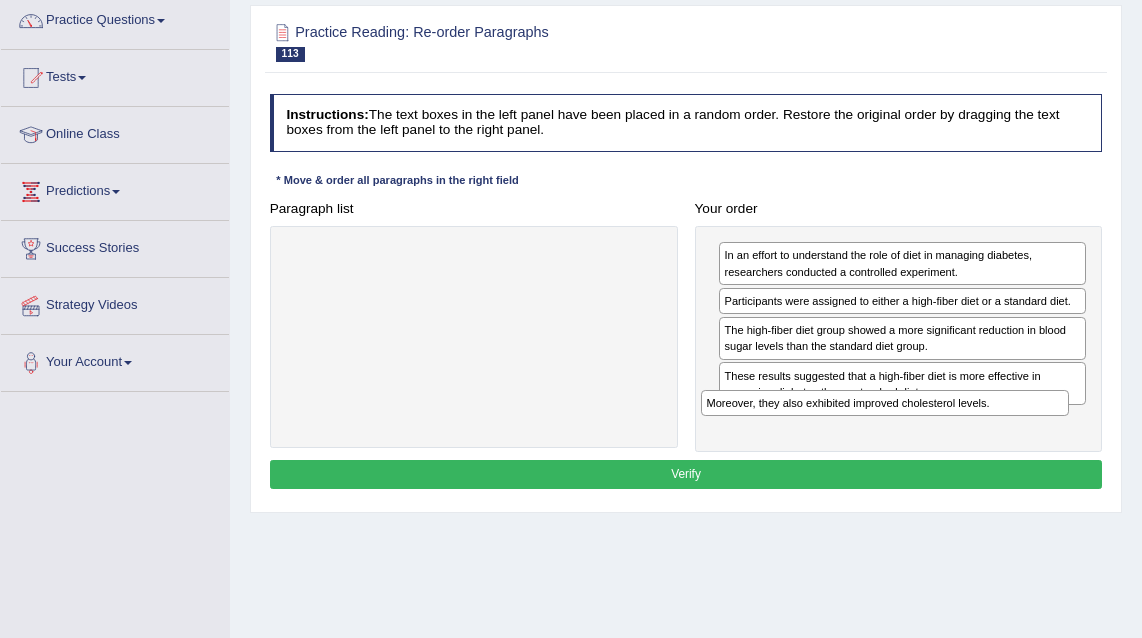 drag, startPoint x: 889, startPoint y: 376, endPoint x: 874, endPoint y: 439, distance: 64.7611 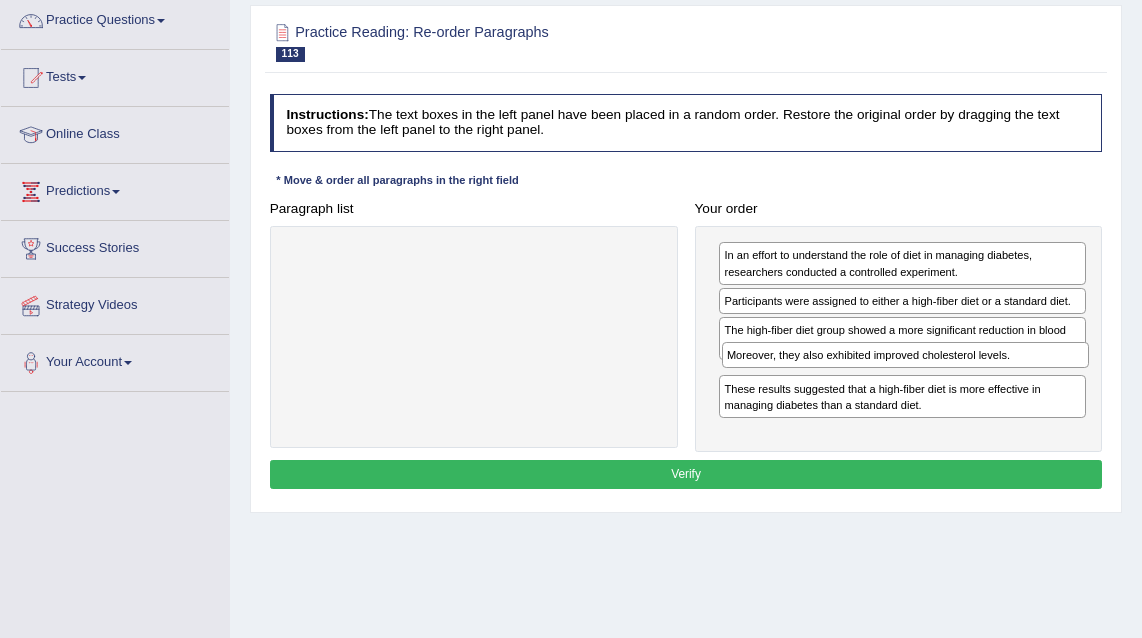 drag, startPoint x: 882, startPoint y: 419, endPoint x: 891, endPoint y: 383, distance: 37.107952 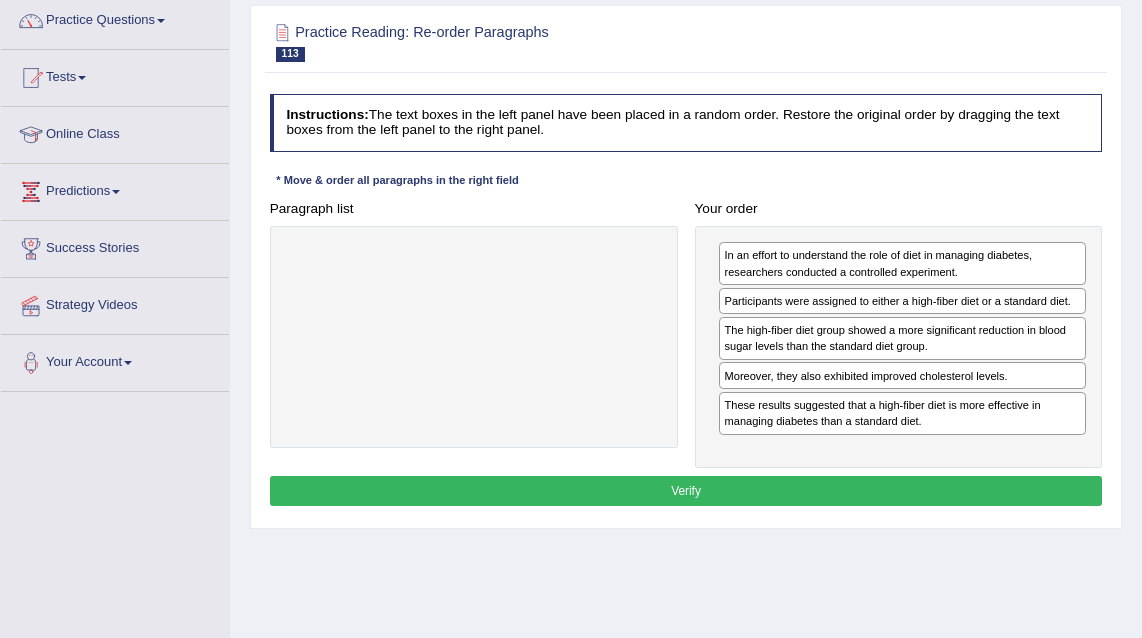click on "Verify" at bounding box center (686, 490) 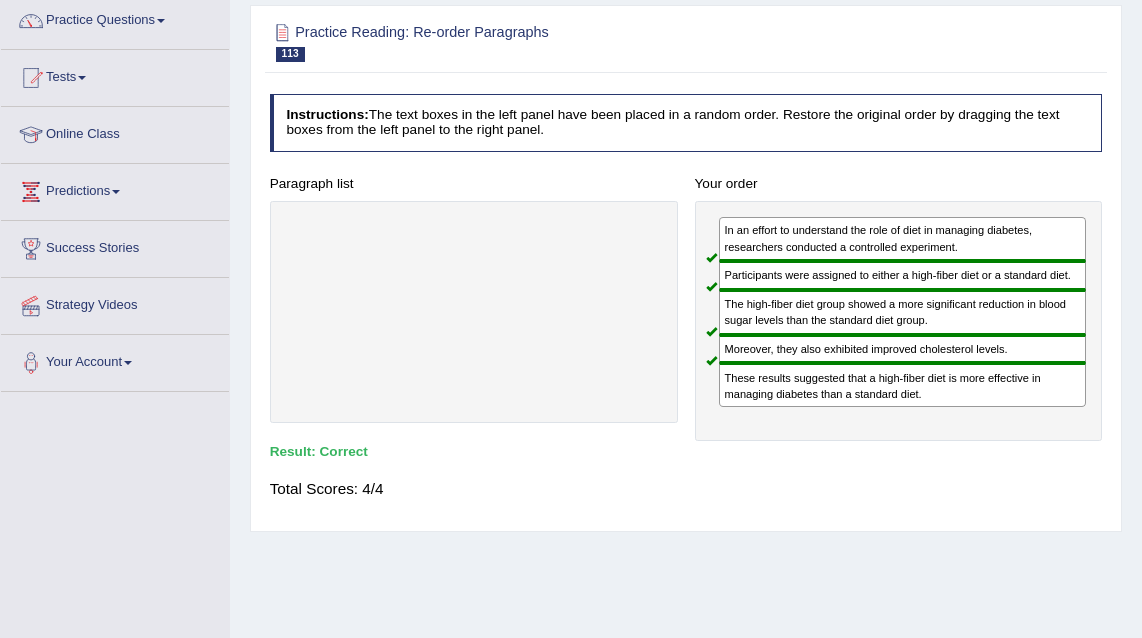 scroll, scrollTop: 0, scrollLeft: 0, axis: both 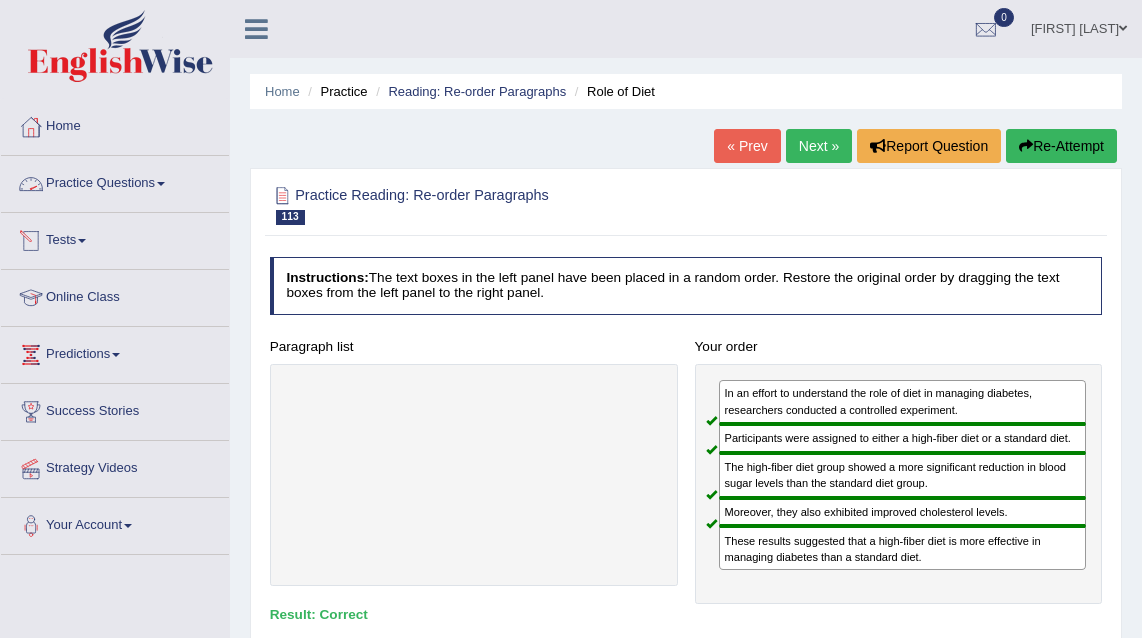 click on "Practice Questions" at bounding box center (115, 181) 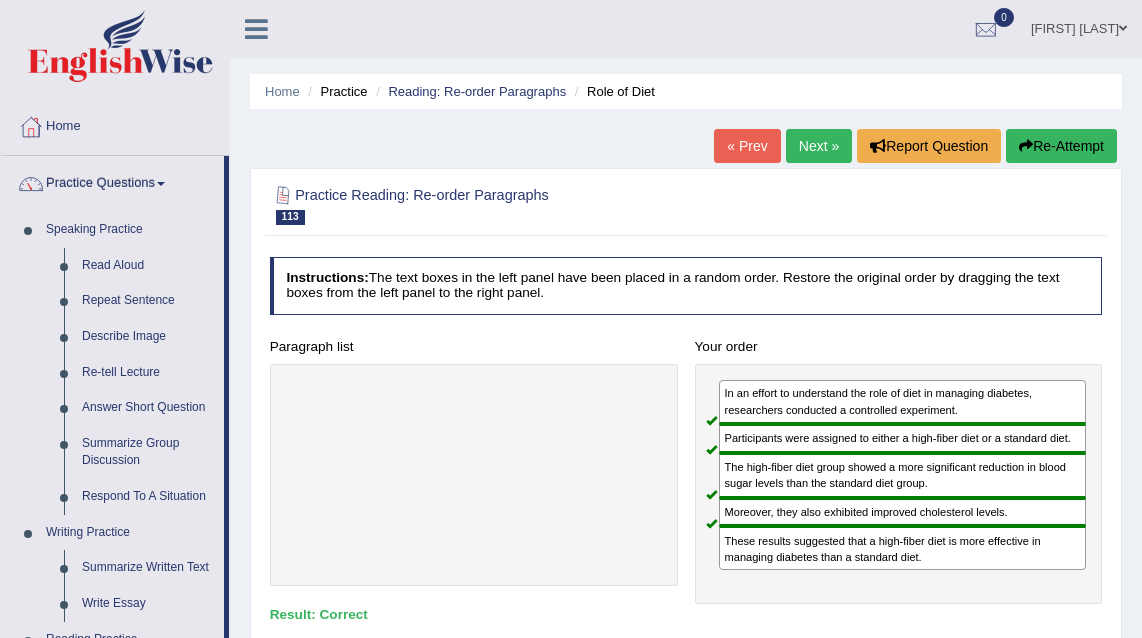 click on "Home
Practice
Reading: Re-order Paragraphs
Role of Diet
« Prev Next »  Report Question  Re-Attempt
Practice Reading: Re-order Paragraphs
113
Role of Diet
Instructions:  The text boxes in the left panel have been placed in a random order. Restore the original order by dragging the text boxes from the left panel to the right panel.
* Move & order all paragraphs in the right field
Paragraph list
Correct order
In an effort to understand the role of diet in managing diabetes, researchers conducted a controlled experiment. Participants were assigned to either a high-fiber diet or a standard diet. The high-fiber diet group showed a more significant reduction in blood sugar levels than the standard diet
group. Moreover, they also exhibited improved cholesterol levels." at bounding box center [686, 500] 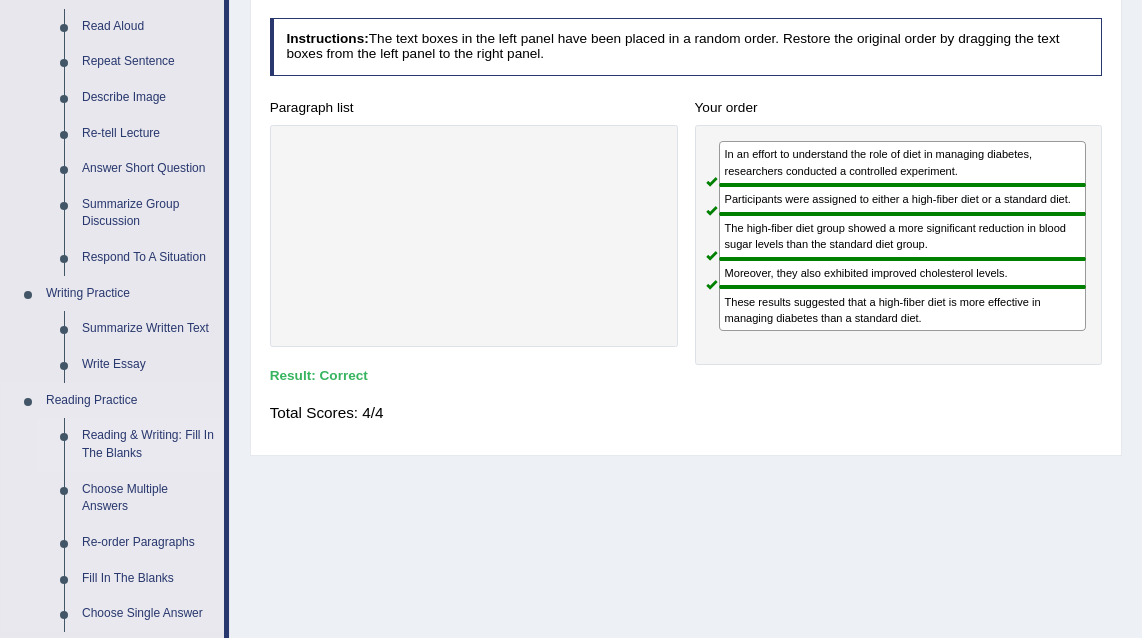 scroll, scrollTop: 307, scrollLeft: 0, axis: vertical 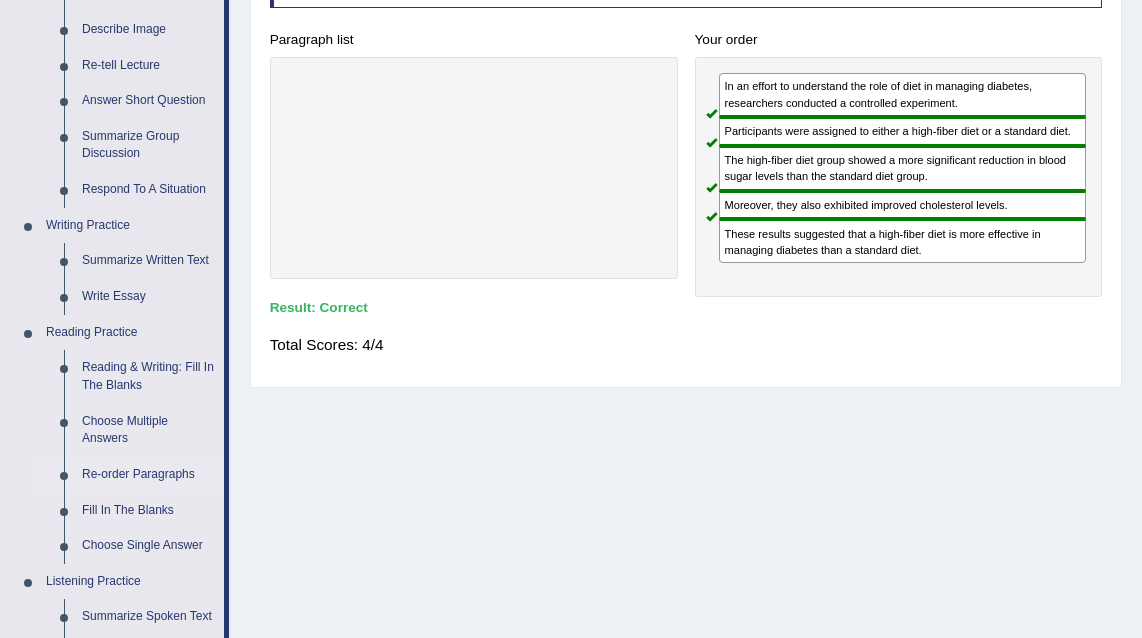 click on "Re-order Paragraphs" at bounding box center [148, 475] 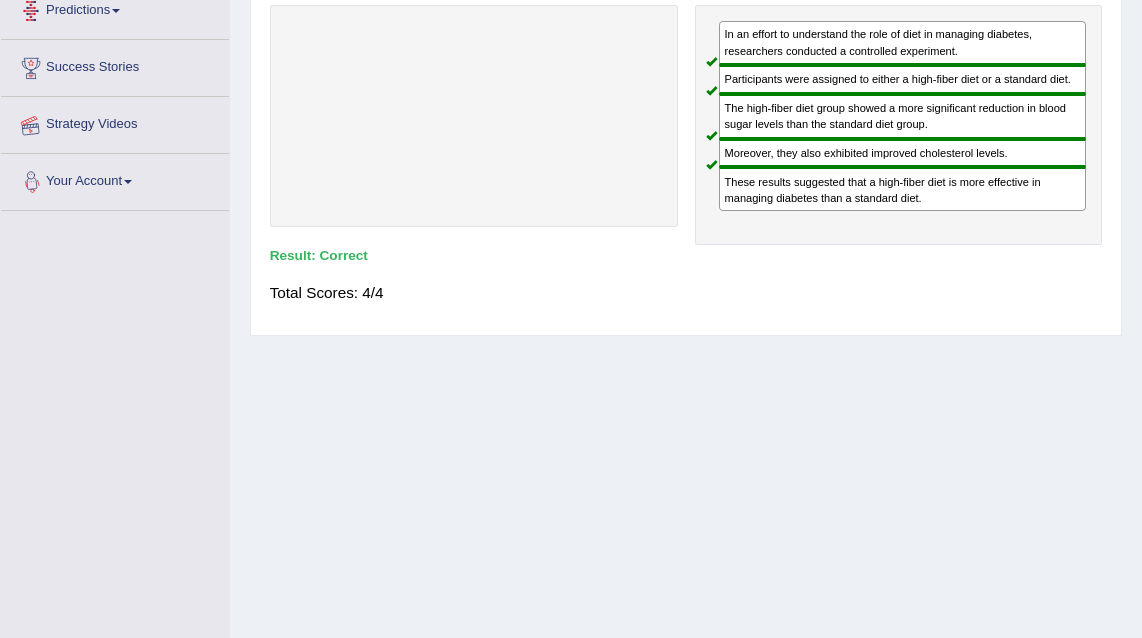 scroll, scrollTop: 411, scrollLeft: 0, axis: vertical 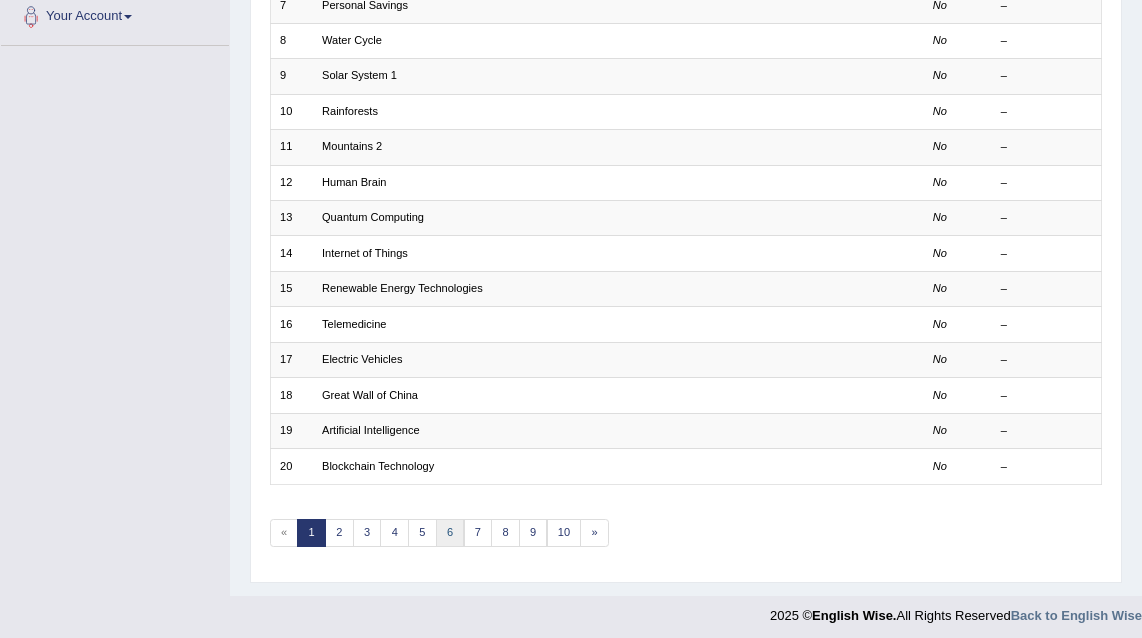 click on "6" at bounding box center (450, 533) 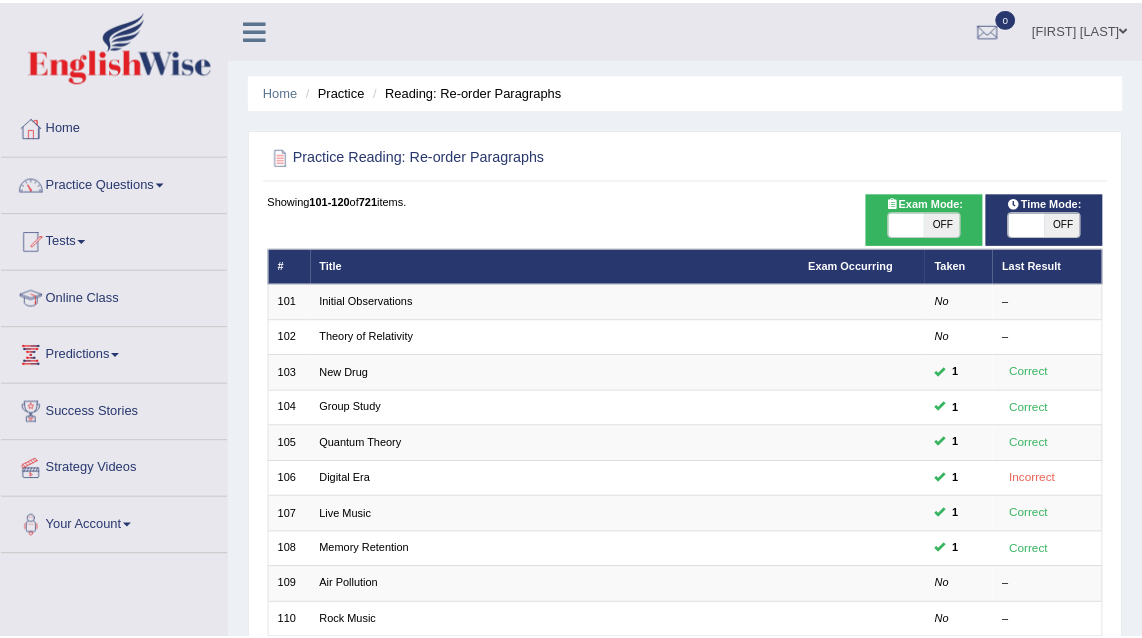 scroll, scrollTop: 0, scrollLeft: 0, axis: both 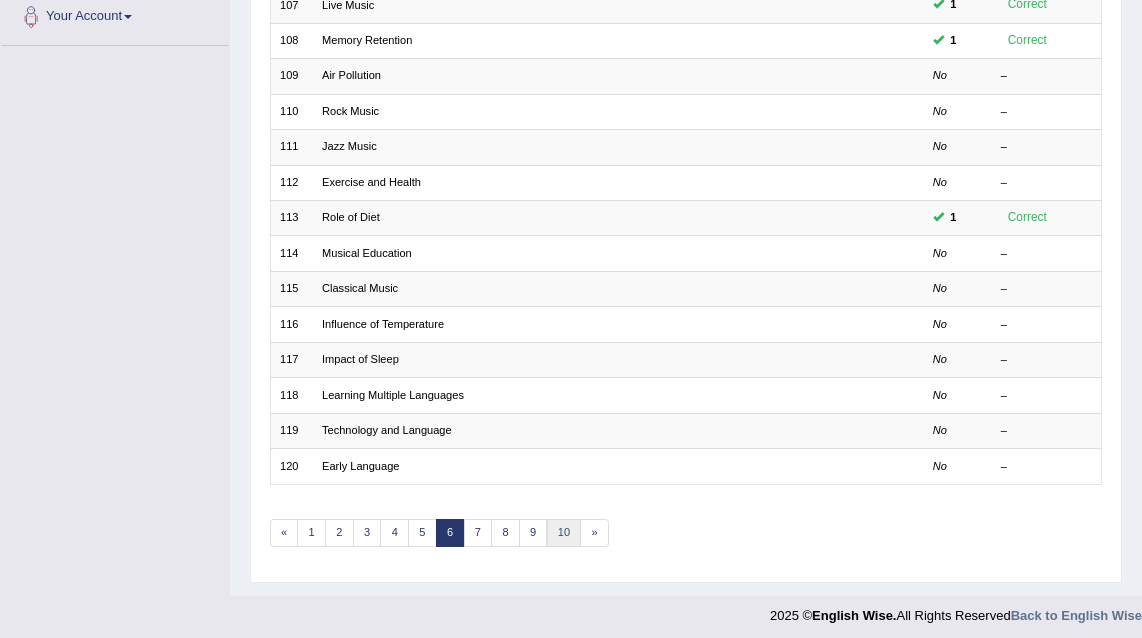 click on "10" at bounding box center [564, 533] 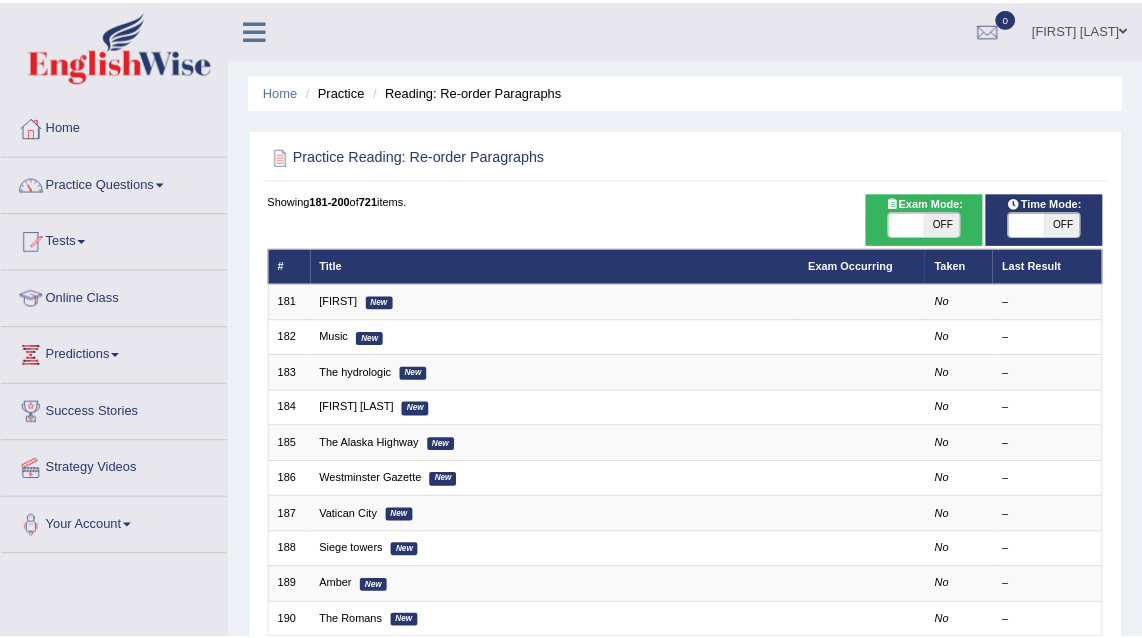 scroll, scrollTop: 0, scrollLeft: 0, axis: both 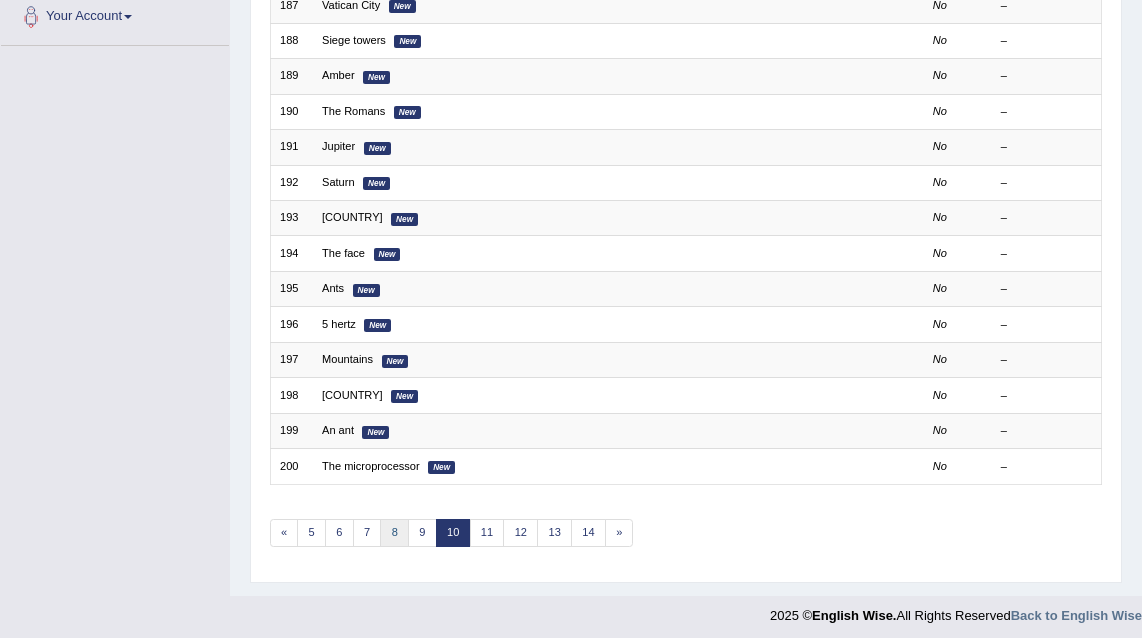 click on "8" at bounding box center [394, 533] 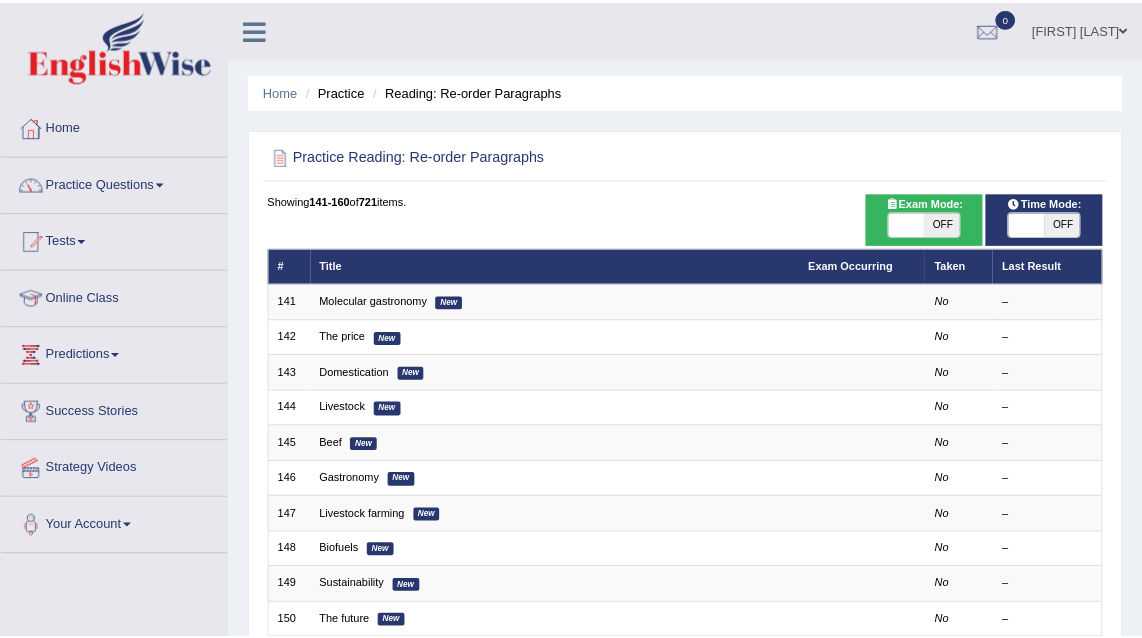 scroll, scrollTop: 0, scrollLeft: 0, axis: both 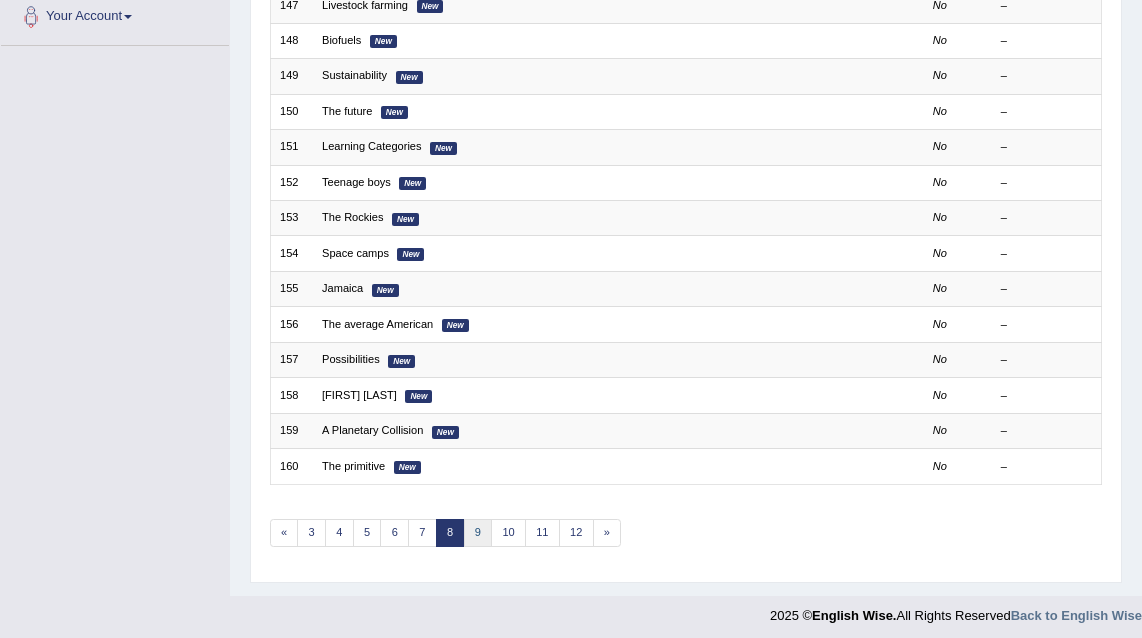 click on "9" at bounding box center (478, 533) 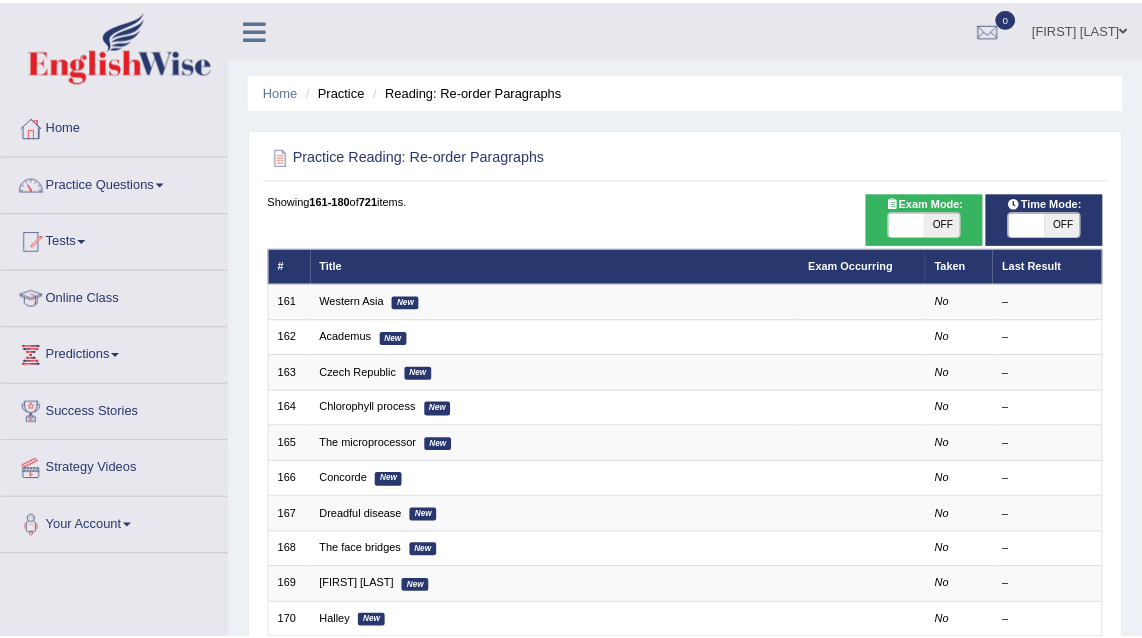 scroll, scrollTop: 0, scrollLeft: 0, axis: both 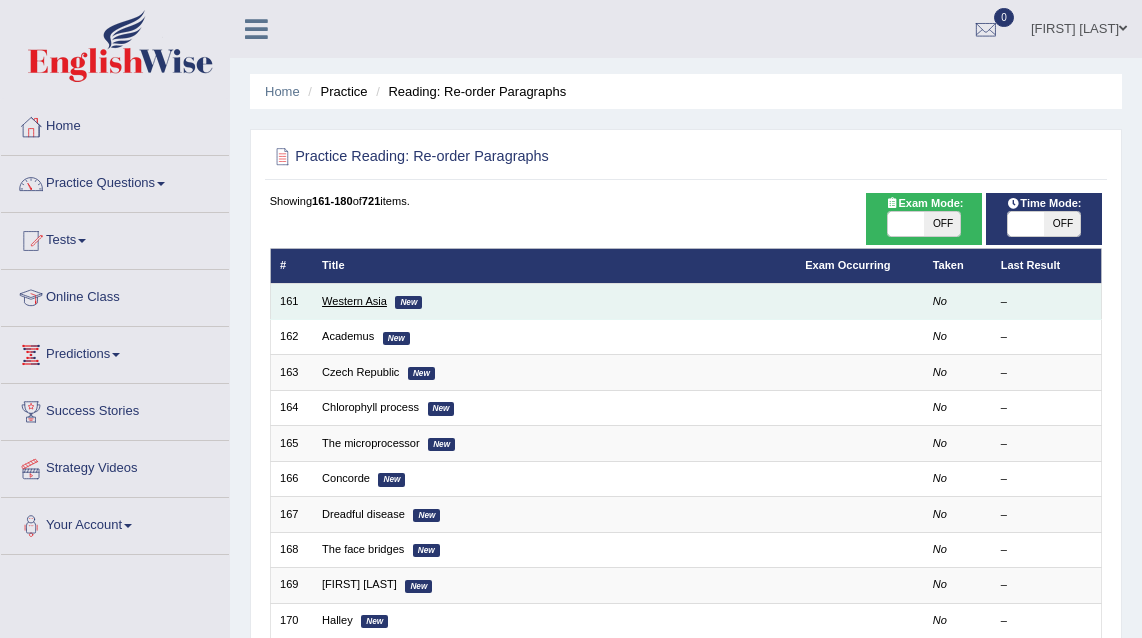 click on "Western Asia" at bounding box center [354, 301] 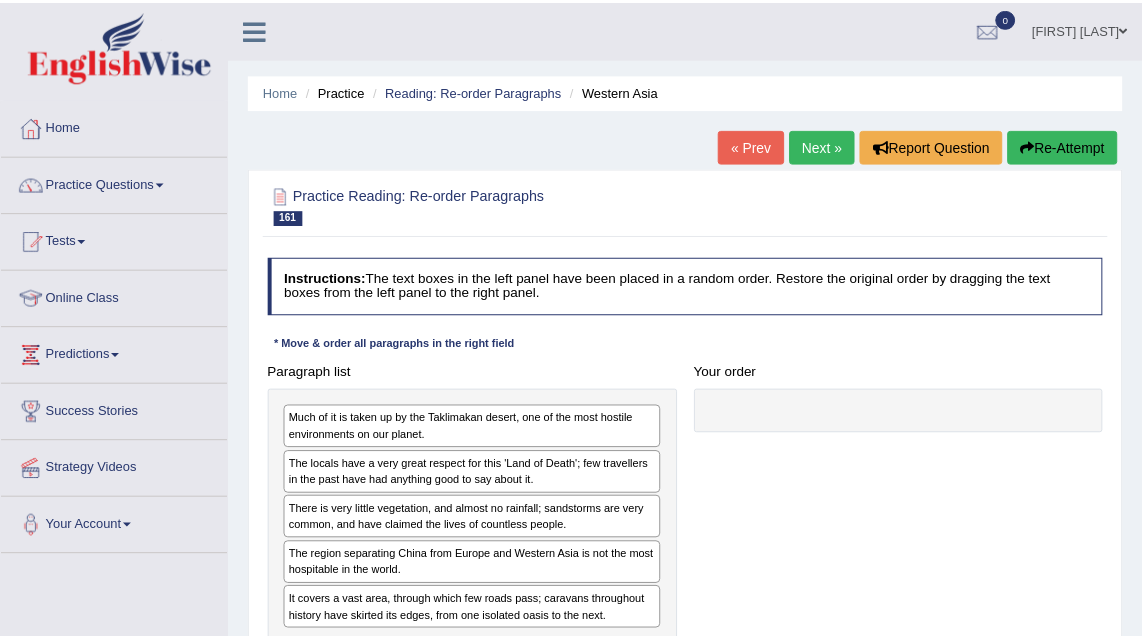 scroll, scrollTop: 0, scrollLeft: 0, axis: both 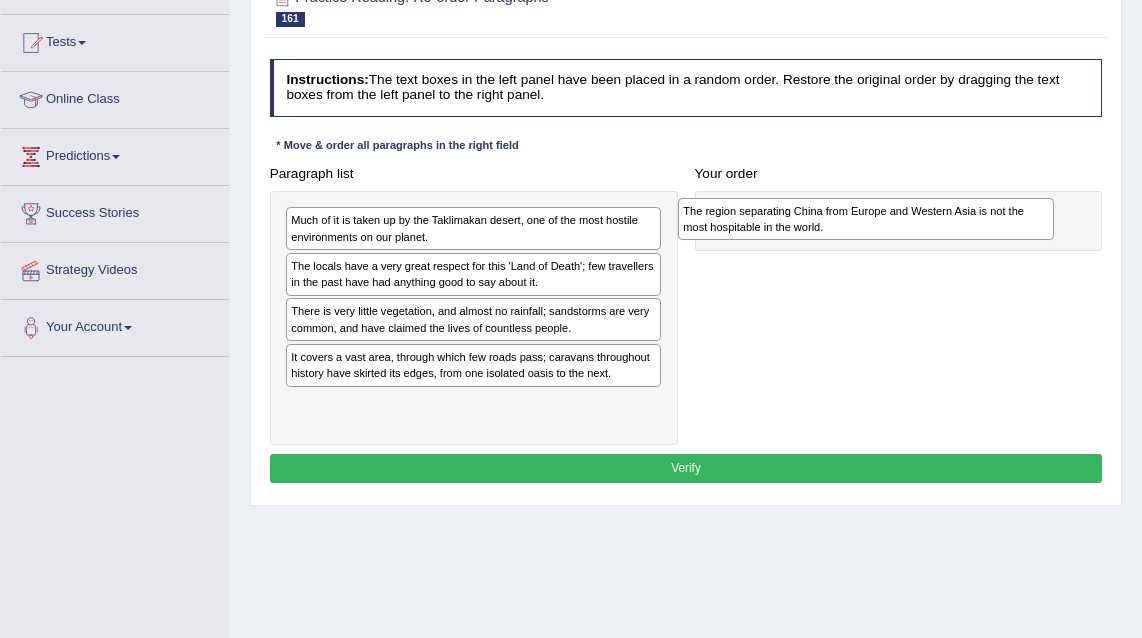 drag, startPoint x: 415, startPoint y: 361, endPoint x: 881, endPoint y: 224, distance: 485.7211 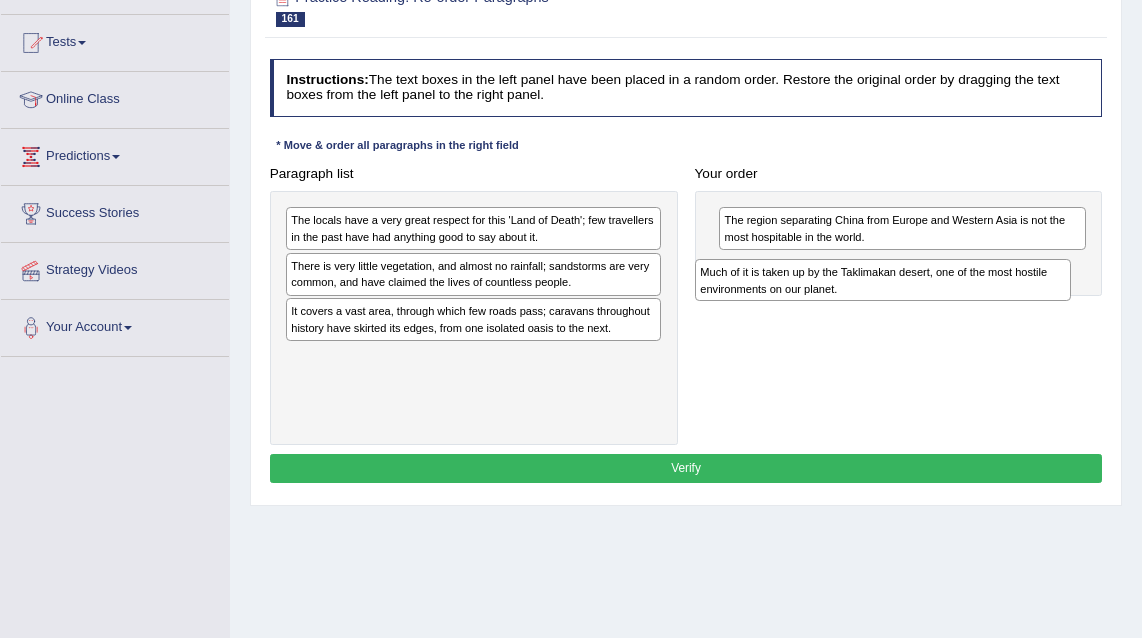 drag, startPoint x: 478, startPoint y: 223, endPoint x: 964, endPoint y: 293, distance: 491.0153 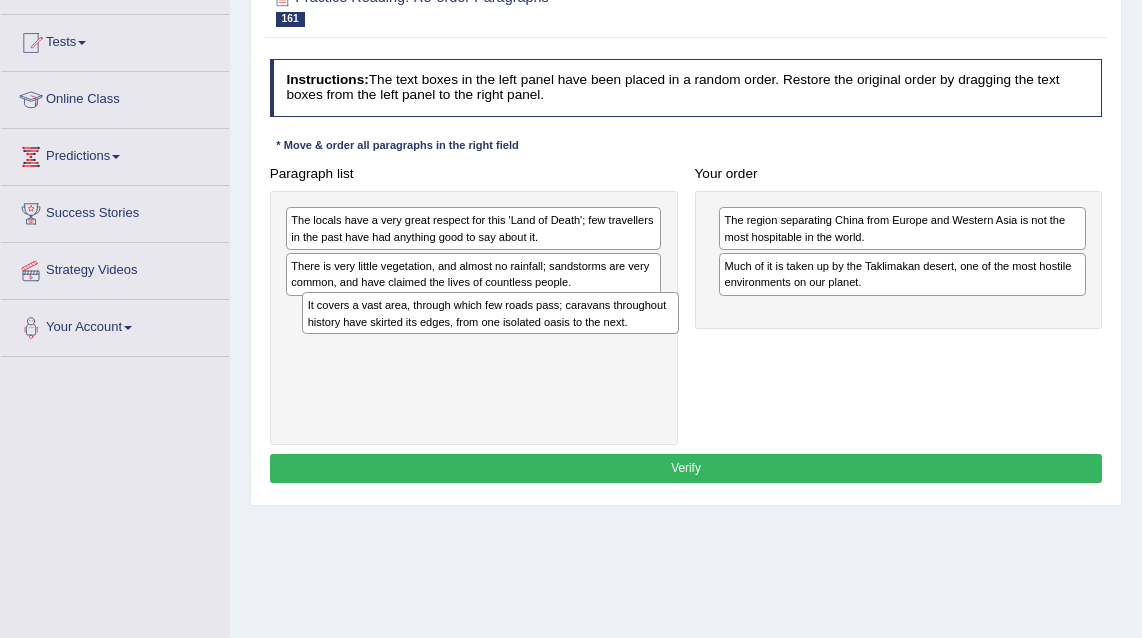 drag, startPoint x: 591, startPoint y: 326, endPoint x: 614, endPoint y: 346, distance: 30.479502 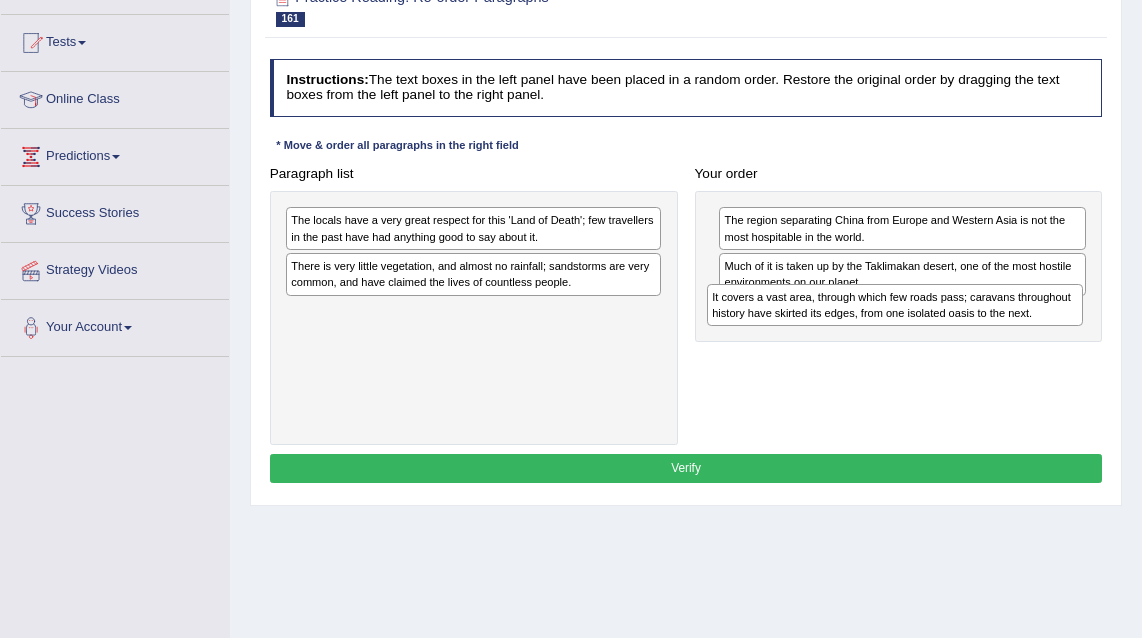 drag, startPoint x: 491, startPoint y: 323, endPoint x: 991, endPoint y: 332, distance: 500.081 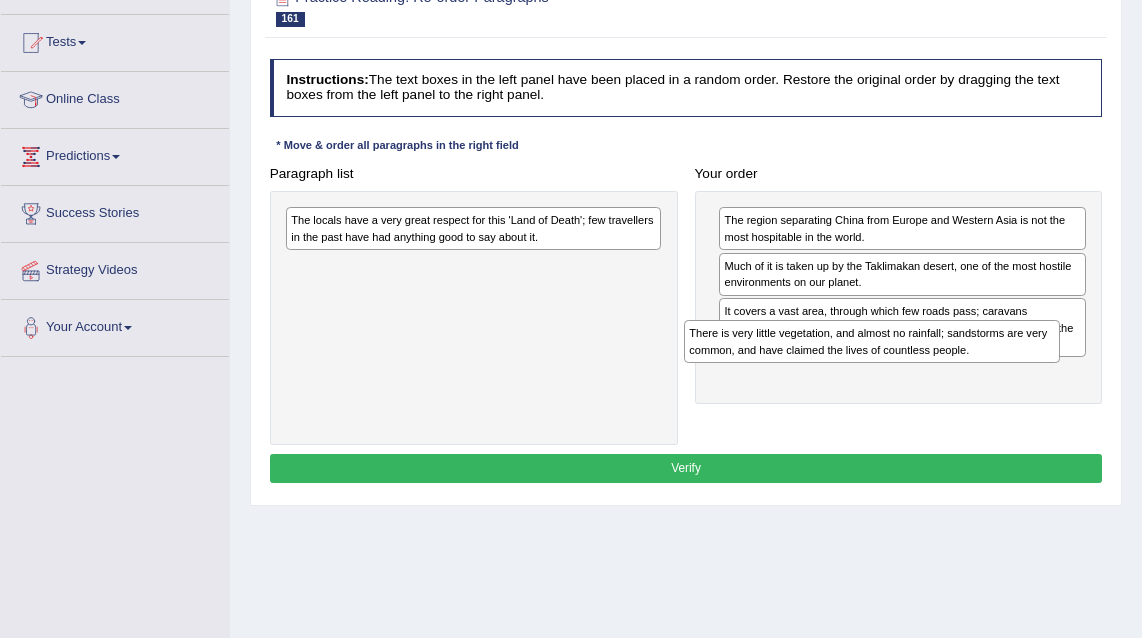 drag, startPoint x: 374, startPoint y: 271, endPoint x: 847, endPoint y: 368, distance: 482.84366 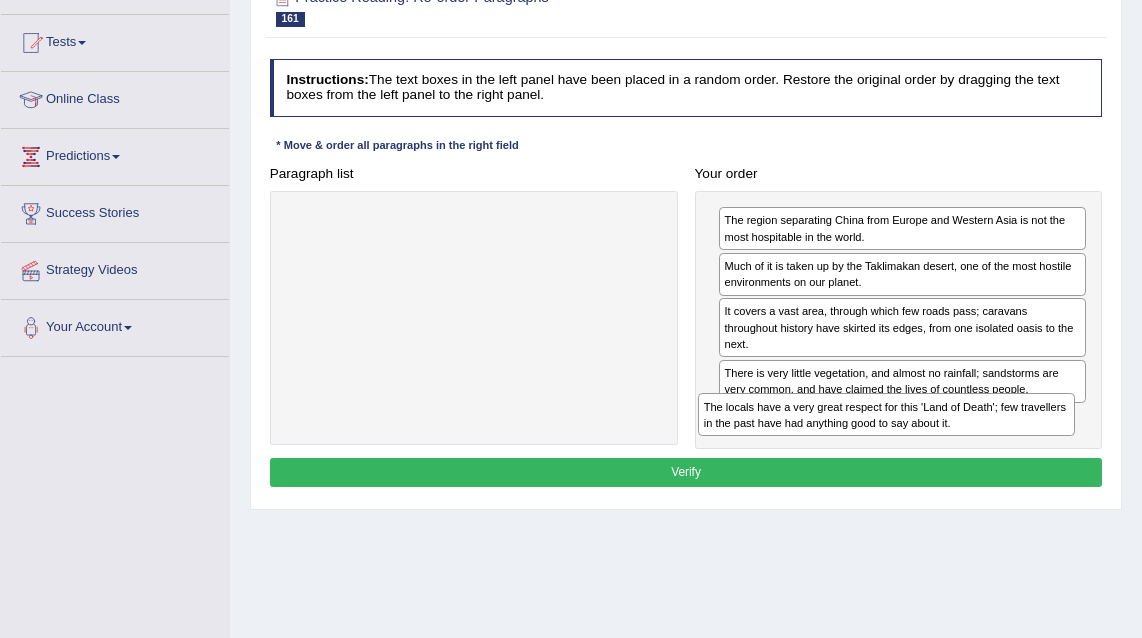 drag, startPoint x: 611, startPoint y: 230, endPoint x: 1101, endPoint y: 458, distance: 540.44794 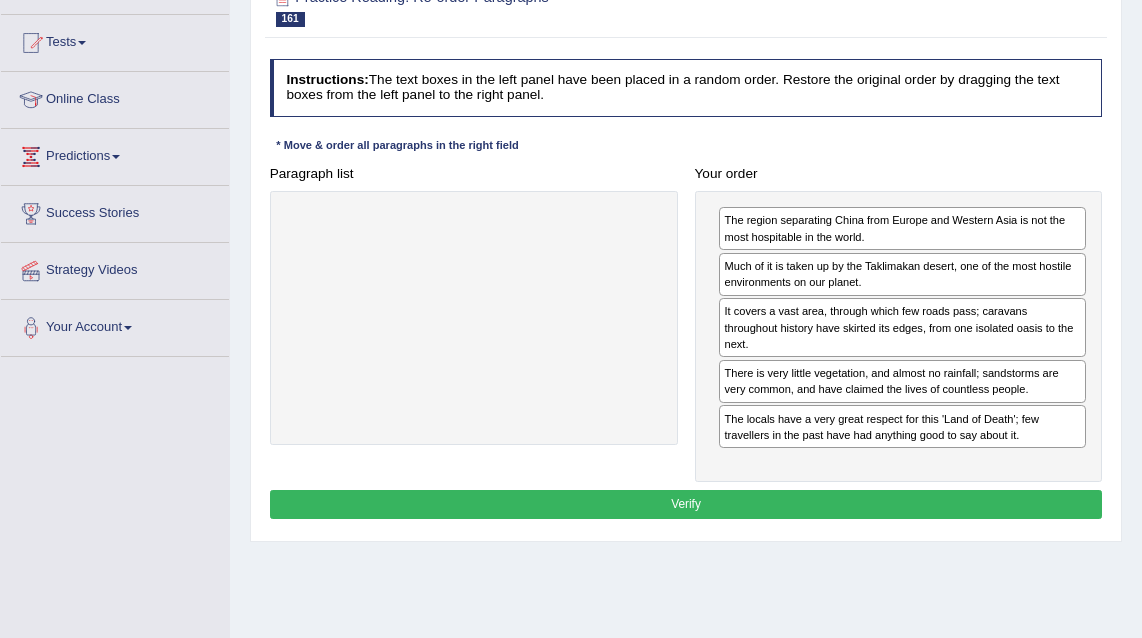 click on "Verify" at bounding box center [686, 504] 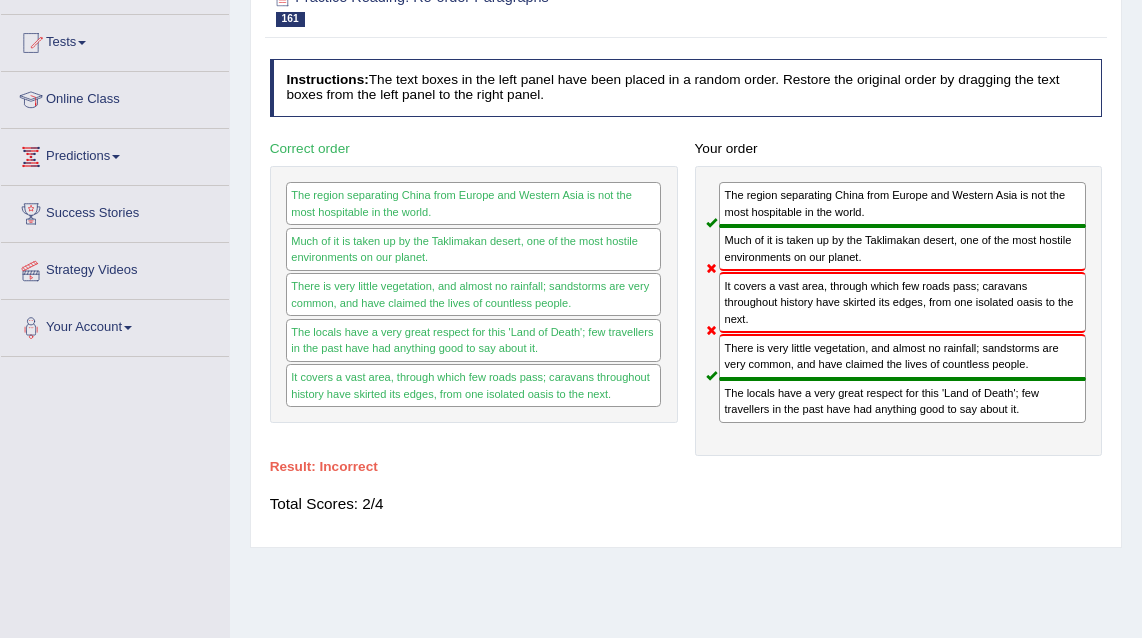drag, startPoint x: 773, startPoint y: 351, endPoint x: 773, endPoint y: 299, distance: 52 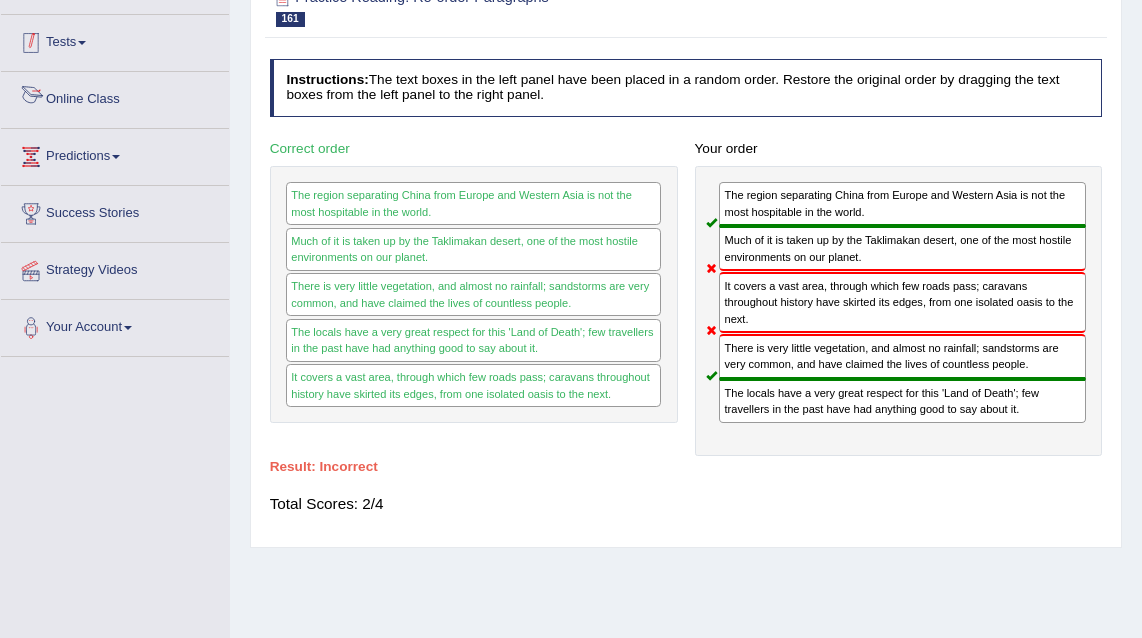 scroll, scrollTop: 36, scrollLeft: 0, axis: vertical 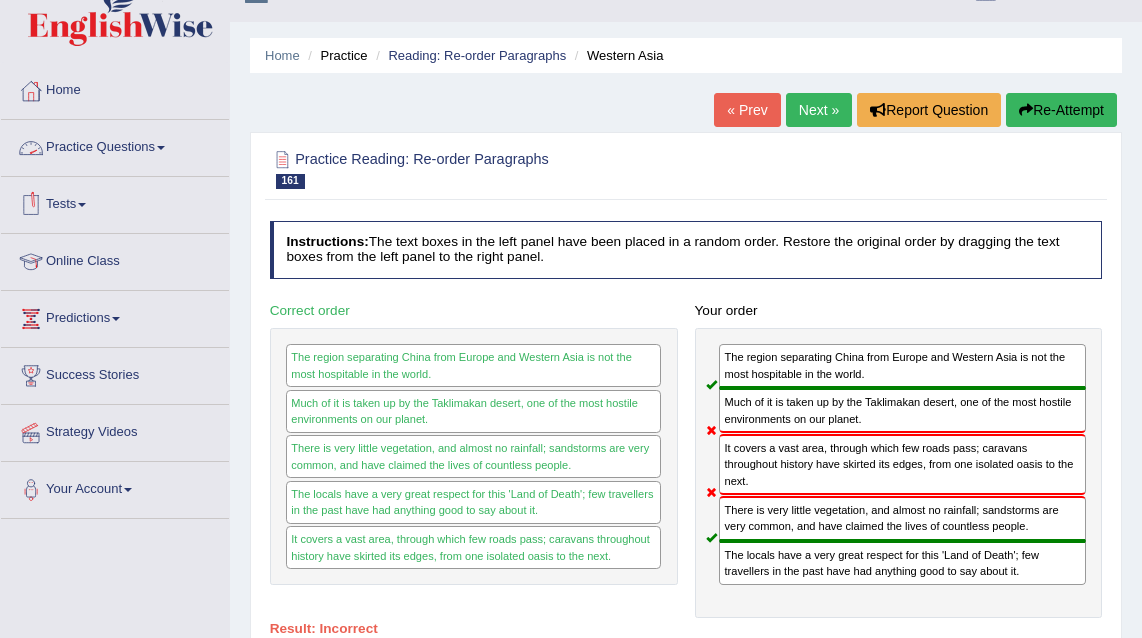 click on "Practice Questions" at bounding box center [115, 145] 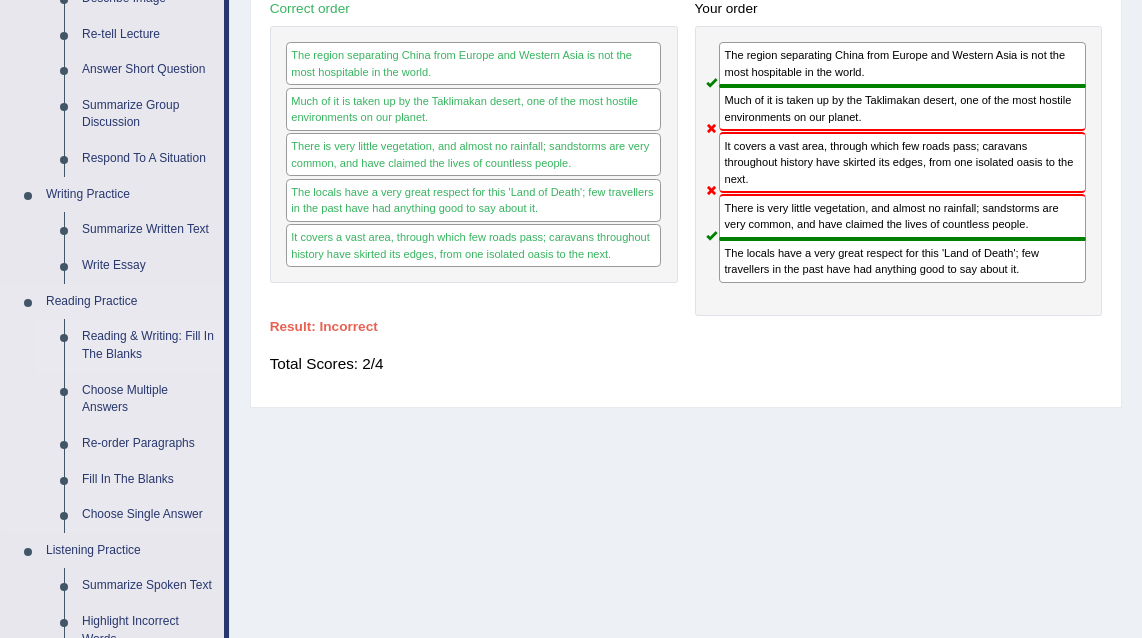 scroll, scrollTop: 346, scrollLeft: 0, axis: vertical 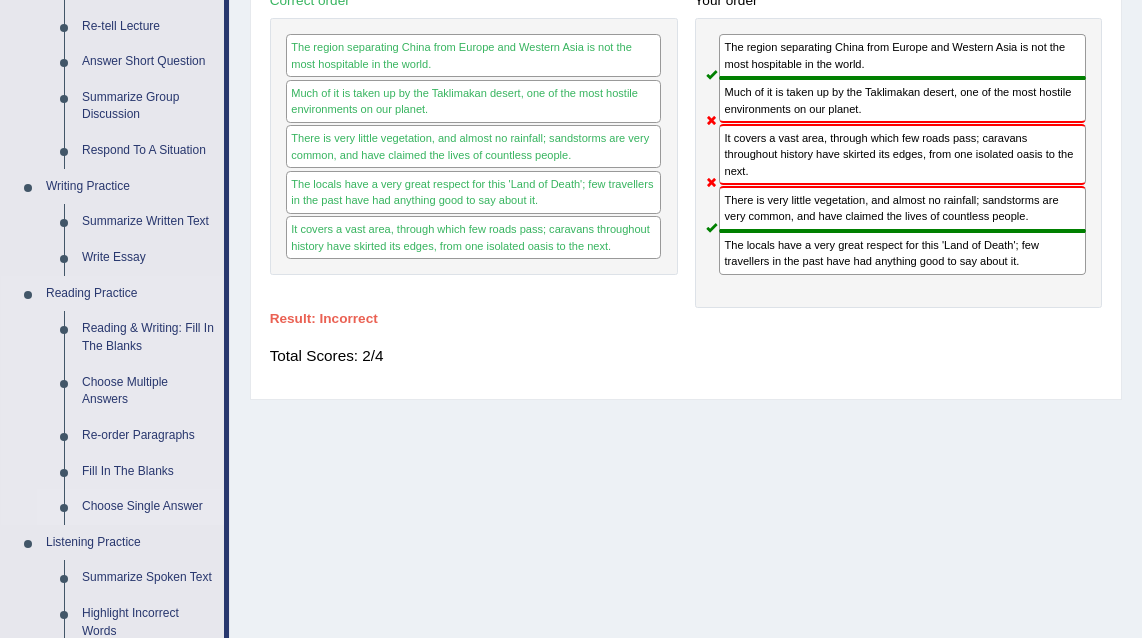 click on "Choose Single Answer" at bounding box center [148, 507] 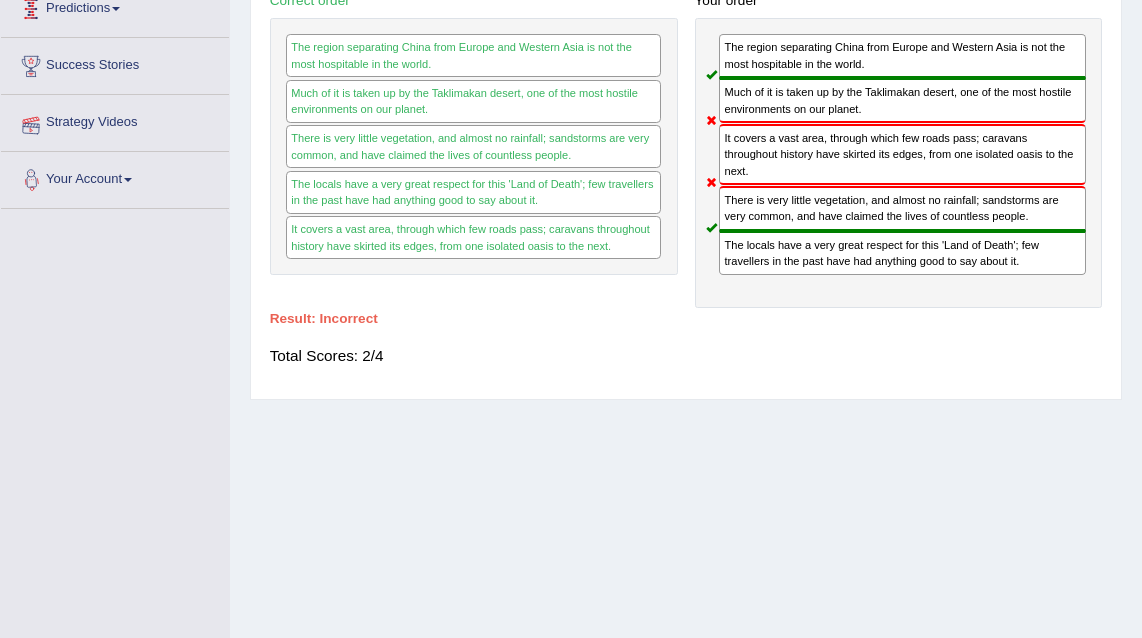 scroll, scrollTop: 395, scrollLeft: 0, axis: vertical 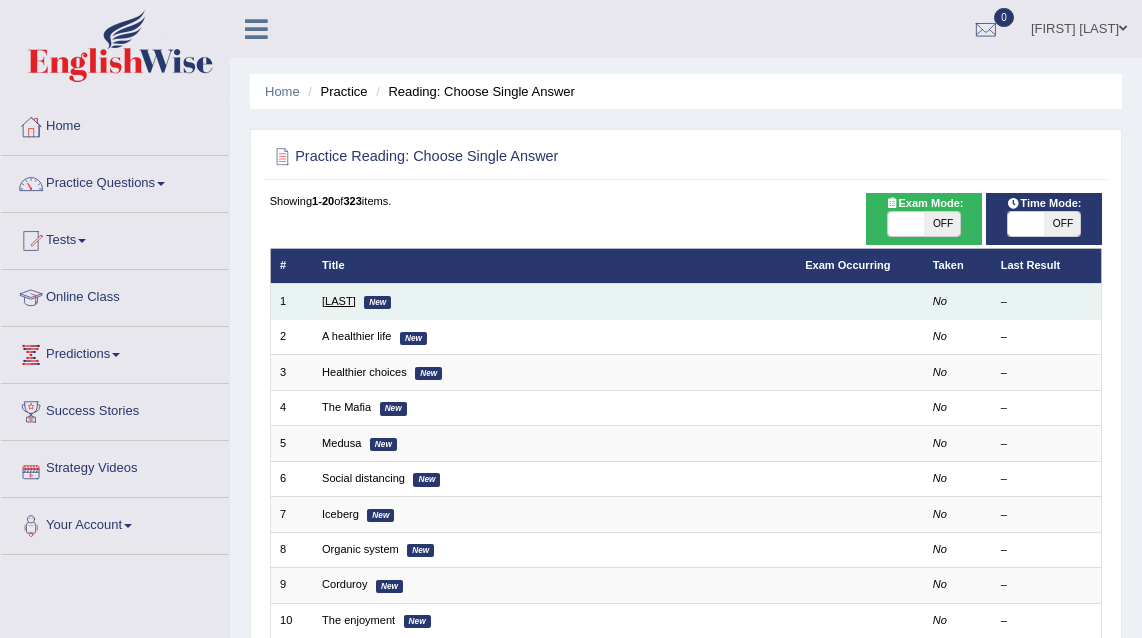 click on "[LAST]" at bounding box center [339, 301] 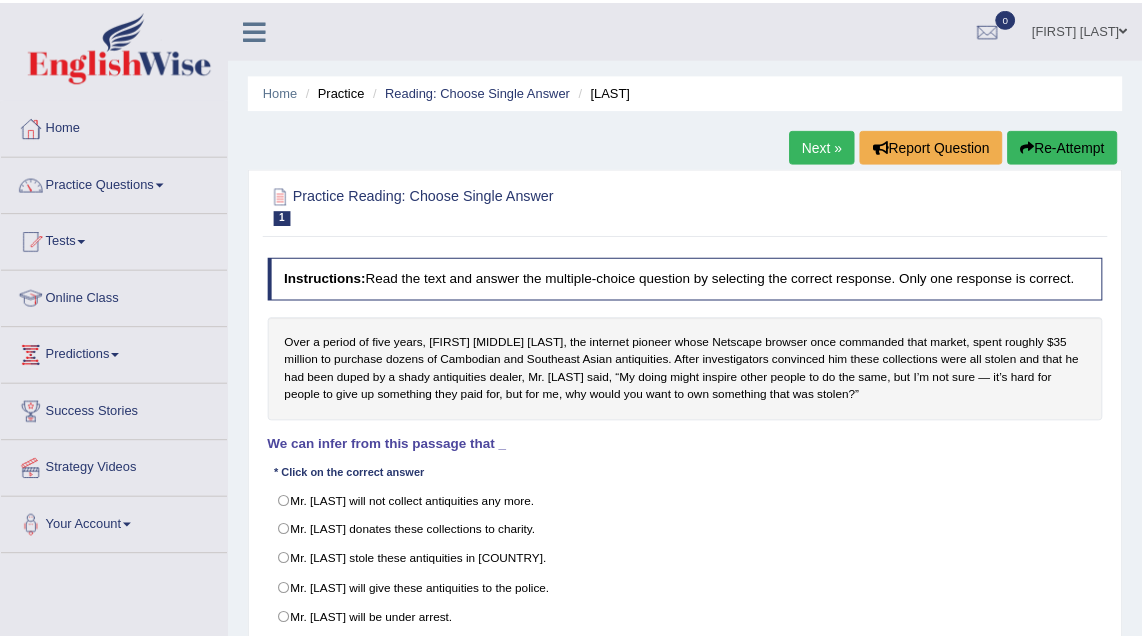 scroll, scrollTop: 0, scrollLeft: 0, axis: both 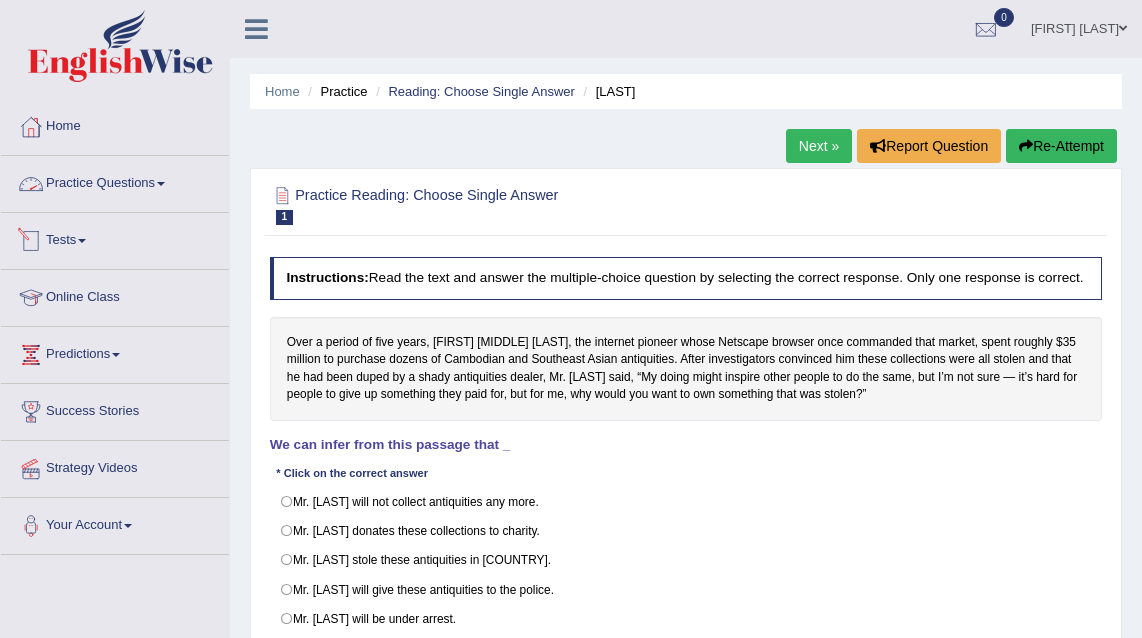 click on "Practice Questions" at bounding box center (115, 181) 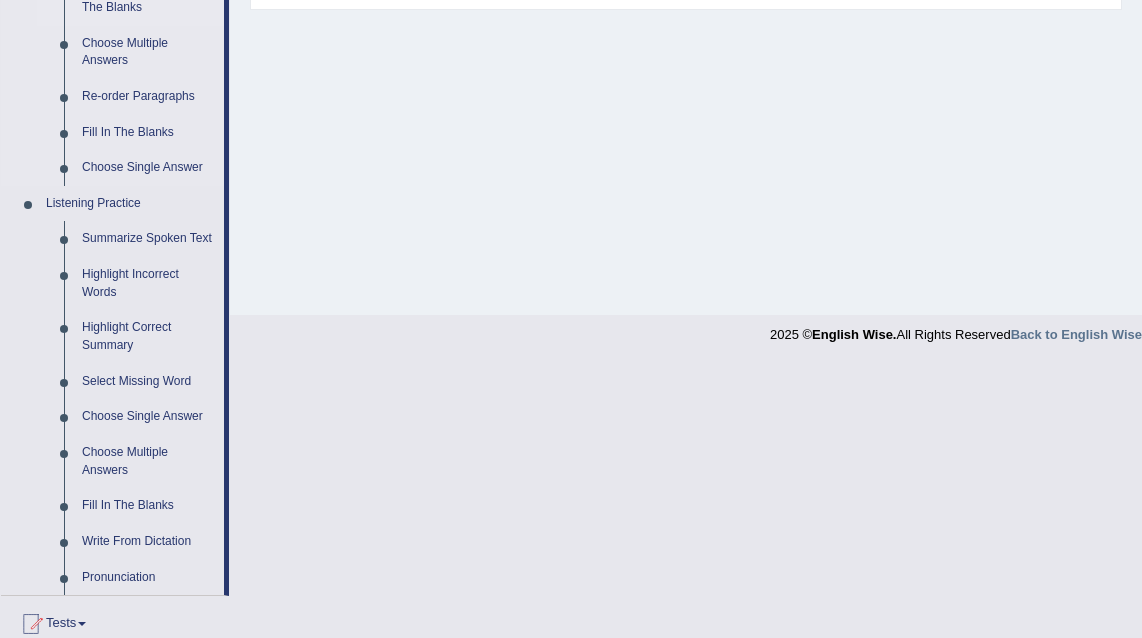 scroll, scrollTop: 178, scrollLeft: 0, axis: vertical 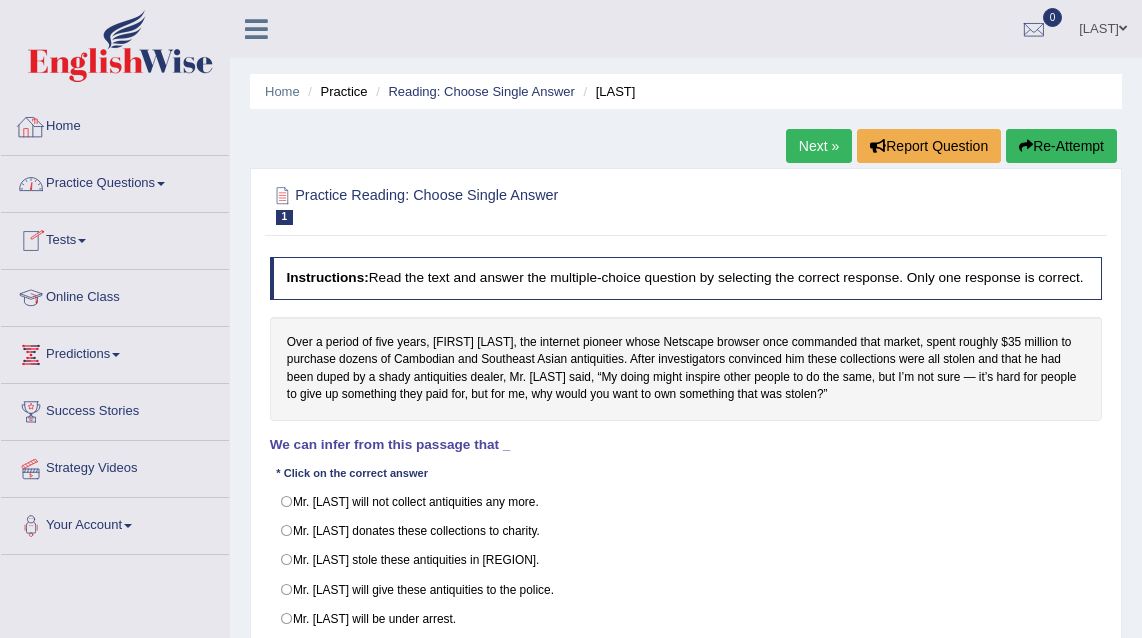 click on "Practice Questions" at bounding box center (115, 181) 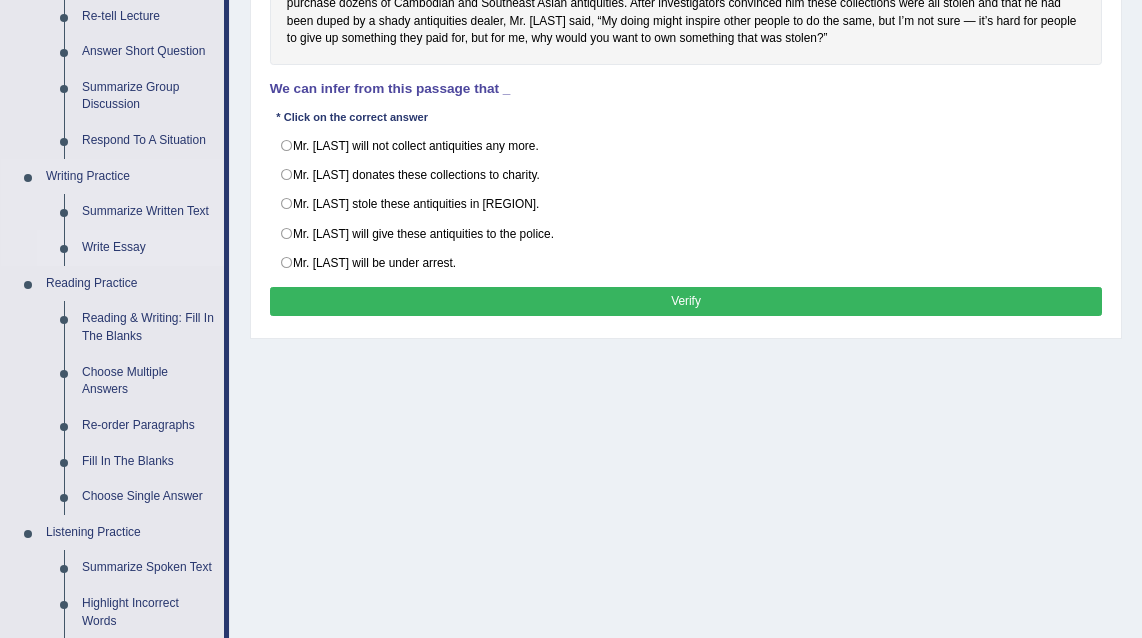 scroll, scrollTop: 364, scrollLeft: 0, axis: vertical 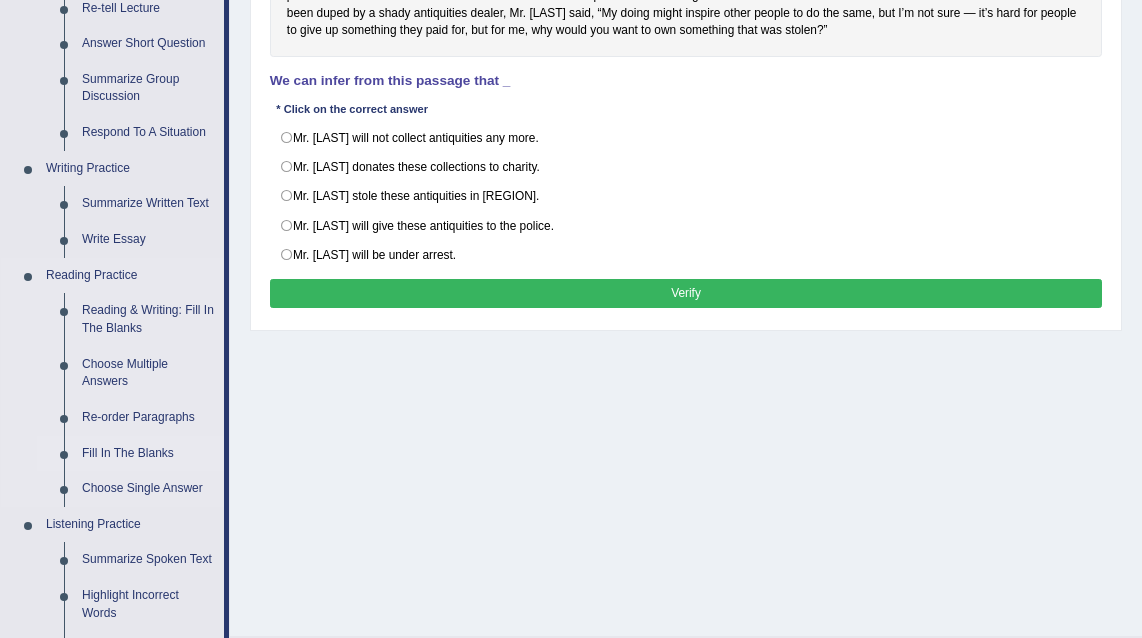 click on "Fill In The Blanks" at bounding box center (148, 454) 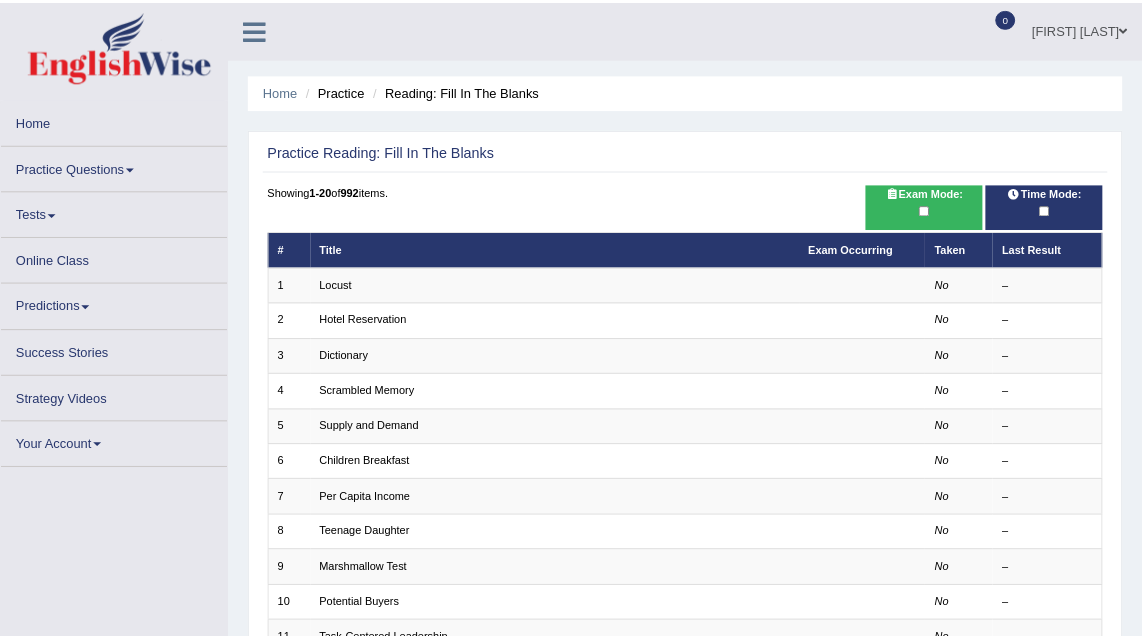 scroll, scrollTop: 0, scrollLeft: 0, axis: both 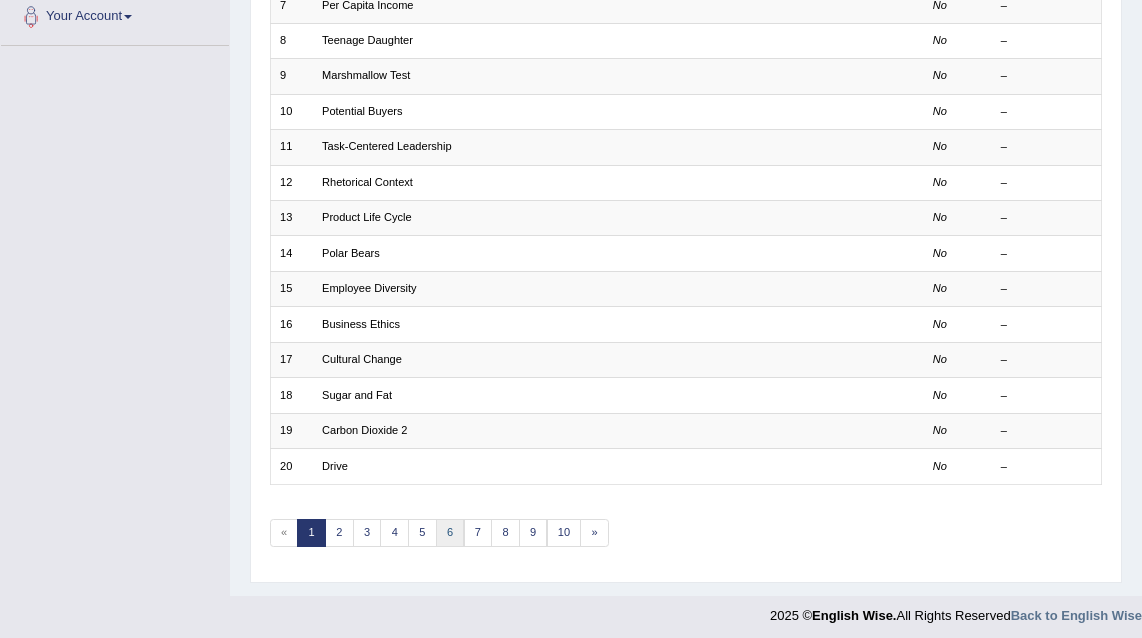 click on "6" at bounding box center [450, 533] 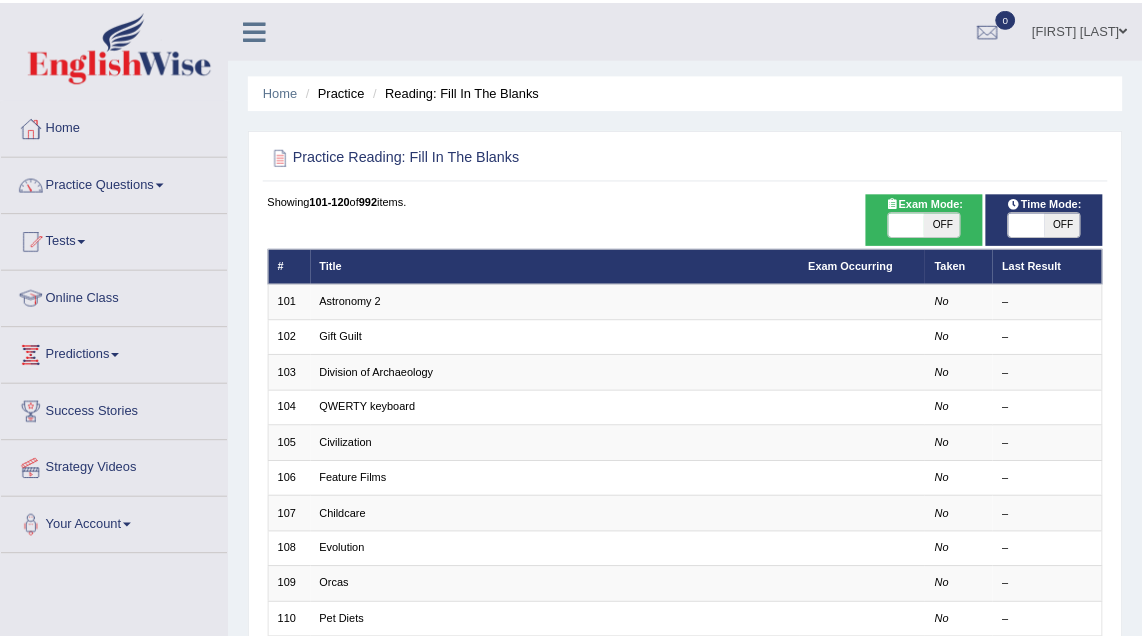 scroll, scrollTop: 0, scrollLeft: 0, axis: both 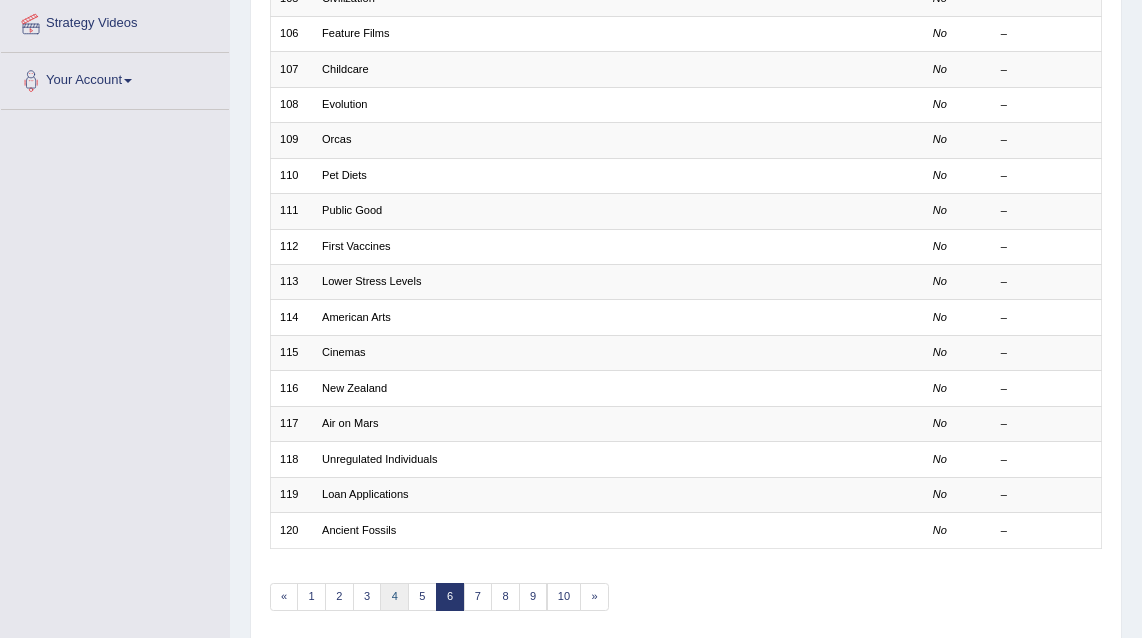 click on "4" at bounding box center [394, 597] 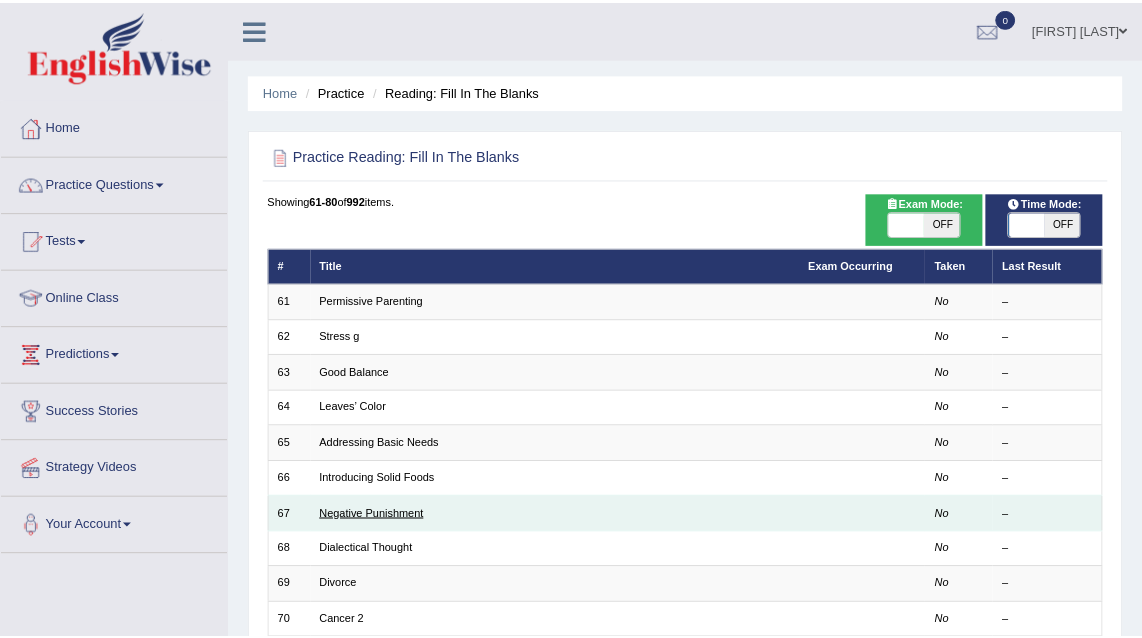 scroll, scrollTop: 0, scrollLeft: 0, axis: both 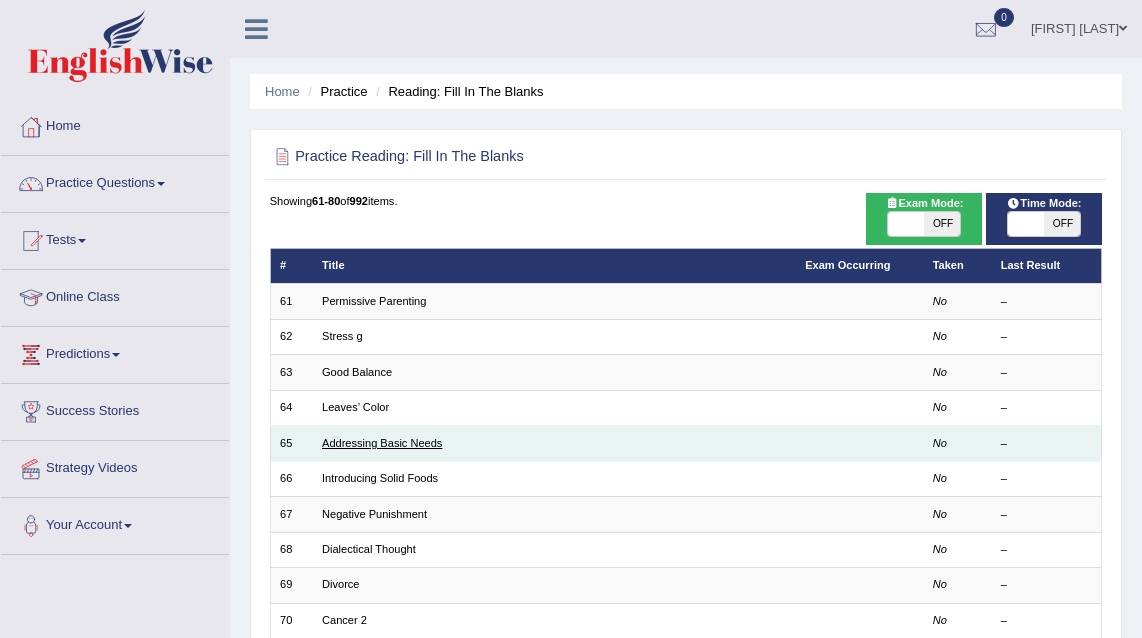 click on "Addressing Basic Needs" at bounding box center [382, 443] 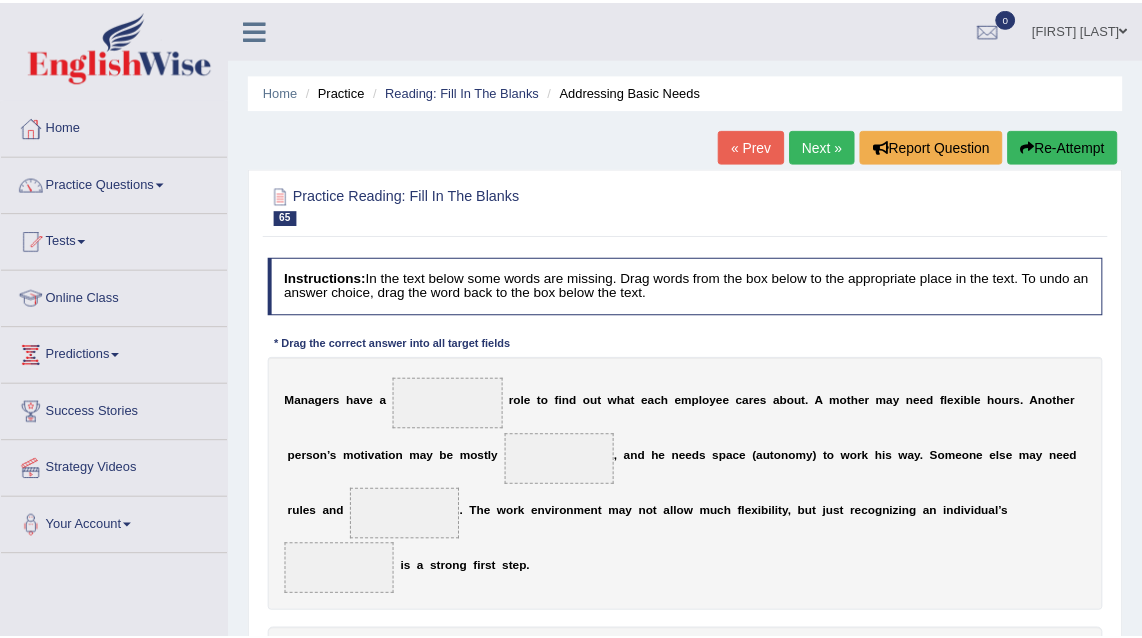 scroll, scrollTop: 0, scrollLeft: 0, axis: both 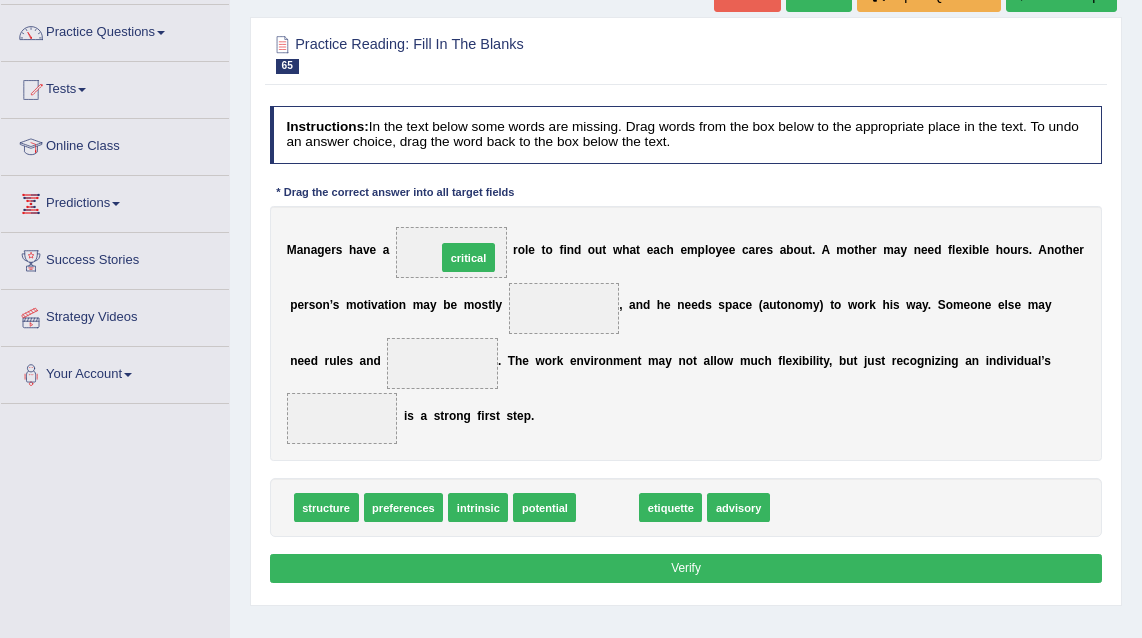 drag, startPoint x: 618, startPoint y: 507, endPoint x: 454, endPoint y: 213, distance: 336.6482 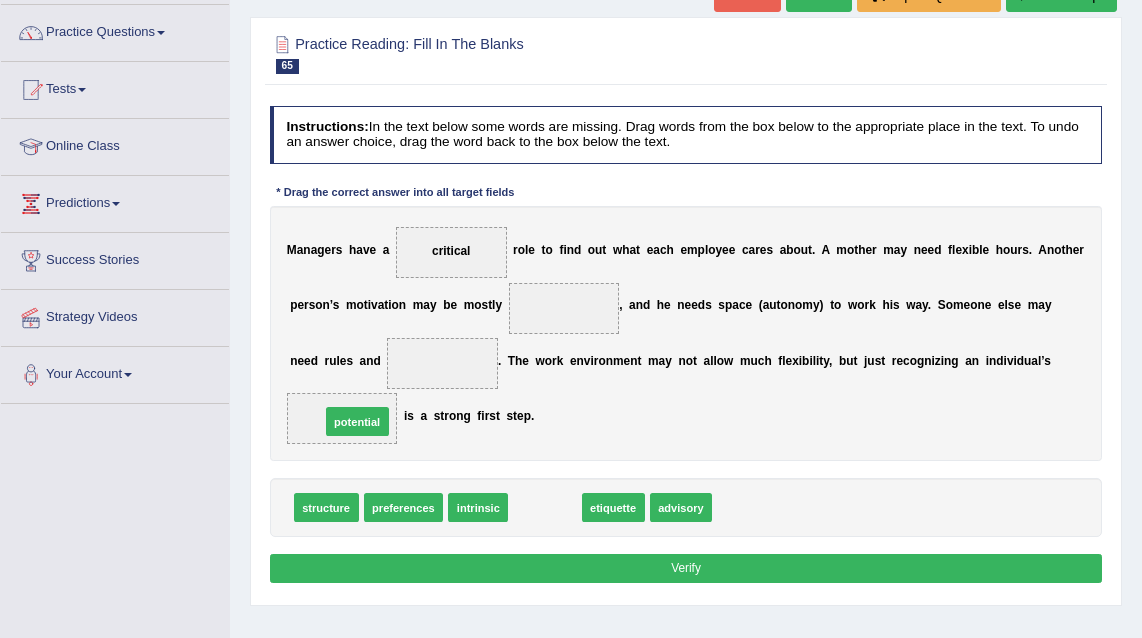 drag, startPoint x: 534, startPoint y: 505, endPoint x: 313, endPoint y: 404, distance: 242.9856 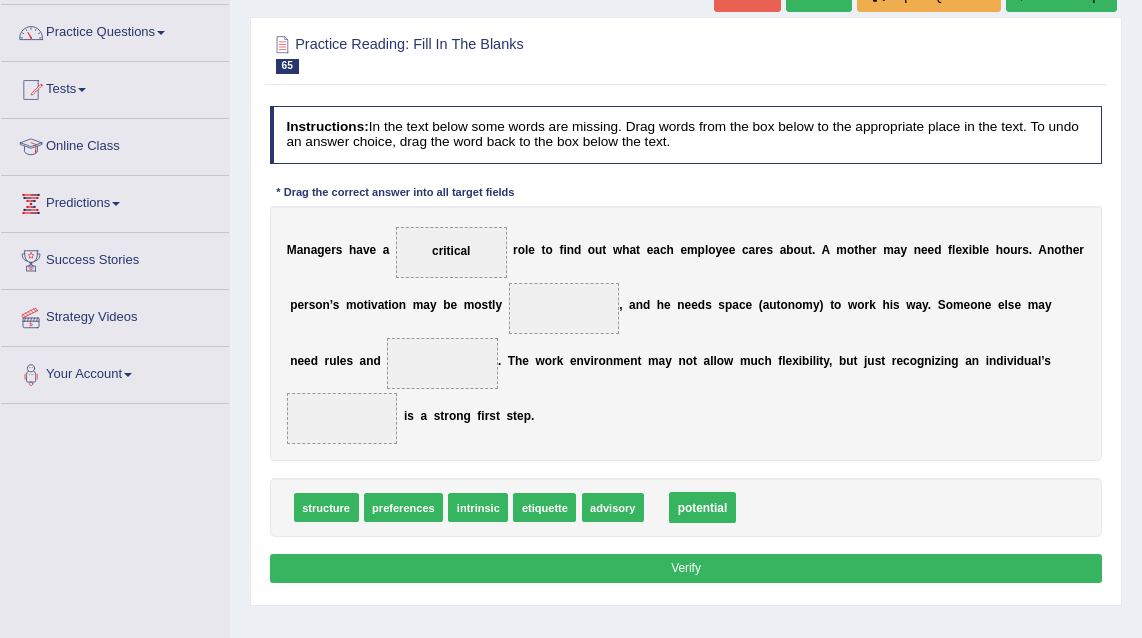 drag, startPoint x: 464, startPoint y: 432, endPoint x: 768, endPoint y: 524, distance: 317.61612 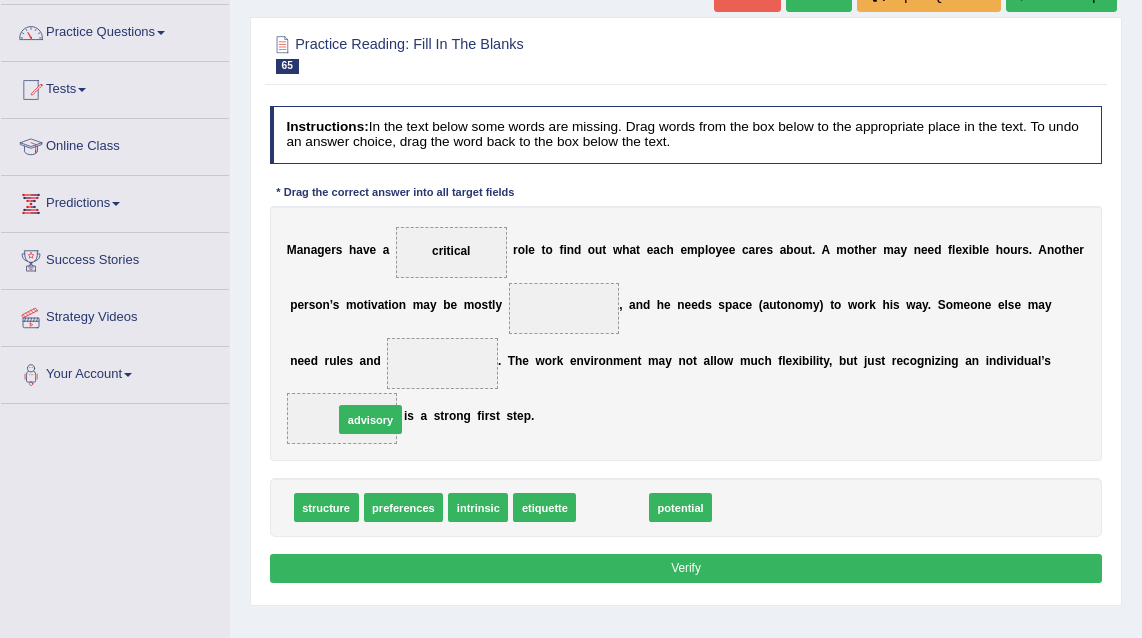 drag, startPoint x: 455, startPoint y: 462, endPoint x: 297, endPoint y: 389, distance: 174.04884 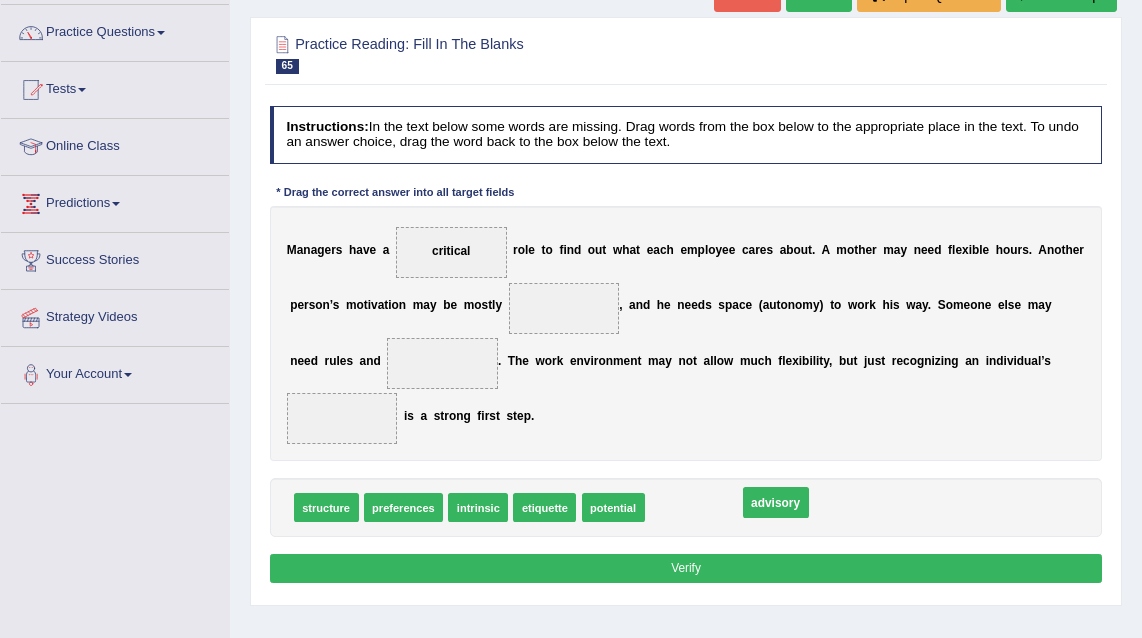 drag, startPoint x: 457, startPoint y: 420, endPoint x: 839, endPoint y: 514, distance: 393.39548 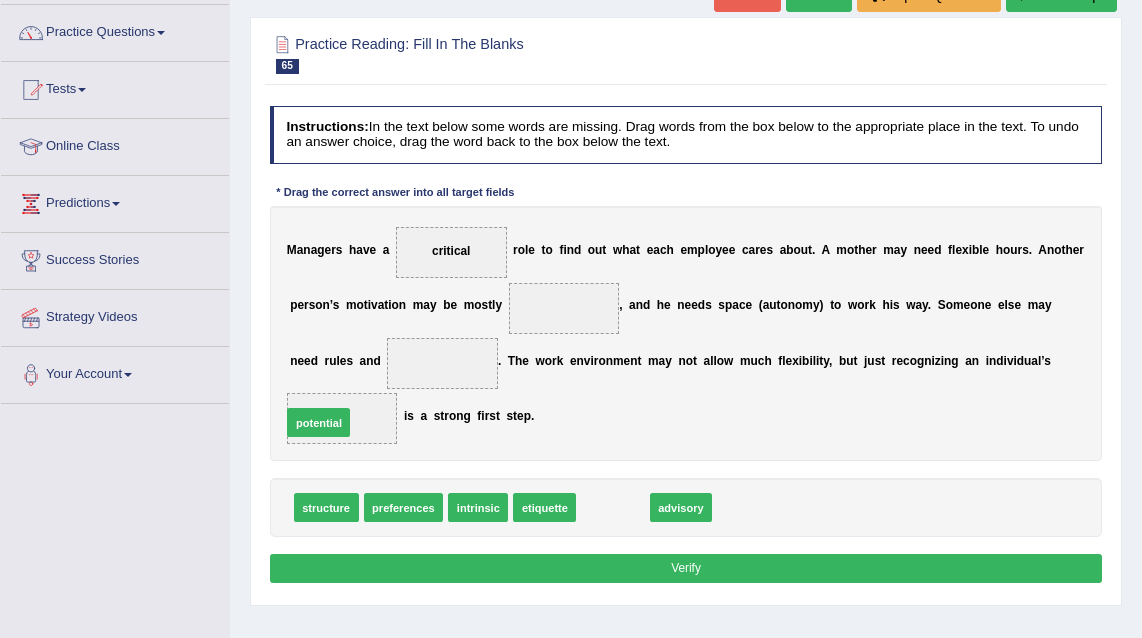 drag, startPoint x: 607, startPoint y: 504, endPoint x: 261, endPoint y: 403, distance: 360.44 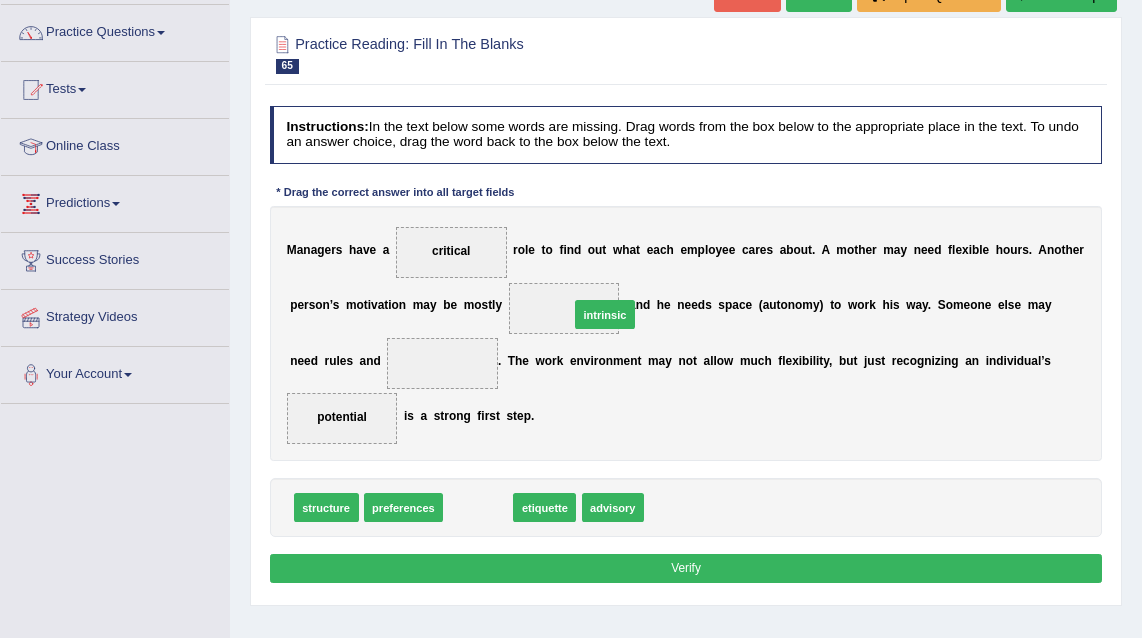 drag, startPoint x: 491, startPoint y: 511, endPoint x: 640, endPoint y: 285, distance: 270.69724 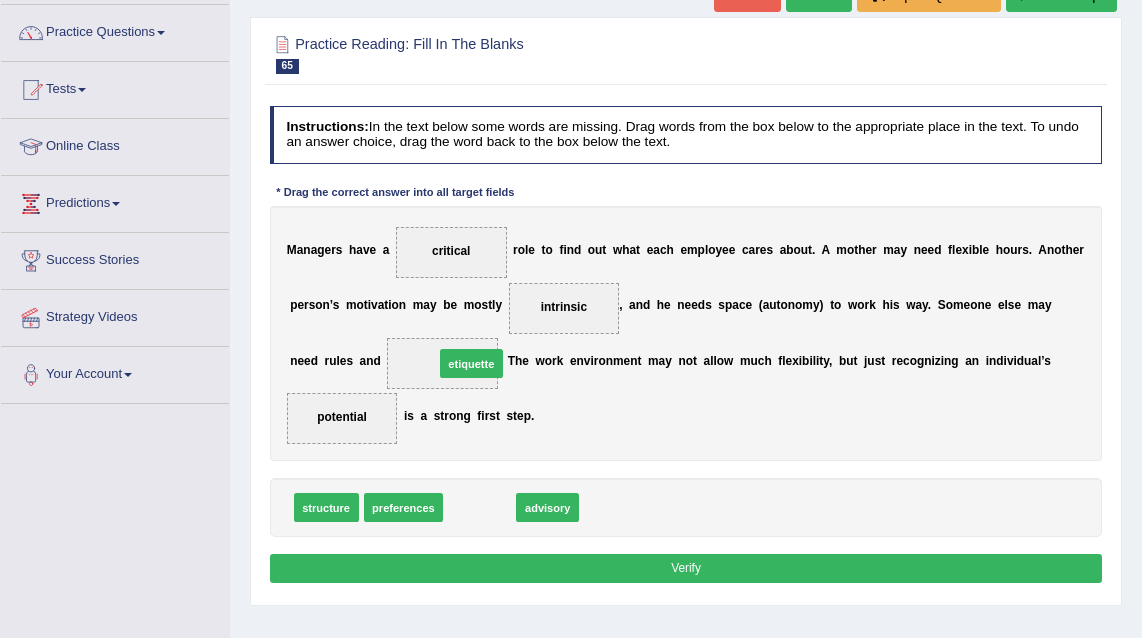 drag, startPoint x: 463, startPoint y: 508, endPoint x: 453, endPoint y: 338, distance: 170.29387 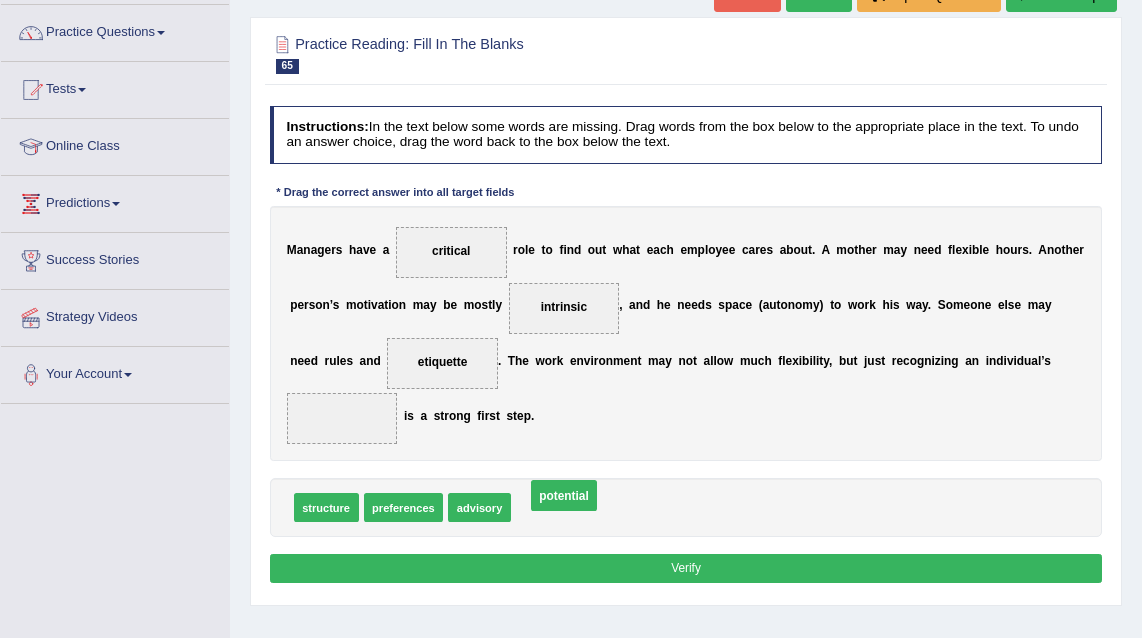drag, startPoint x: 357, startPoint y: 415, endPoint x: 618, endPoint y: 506, distance: 276.40912 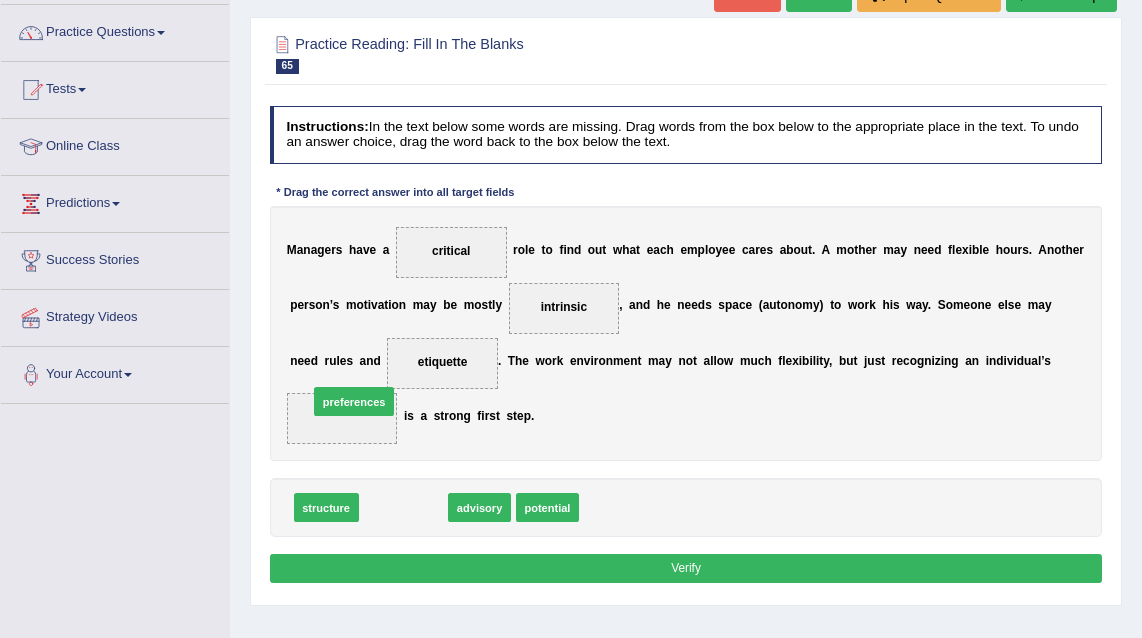drag, startPoint x: 397, startPoint y: 507, endPoint x: 339, endPoint y: 381, distance: 138.70833 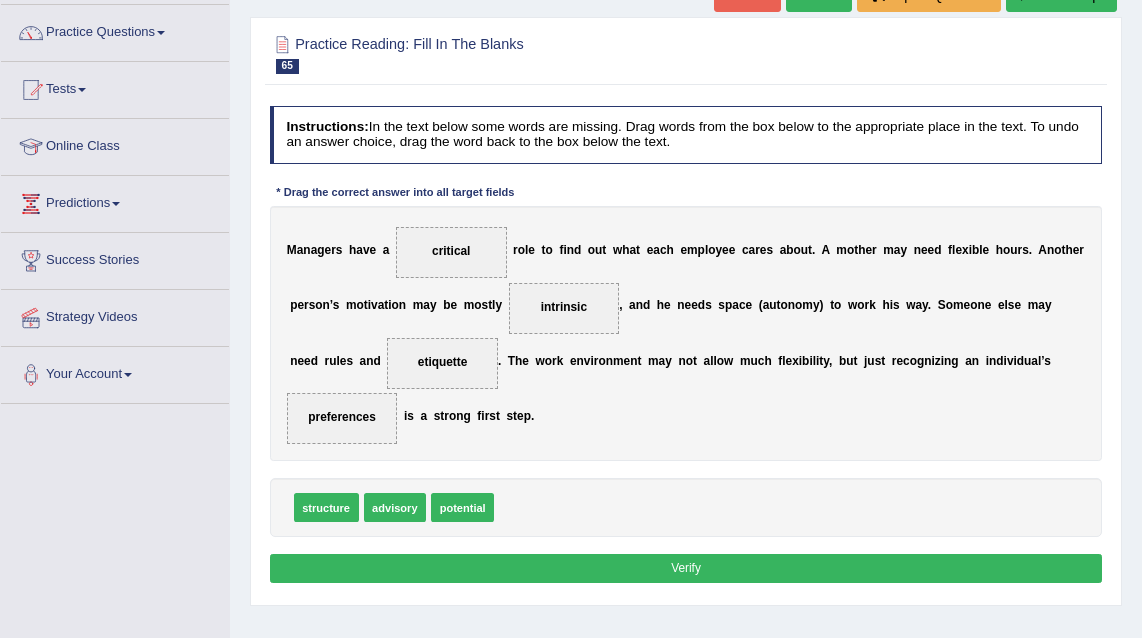 click on "Verify" at bounding box center [686, 568] 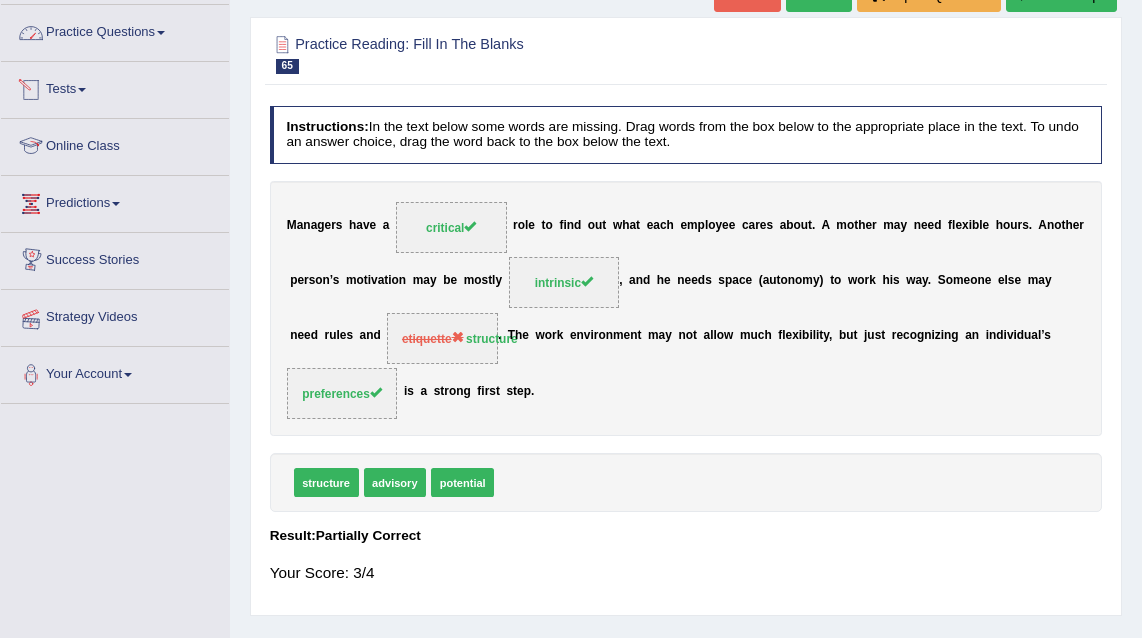 scroll, scrollTop: 0, scrollLeft: 0, axis: both 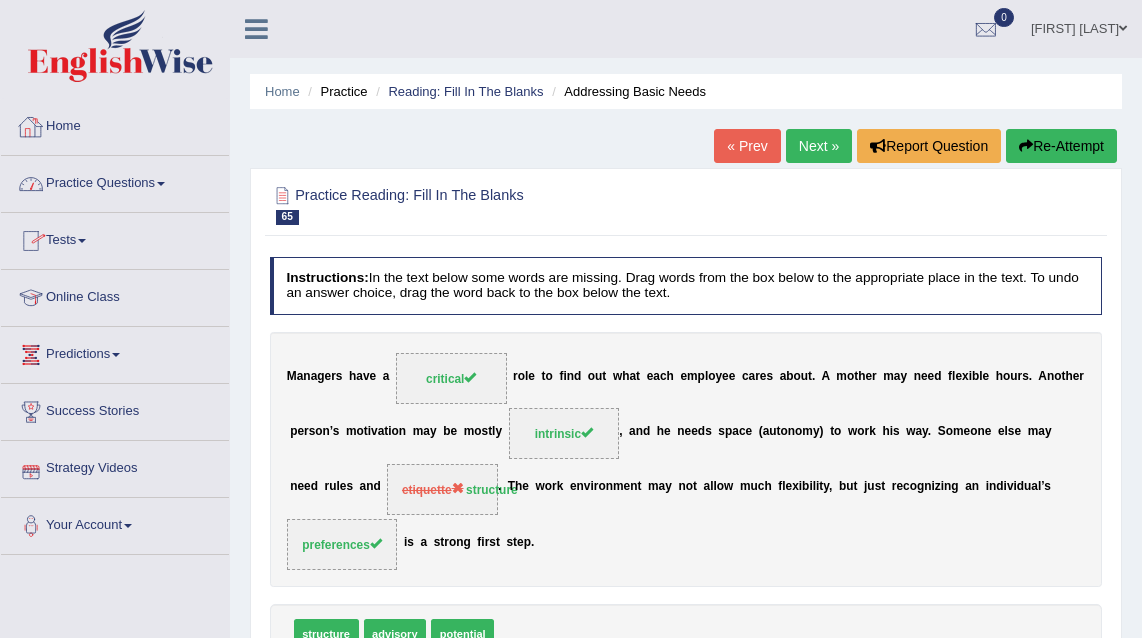click on "Home" at bounding box center (115, 124) 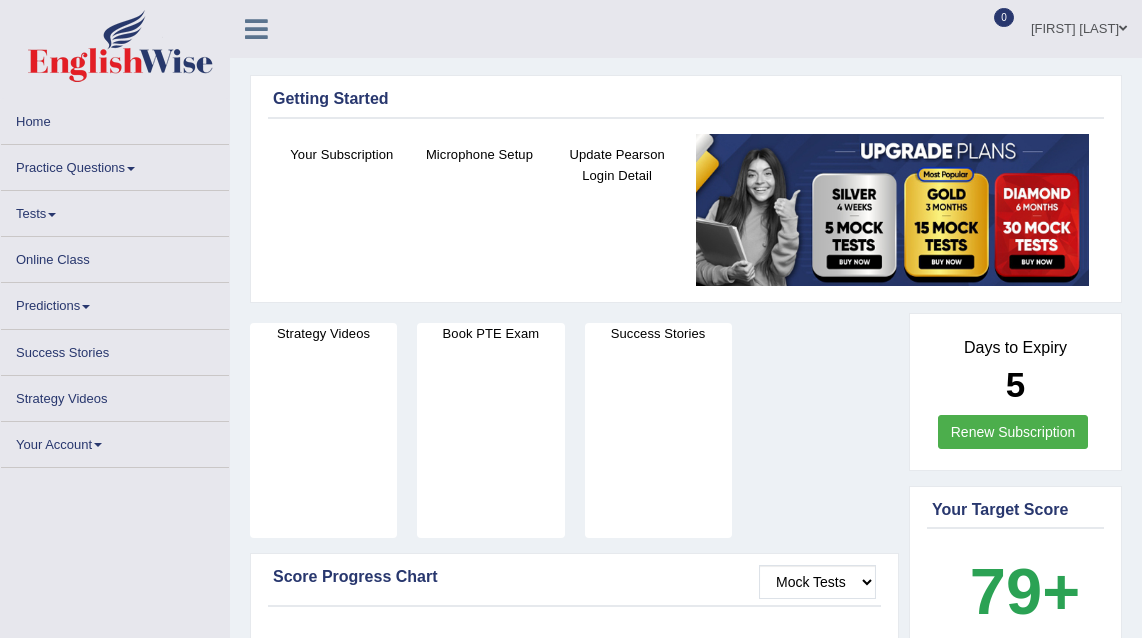 scroll, scrollTop: 0, scrollLeft: 0, axis: both 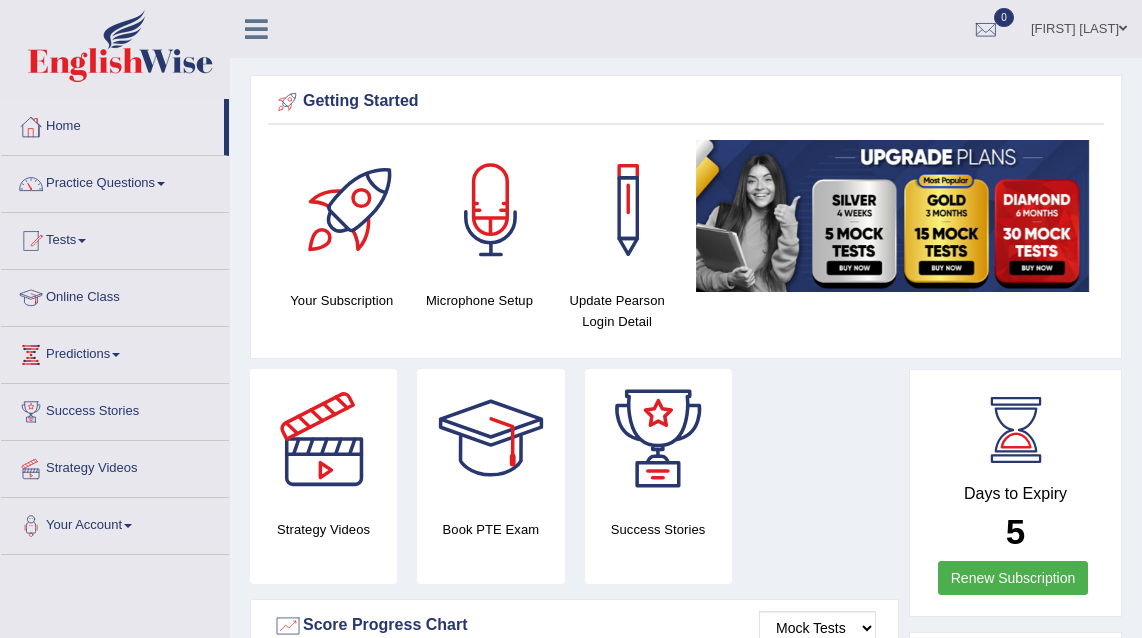 click on "Home" at bounding box center (112, 124) 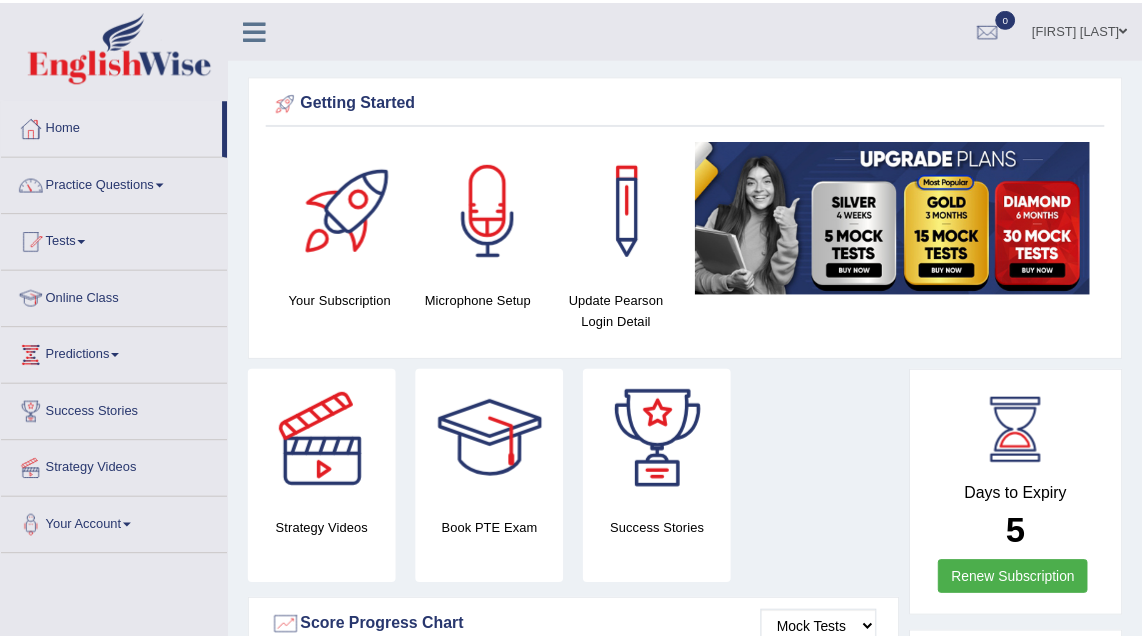 scroll, scrollTop: 0, scrollLeft: 0, axis: both 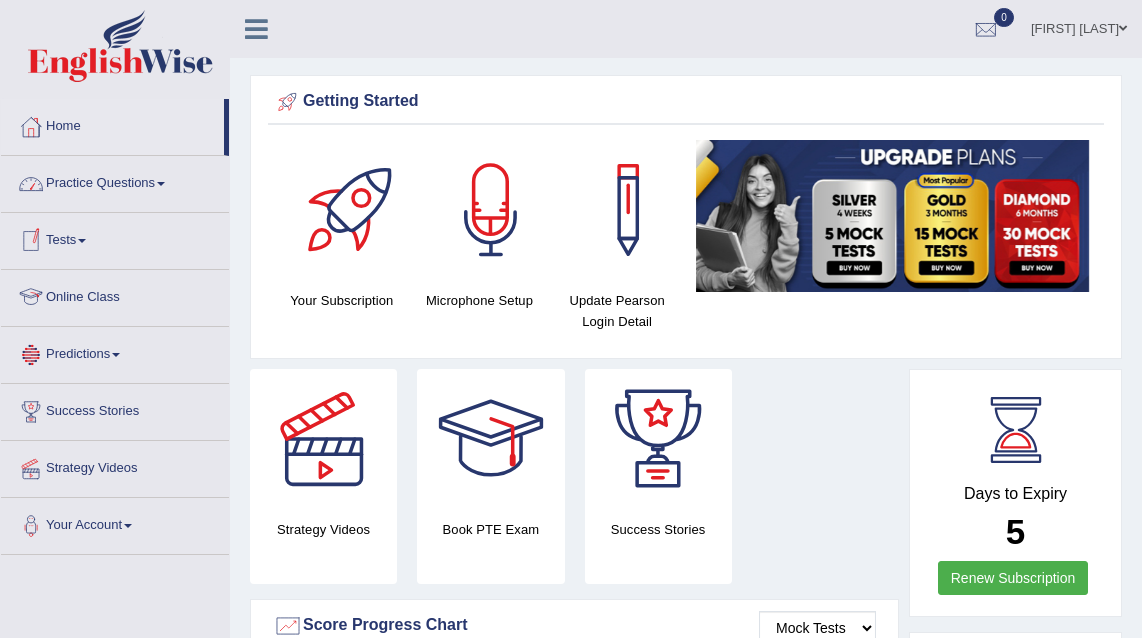 click on "Predictions" at bounding box center (115, 352) 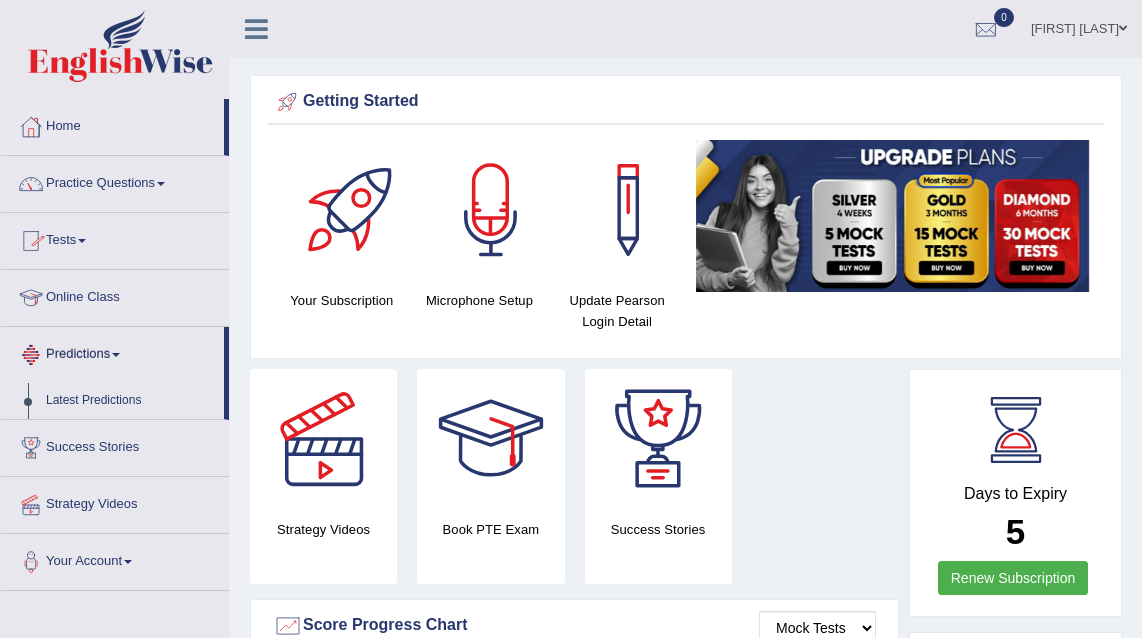 click on "Predictions" at bounding box center (112, 352) 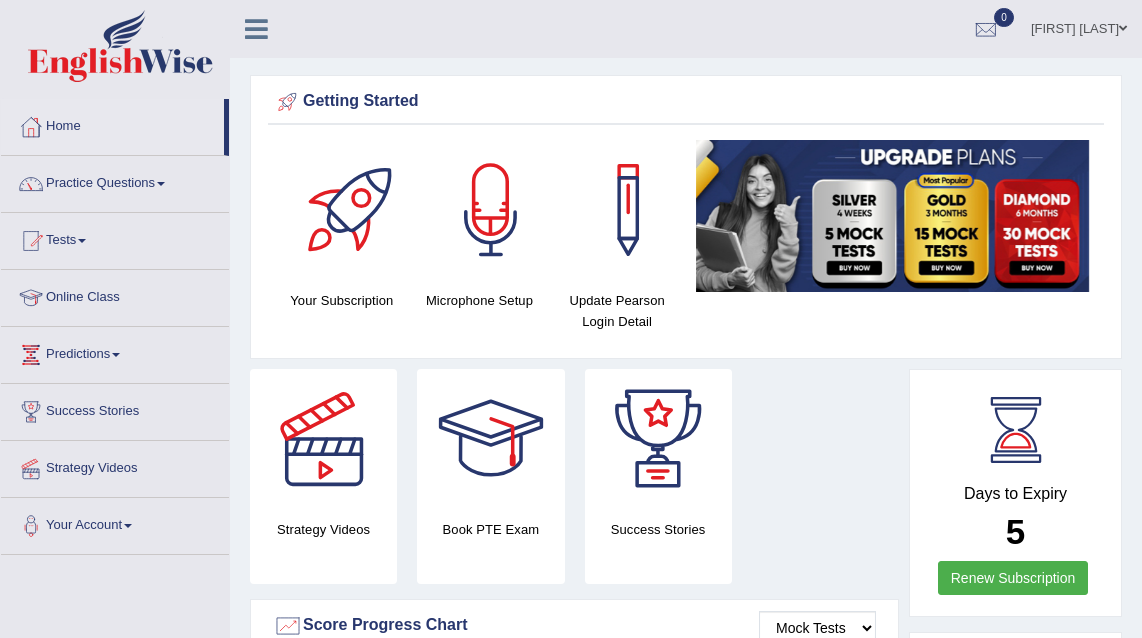 click on "Predictions" at bounding box center [115, 352] 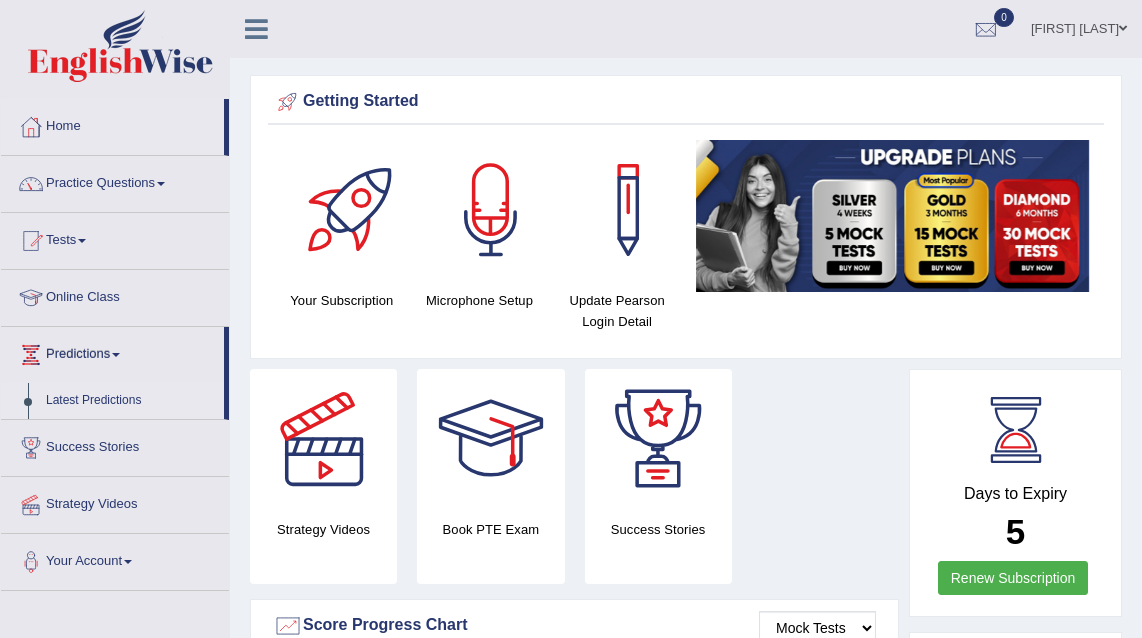 click on "Latest Predictions" at bounding box center [130, 401] 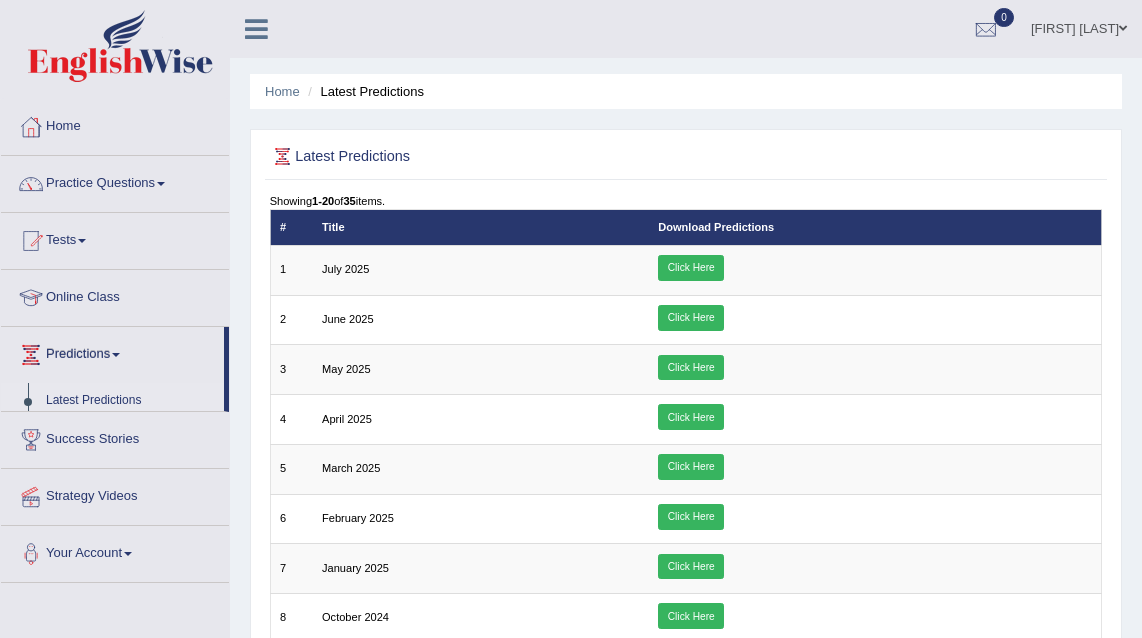 scroll, scrollTop: 0, scrollLeft: 0, axis: both 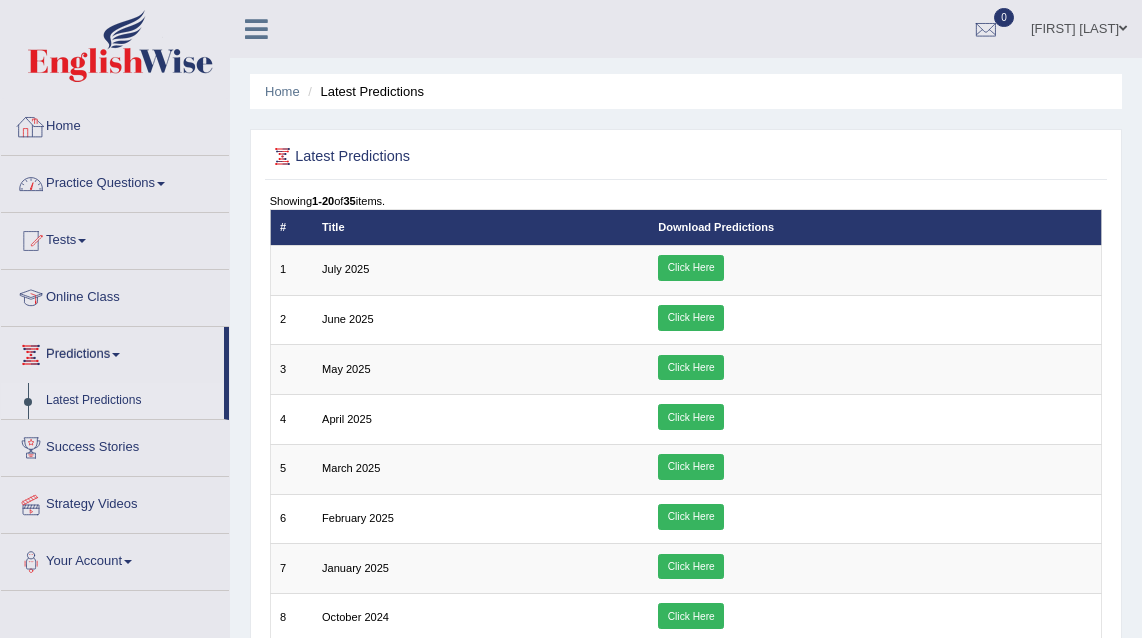 click on "Practice Questions" at bounding box center (115, 181) 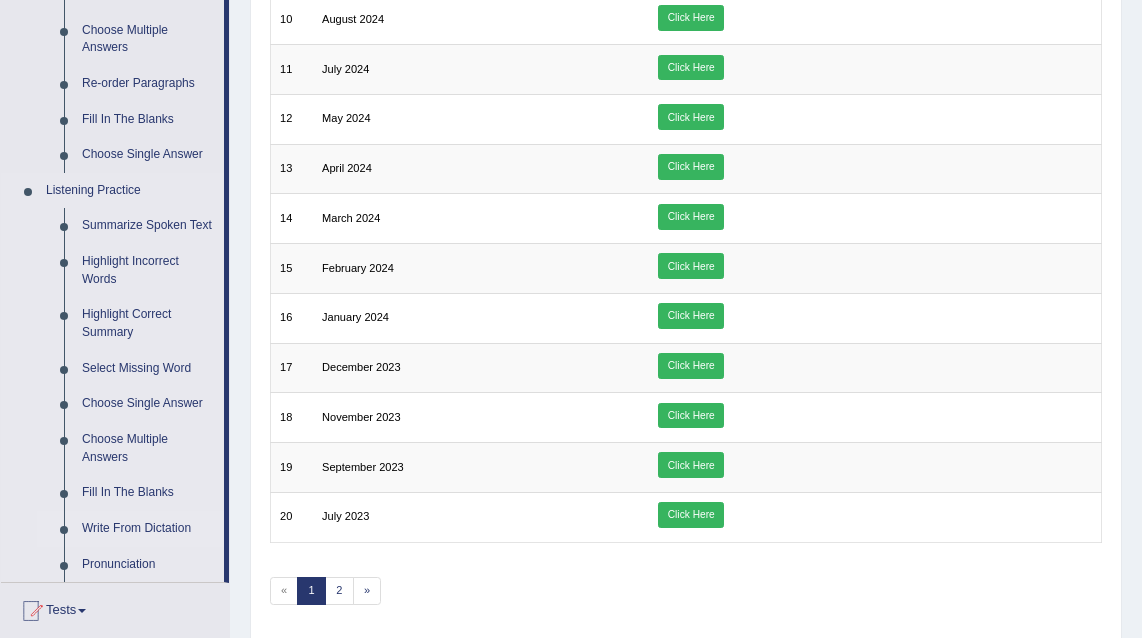 scroll, scrollTop: 759, scrollLeft: 0, axis: vertical 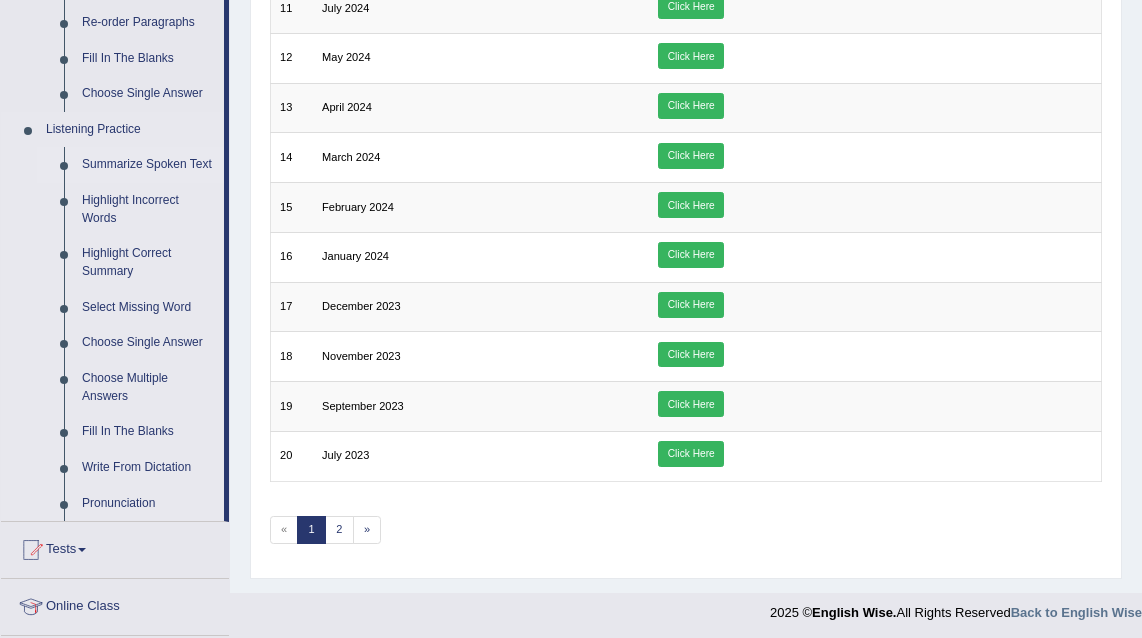 click on "Summarize Spoken Text" at bounding box center (148, 165) 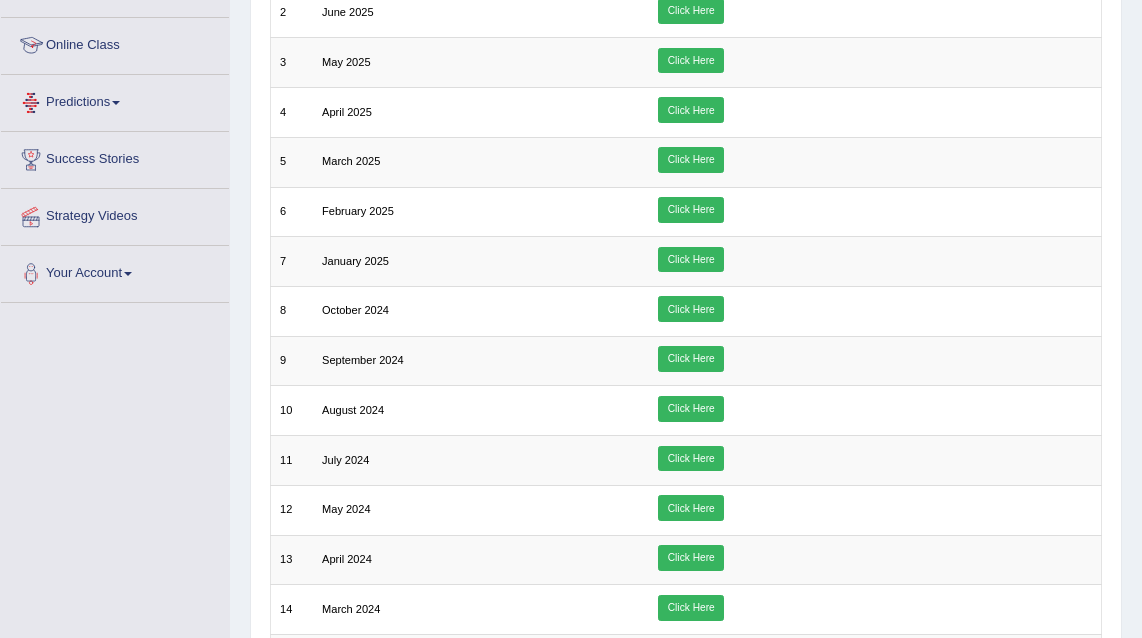 scroll, scrollTop: 534, scrollLeft: 0, axis: vertical 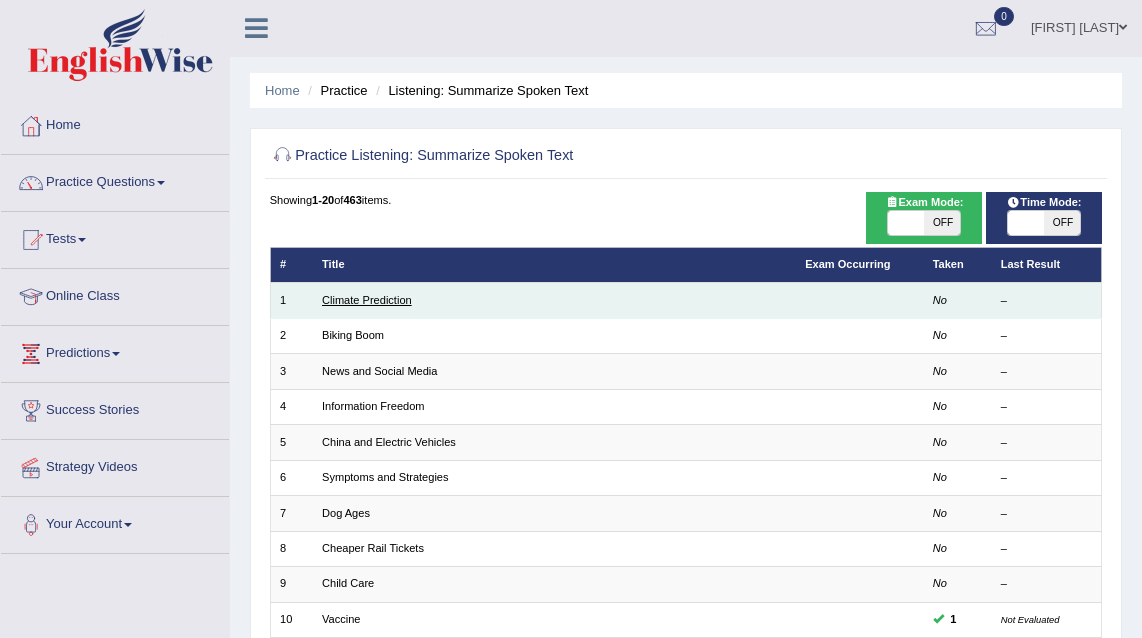 click on "Climate Prediction" at bounding box center (367, 300) 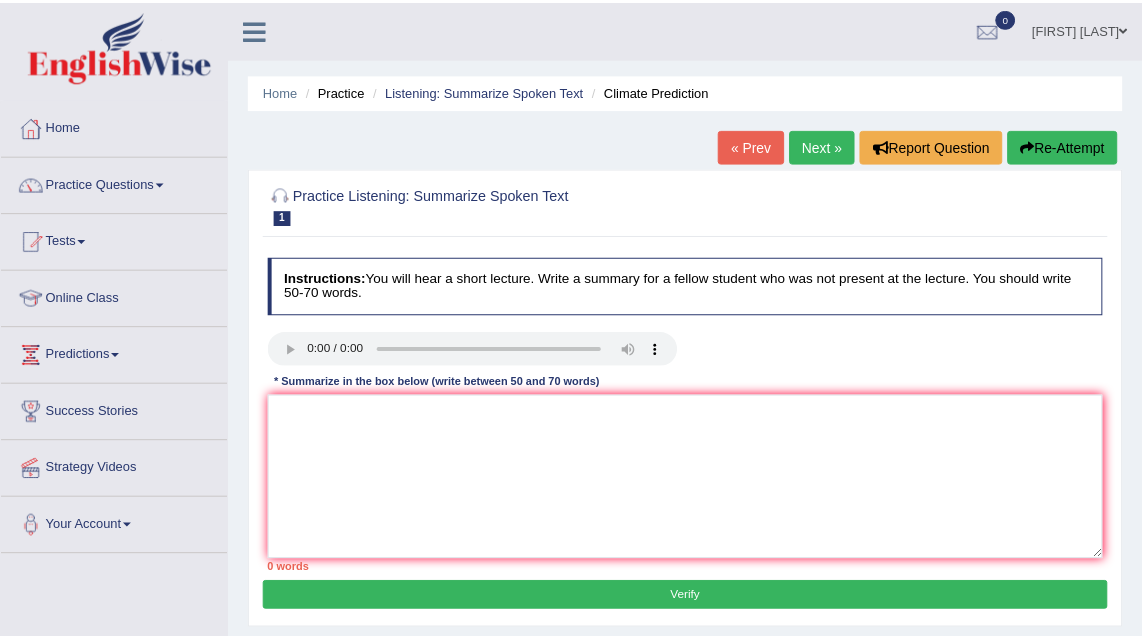 scroll, scrollTop: 0, scrollLeft: 0, axis: both 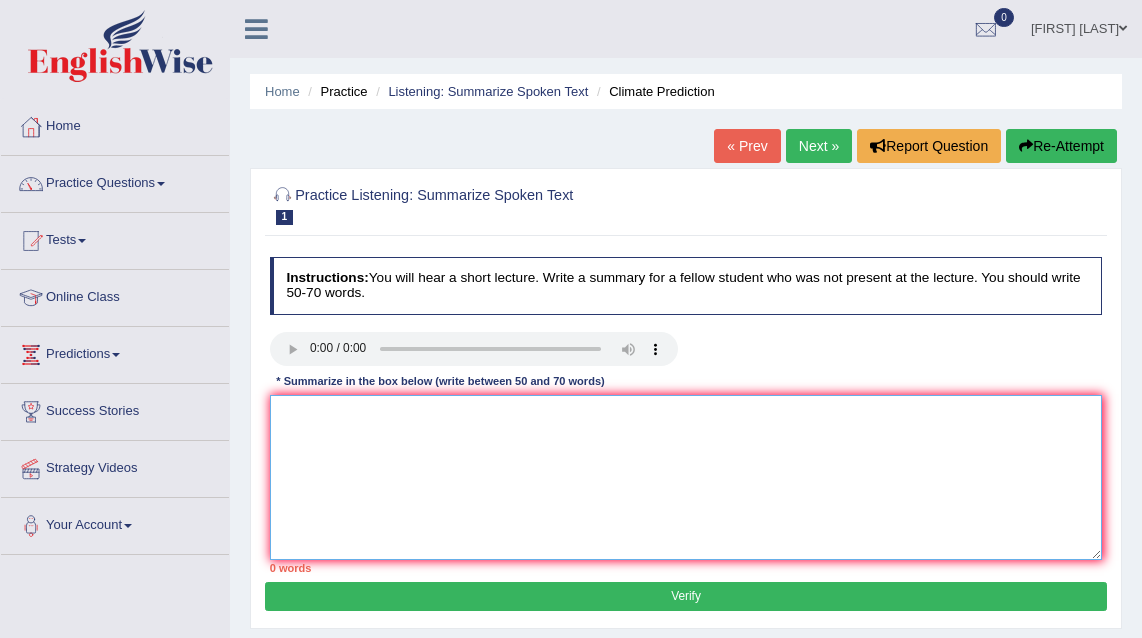 click at bounding box center (686, 477) 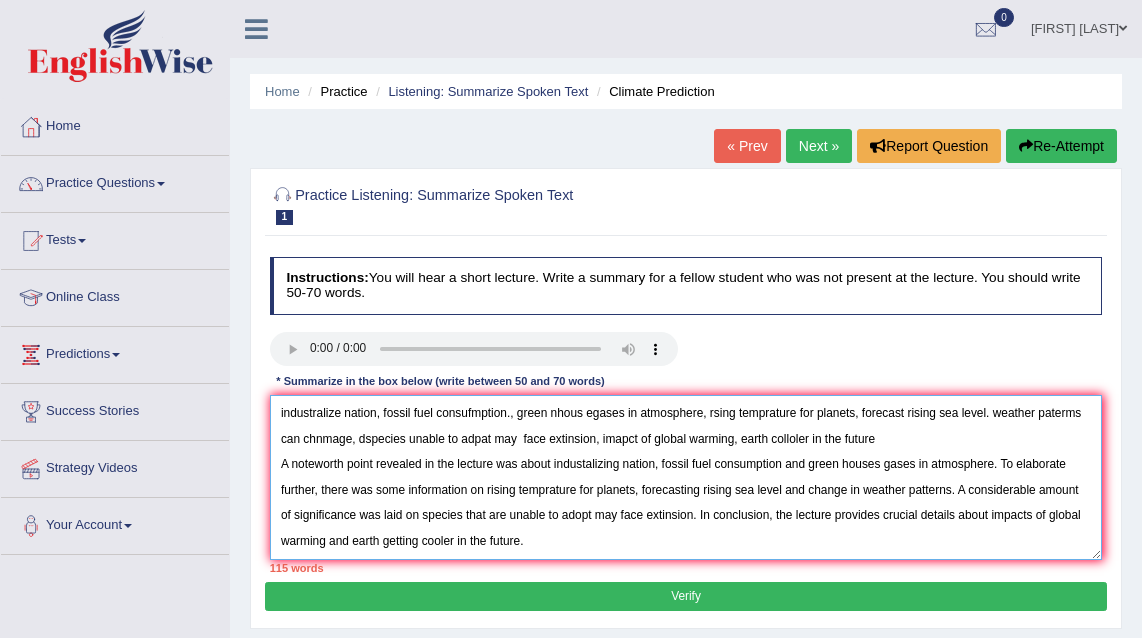 drag, startPoint x: 915, startPoint y: 437, endPoint x: 278, endPoint y: 410, distance: 637.57196 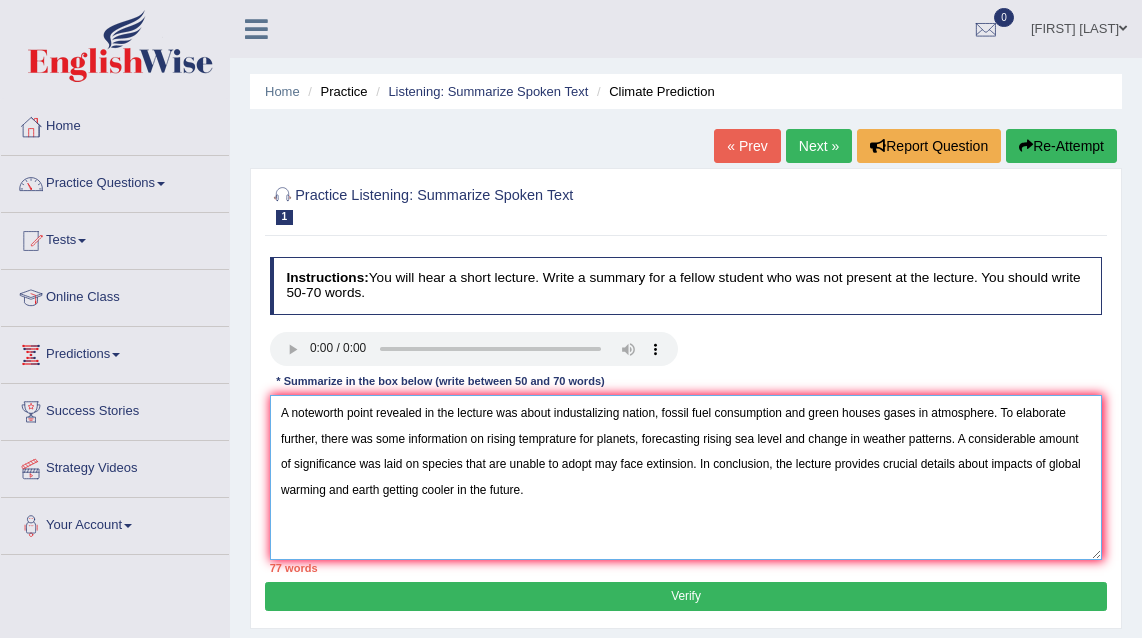 click on "A noteworth point revealed in the lecture was about industalizing nation, fossil fuel consumption and green houses gases in atmosphere. To elaborate further, there was some information on rising temprature for planets, forecasting rising sea level and change in weather patterns. A considerable amount of significance was laid on species that are unable to adopt may face extinsion. In conclusion, the lecture provides crucial details about impacts of global warming and earth getting cooler in the future." at bounding box center [686, 477] 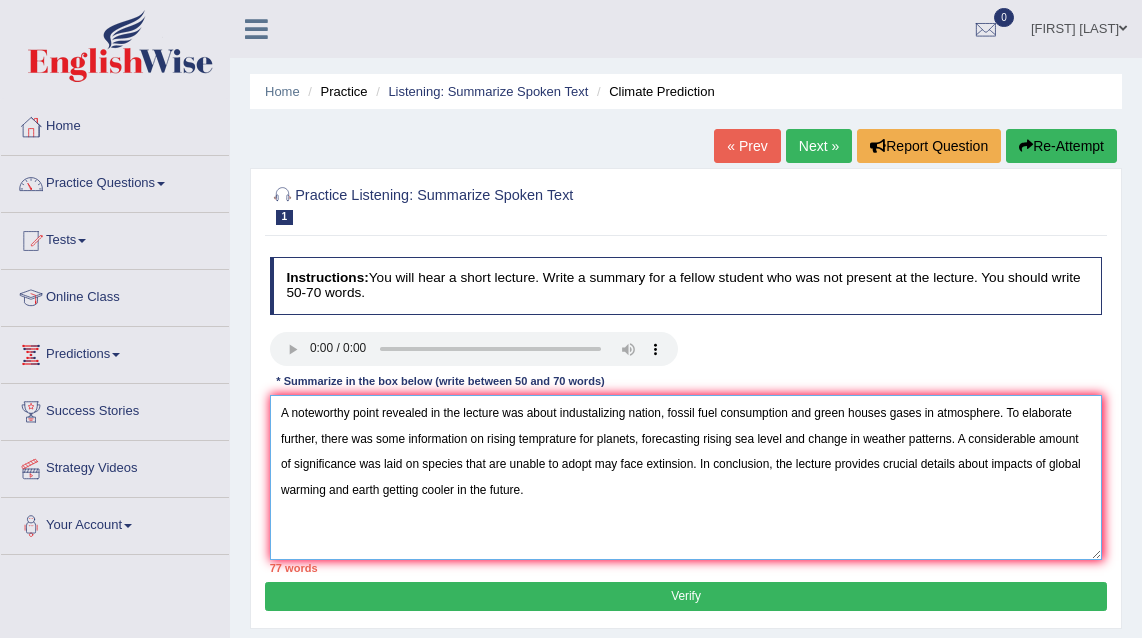 click on "A noteworthy point revealed in the lecture was about industalizing nation, fossil fuel consumption and green houses gases in atmosphere. To elaborate further, there was some information on rising temprature for planets, forecasting rising sea level and change in weather patterns. A considerable amount of significance was laid on species that are unable to adopt may face extinsion. In conclusion, the lecture provides crucial details about impacts of global warming and earth getting cooler in the future." at bounding box center [686, 477] 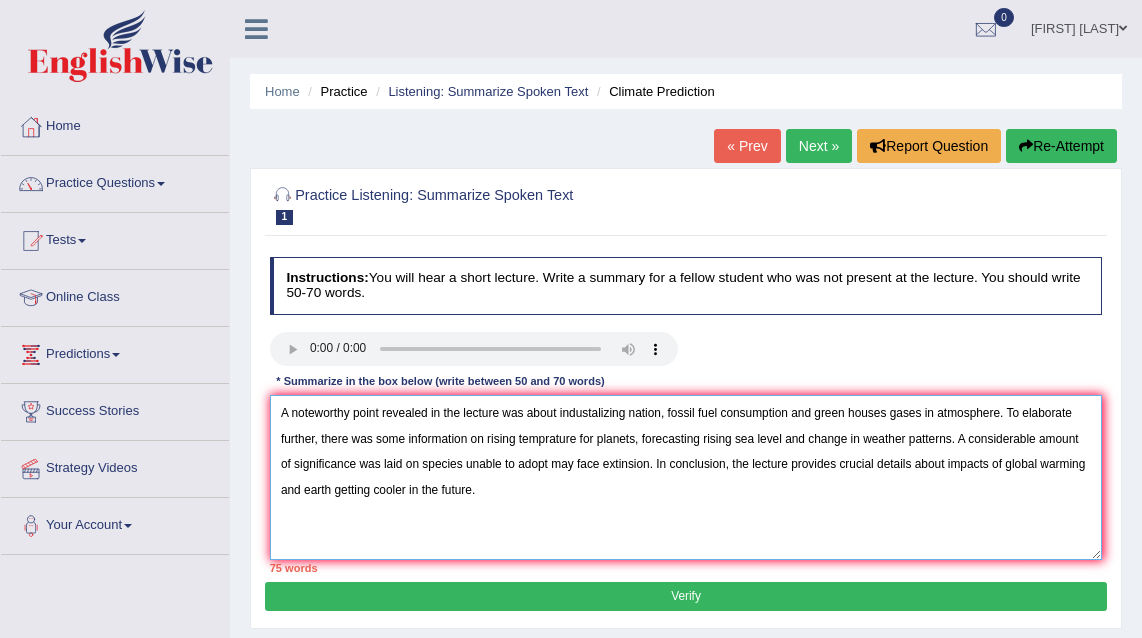 click on "A noteworthy point revealed in the lecture was about industalizing nation, fossil fuel consumption and green houses gases in atmosphere. To elaborate further, there was some information on rising temprature for planets, forecasting rising sea level and change in weather patterns. A considerable amount of significance was laid on species unable to adopt may face extinsion. In conclusion, the lecture provides crucial details about impacts of global warming and earth getting cooler in the future." at bounding box center [686, 477] 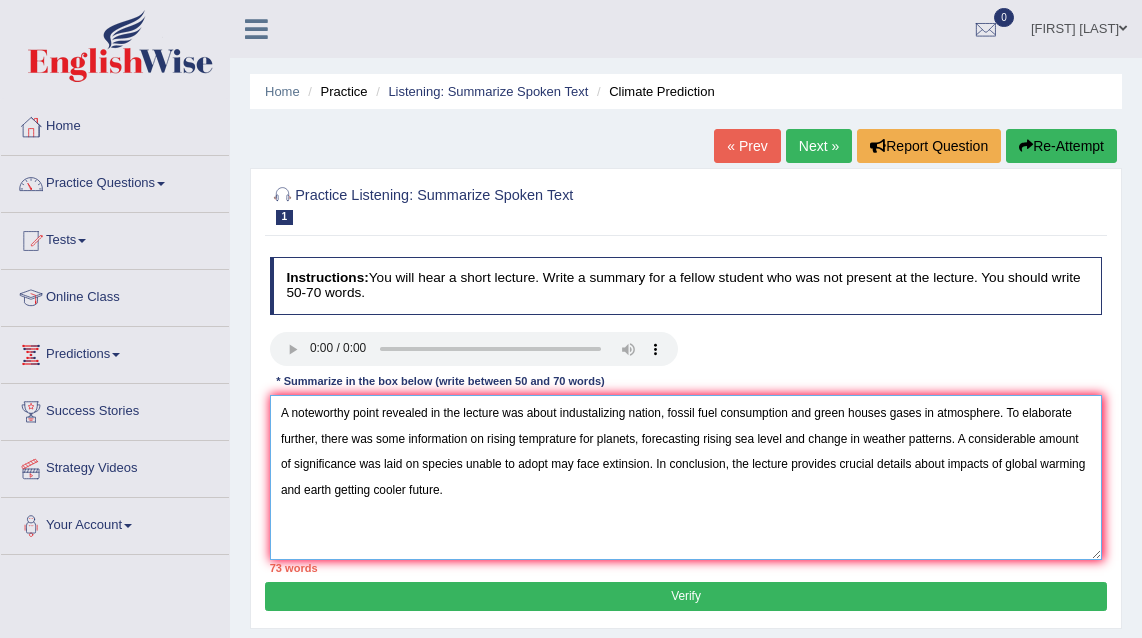 click on "A noteworthy point revealed in the lecture was about industalizing nation, fossil fuel consumption and green houses gases in atmosphere. To elaborate further, there was some information on rising temprature for planets, forecasting rising sea level and change in weather patterns. A considerable amount of significance was laid on species unable to adopt may face extinsion. In conclusion, the lecture provides crucial details about impacts of global warming and earth getting cooler future." at bounding box center [686, 477] 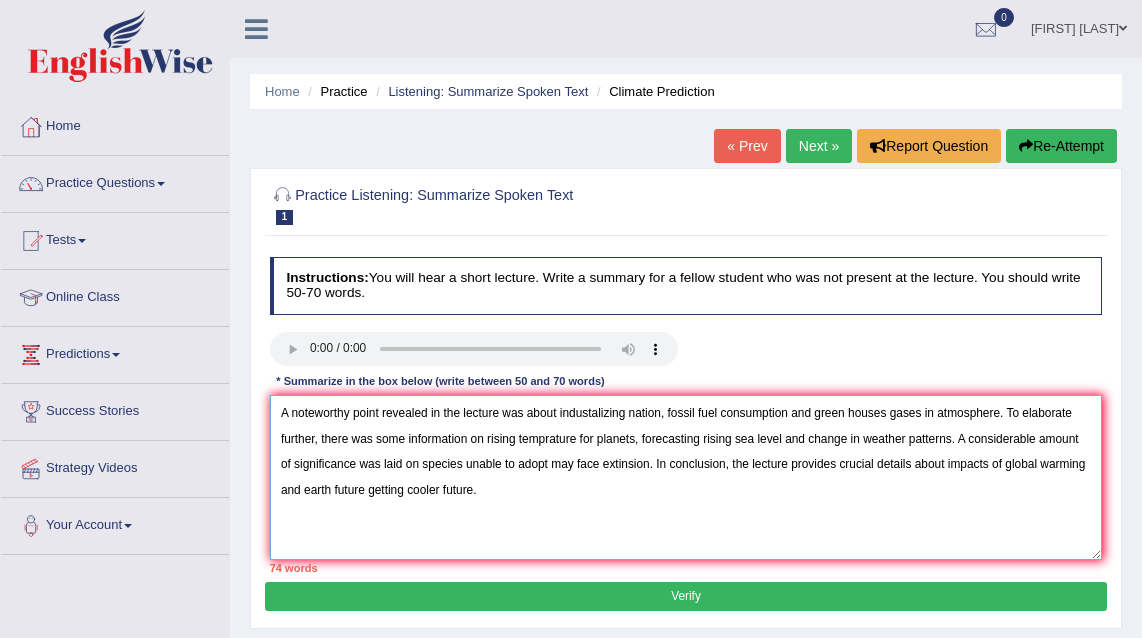 drag, startPoint x: 557, startPoint y: 494, endPoint x: 489, endPoint y: 489, distance: 68.18358 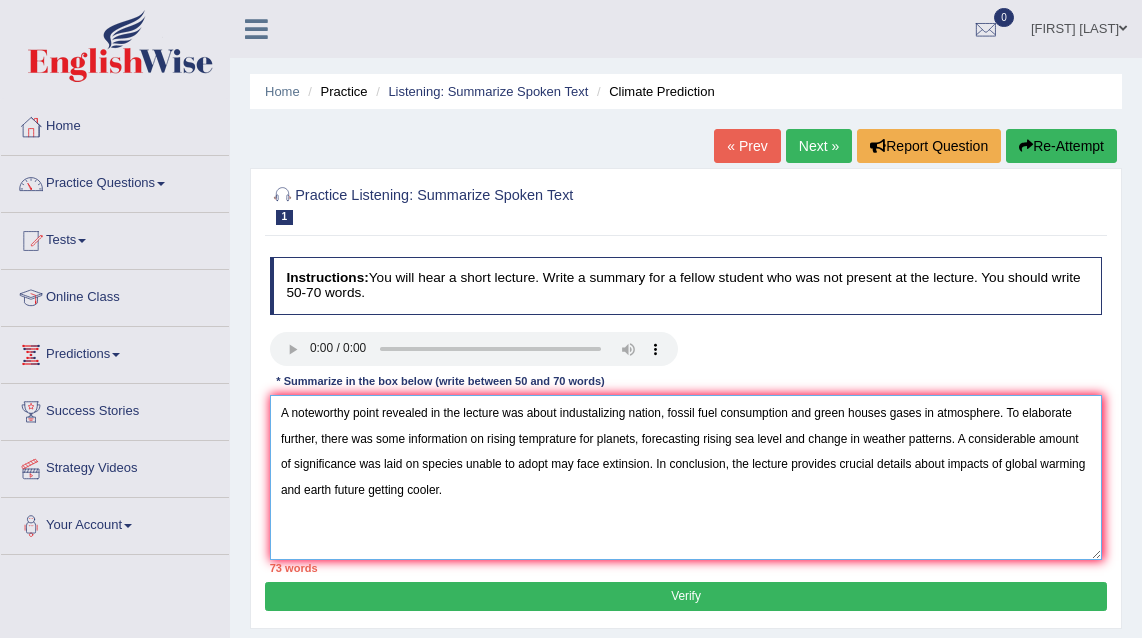 drag, startPoint x: 1014, startPoint y: 411, endPoint x: 1134, endPoint y: 430, distance: 121.49486 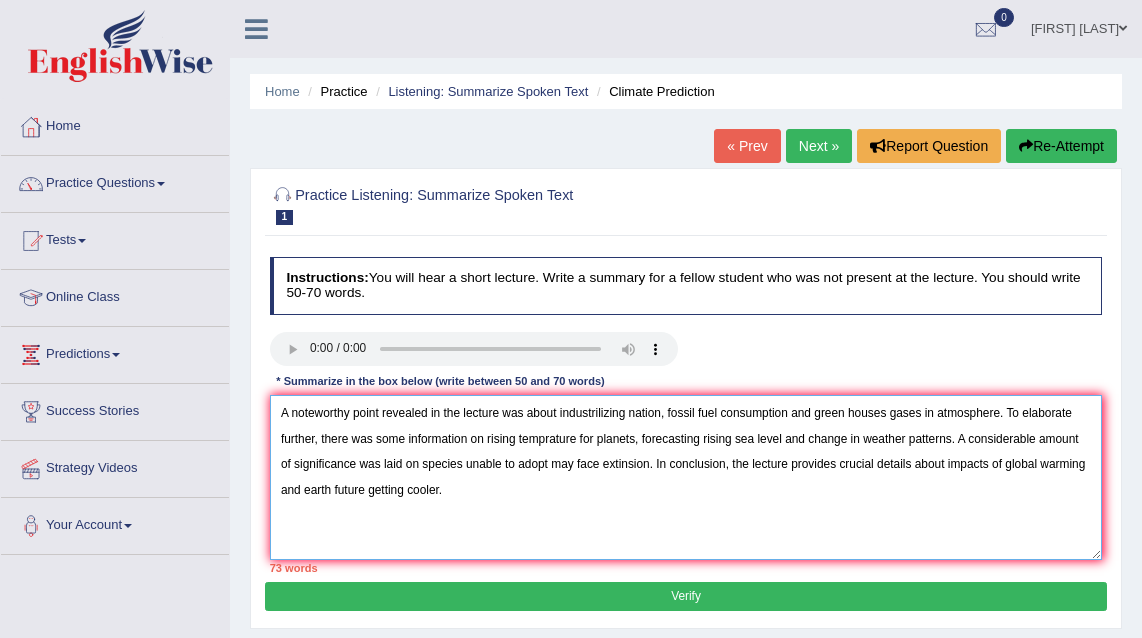 click on "A noteworthy point revealed in the lecture was about industrilizing nation, fossil fuel consumption and green houses gases in atmosphere. To elaborate further, there was some information on rising temprature for planets, forecasting rising sea level and change in weather patterns. A considerable amount of significance was laid on species unable to adopt may face extinsion. In conclusion, the lecture provides crucial details about impacts of global warming and earth future getting cooler." at bounding box center (686, 477) 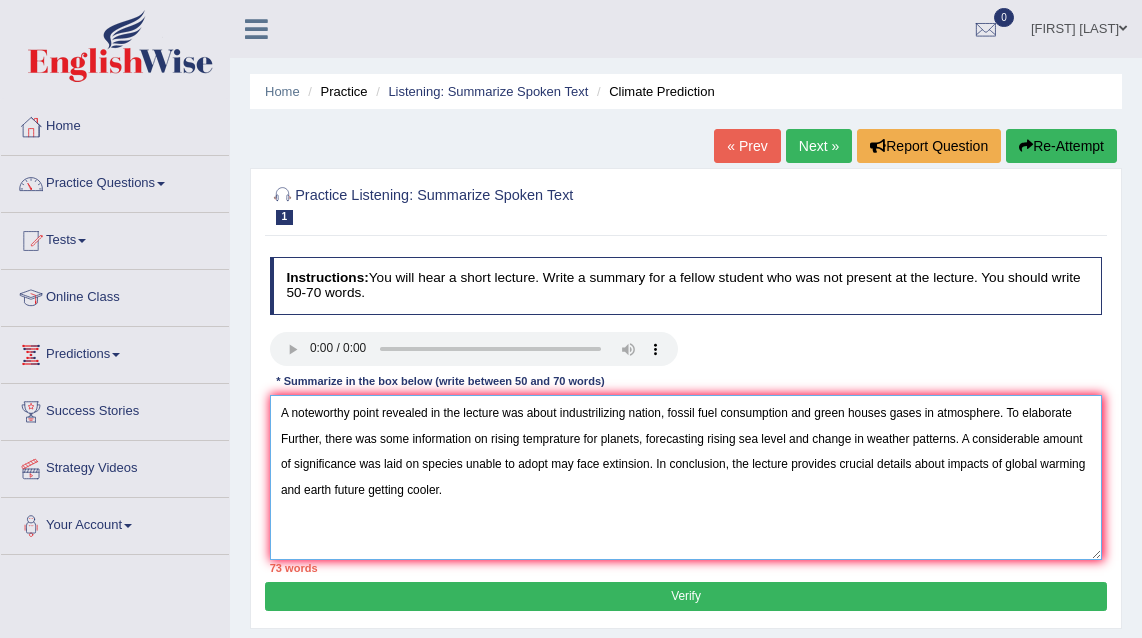 drag, startPoint x: 1088, startPoint y: 416, endPoint x: 1011, endPoint y: 412, distance: 77.10383 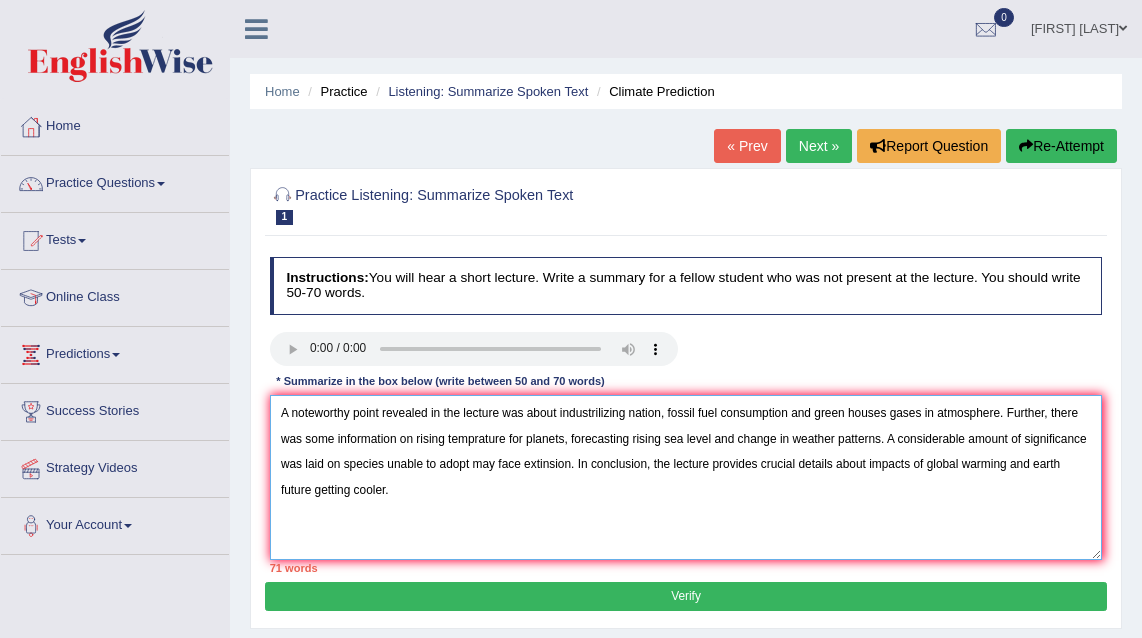click on "A noteworthy point revealed in the lecture was about industrilizing nation, fossil fuel consumption and green houses gases in atmosphere. Further, there was some information on rising temprature for planets, forecasting rising sea level and change in weather patterns. A considerable amount of significance was laid on species unable to adopt may face extinsion. In conclusion, the lecture provides crucial details about impacts of global warming and earth future getting cooler." at bounding box center (686, 477) 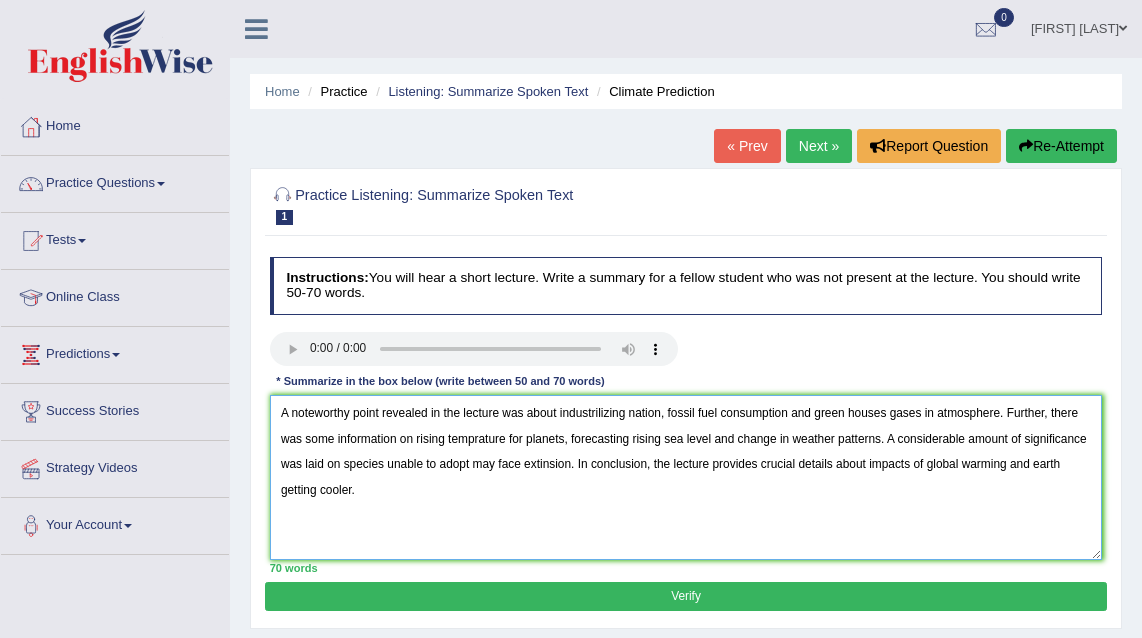 click on "A noteworthy point revealed in the lecture was about industrilizing nation, fossil fuel consumption and green houses gases in atmosphere. Further, there was some information on rising temprature for planets, forecasting rising sea level and change in weather patterns. A considerable amount of significance was laid on species unable to adopt may face extinsion. In conclusion, the lecture provides crucial details about impacts of global warming and earth  getting cooler." at bounding box center (686, 477) 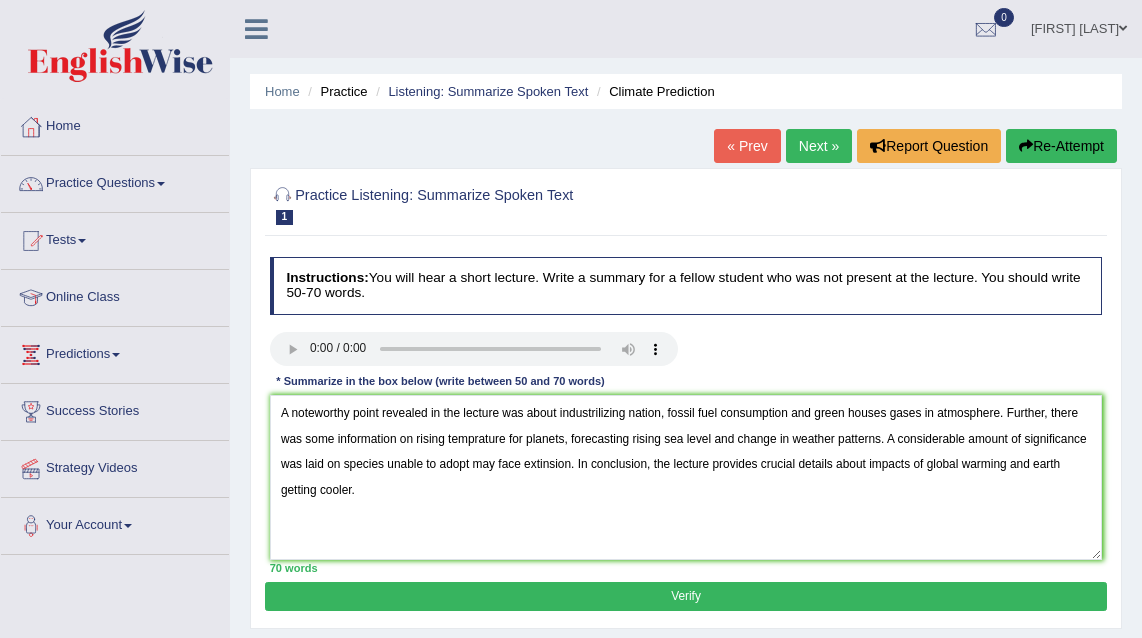 click on "Verify" at bounding box center [685, 596] 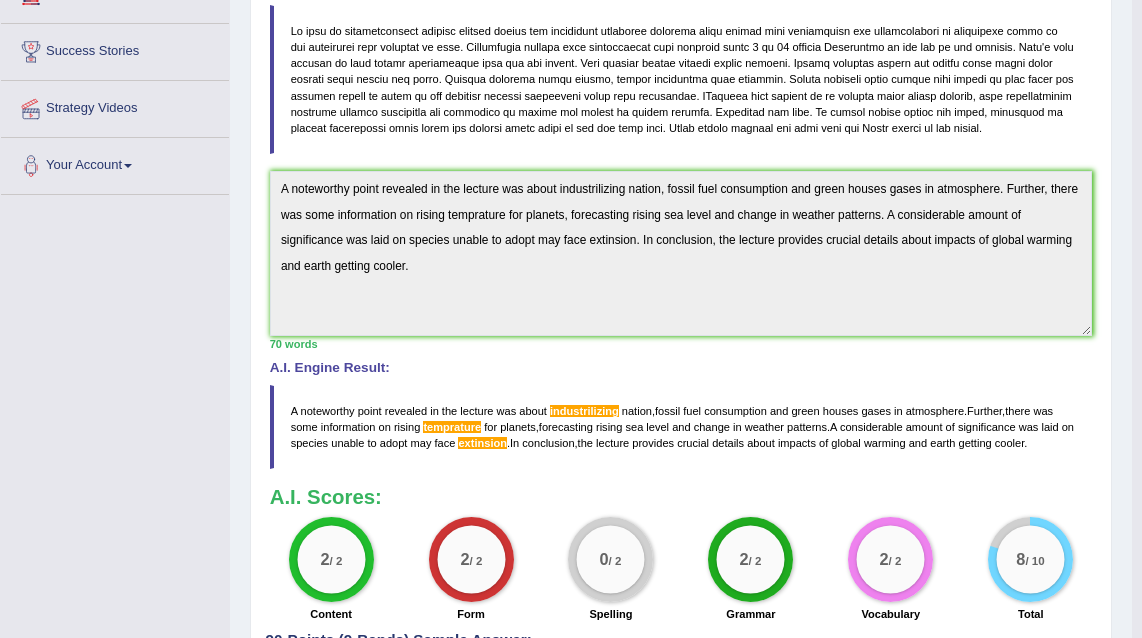 scroll, scrollTop: 428, scrollLeft: 0, axis: vertical 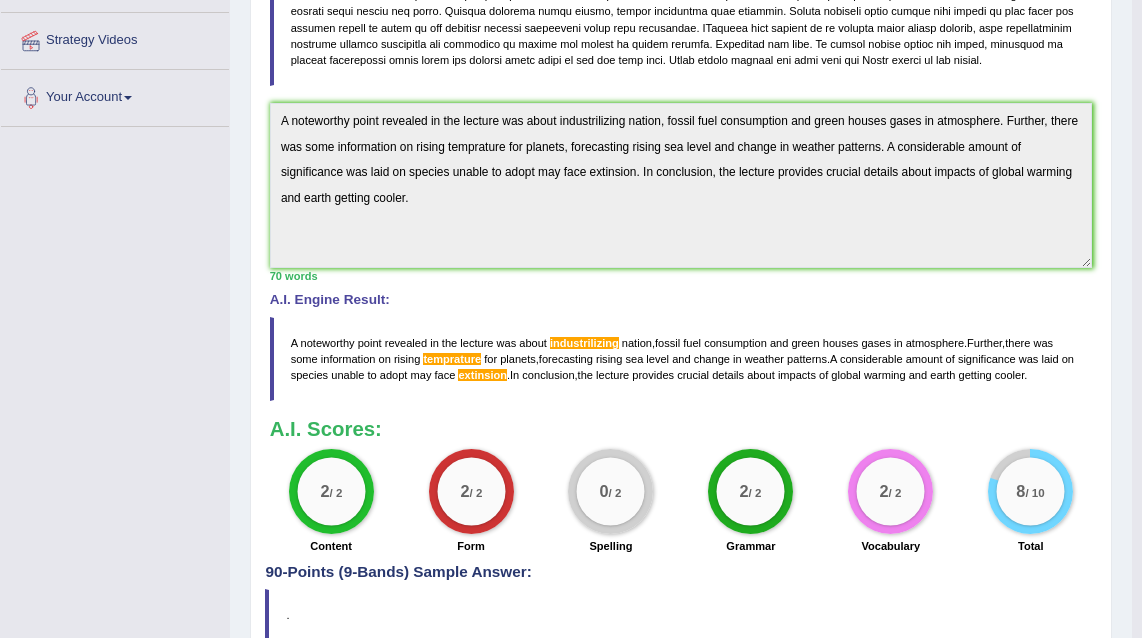 click on "industrilizing" at bounding box center (584, 343) 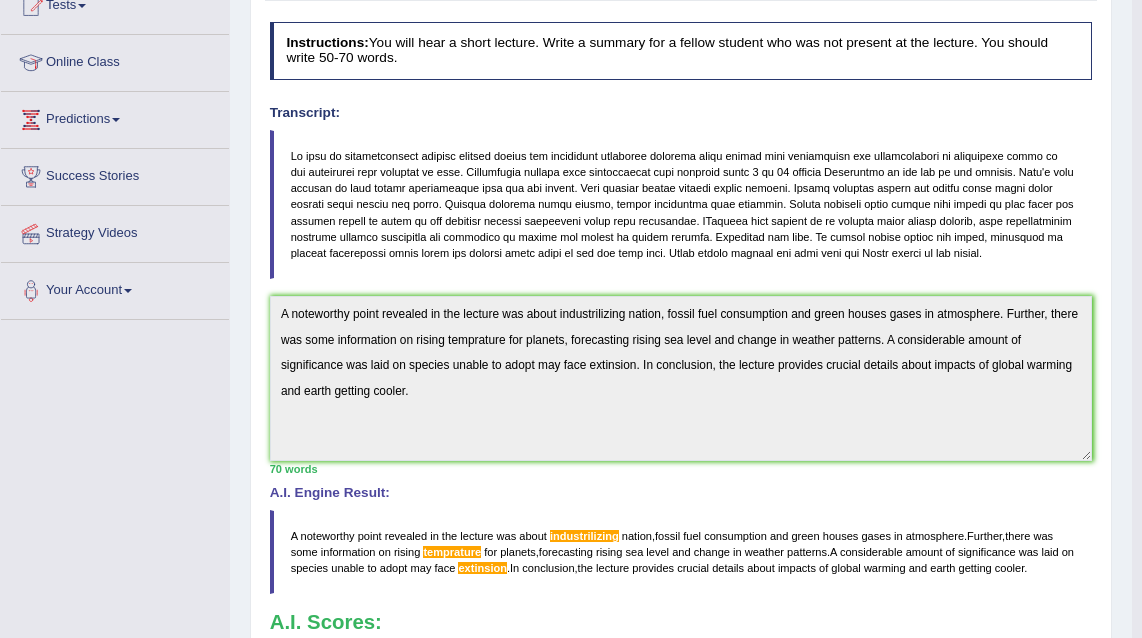 scroll, scrollTop: 0, scrollLeft: 0, axis: both 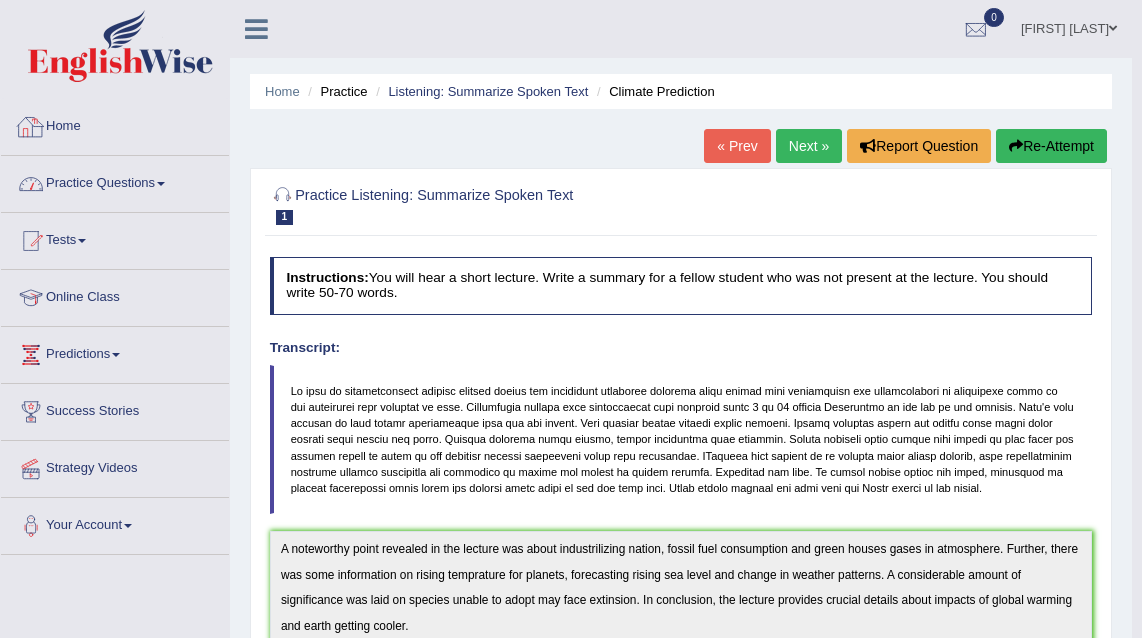 click on "Practice Questions" at bounding box center (115, 181) 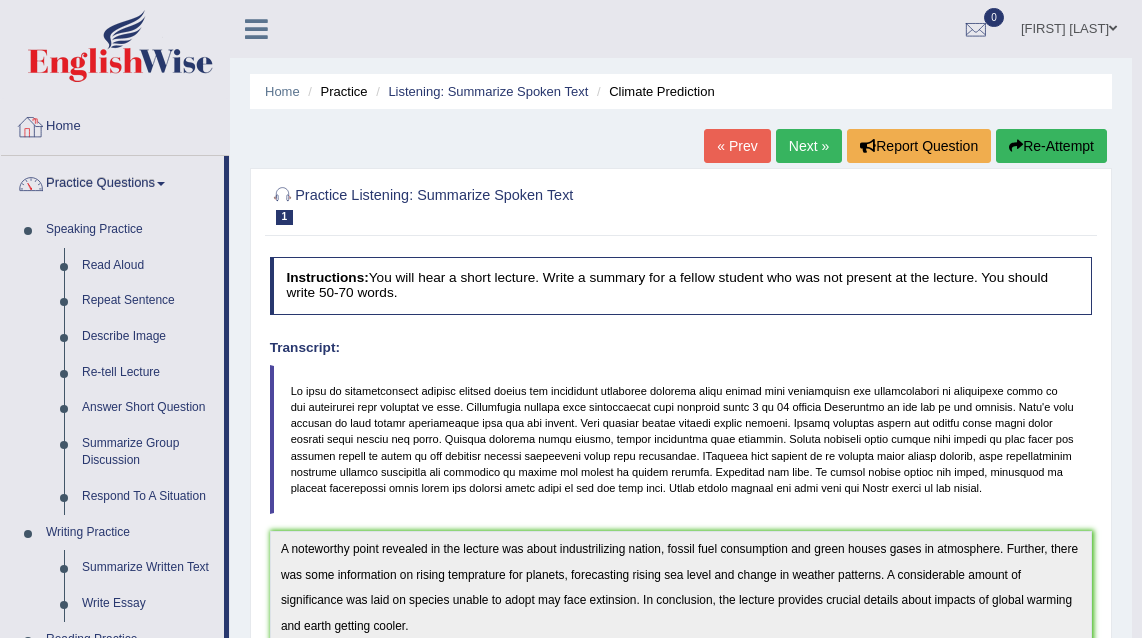 click on "Home" at bounding box center (115, 124) 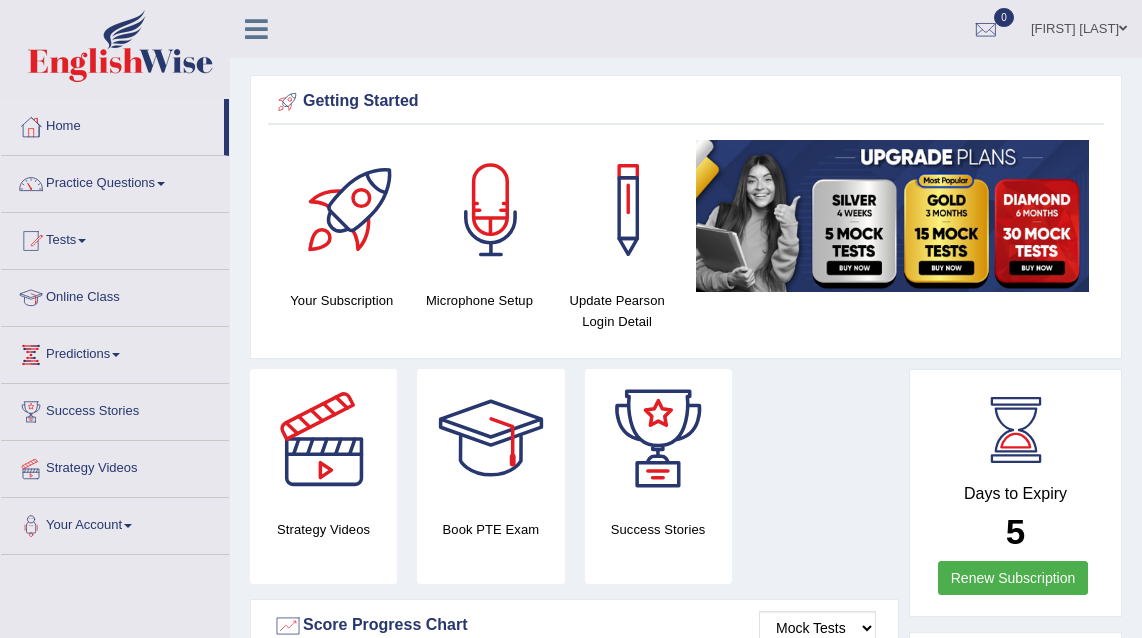 scroll, scrollTop: 0, scrollLeft: 0, axis: both 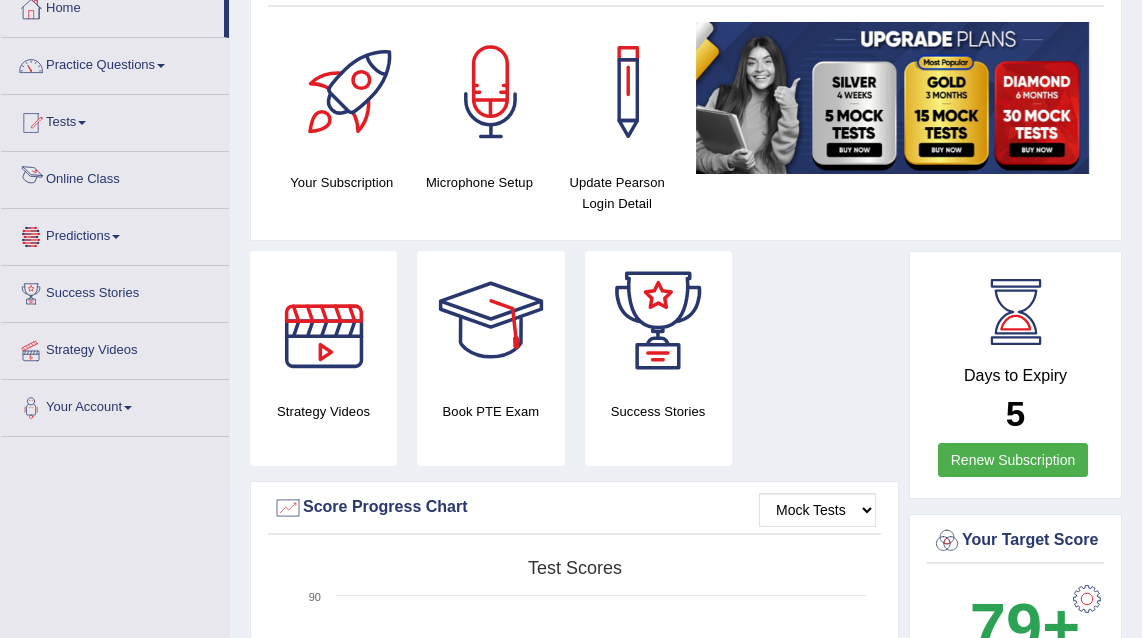 click on "Online Class" at bounding box center [115, 177] 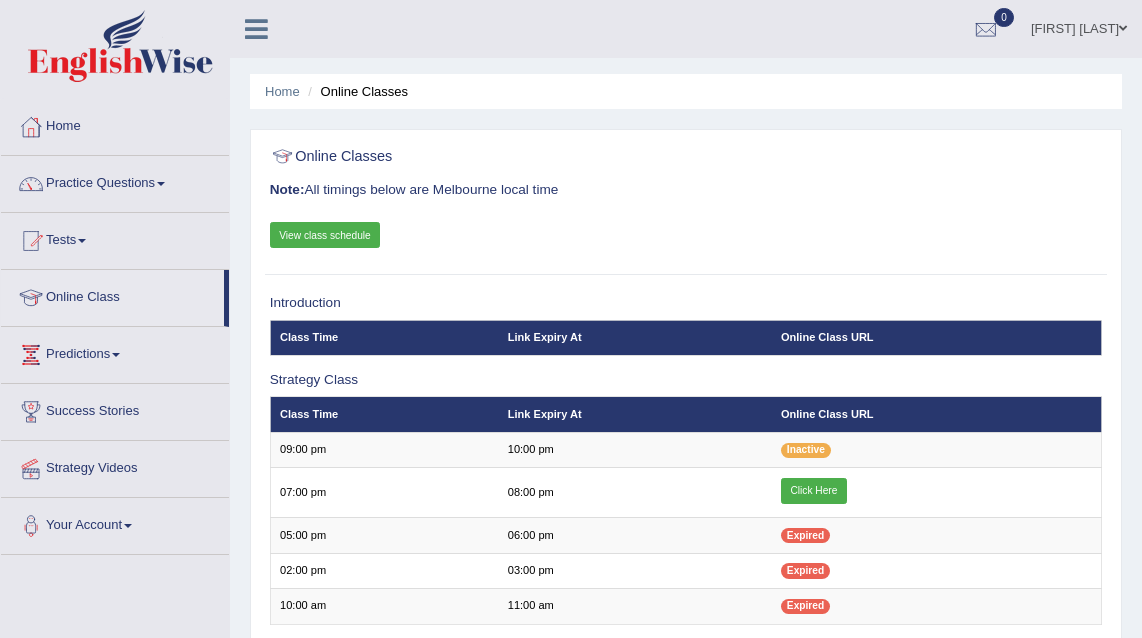 scroll, scrollTop: 0, scrollLeft: 0, axis: both 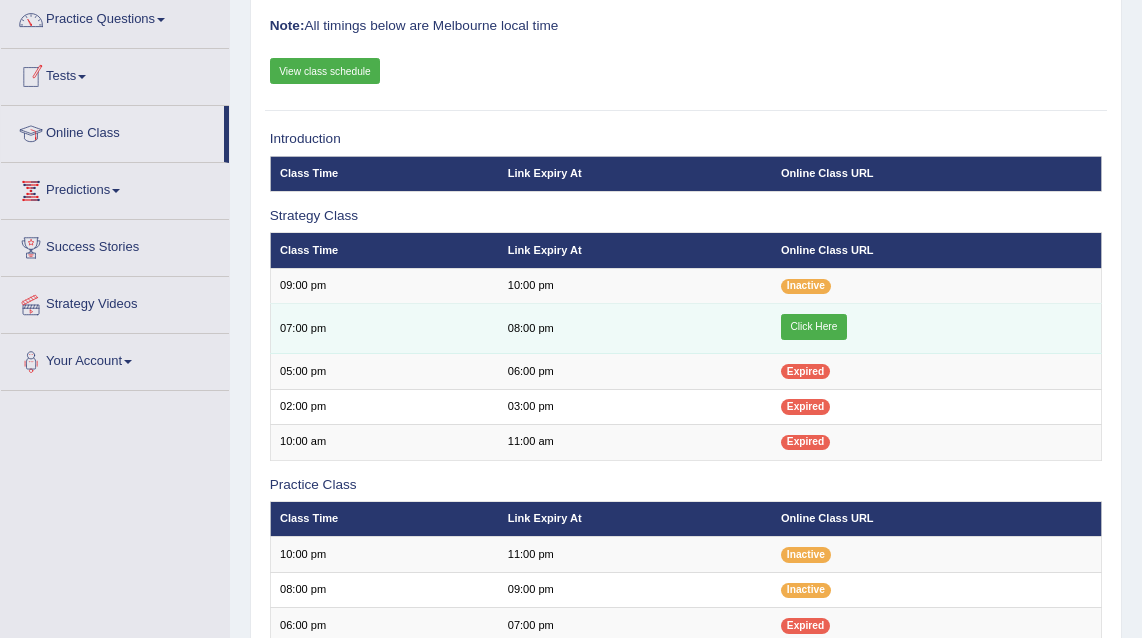 click on "Click Here" at bounding box center (814, 327) 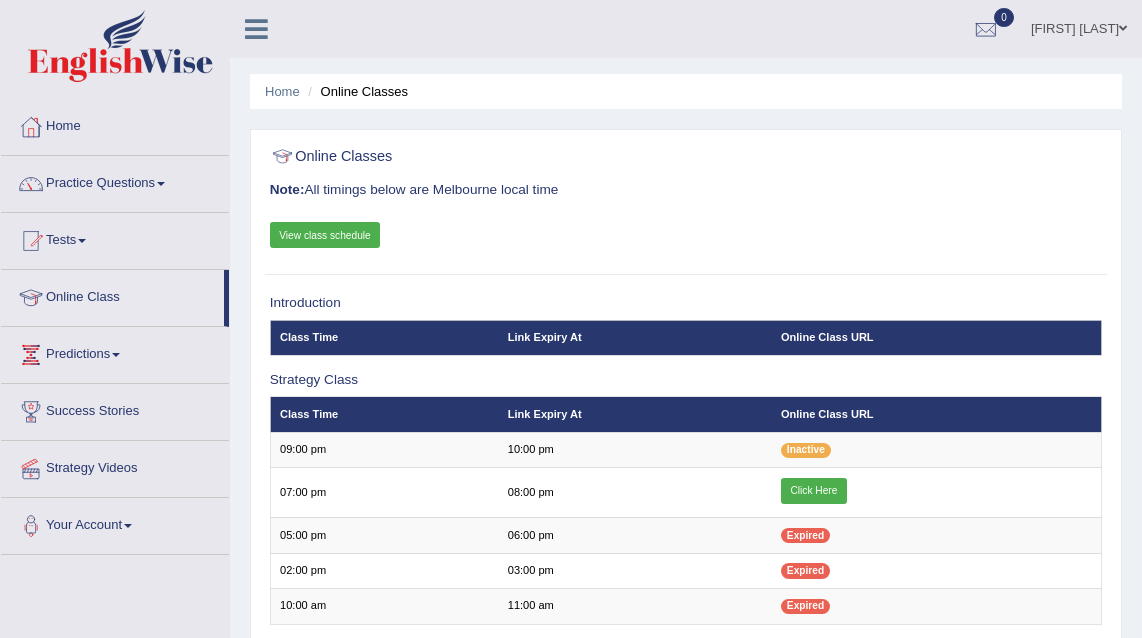 scroll, scrollTop: 169, scrollLeft: 0, axis: vertical 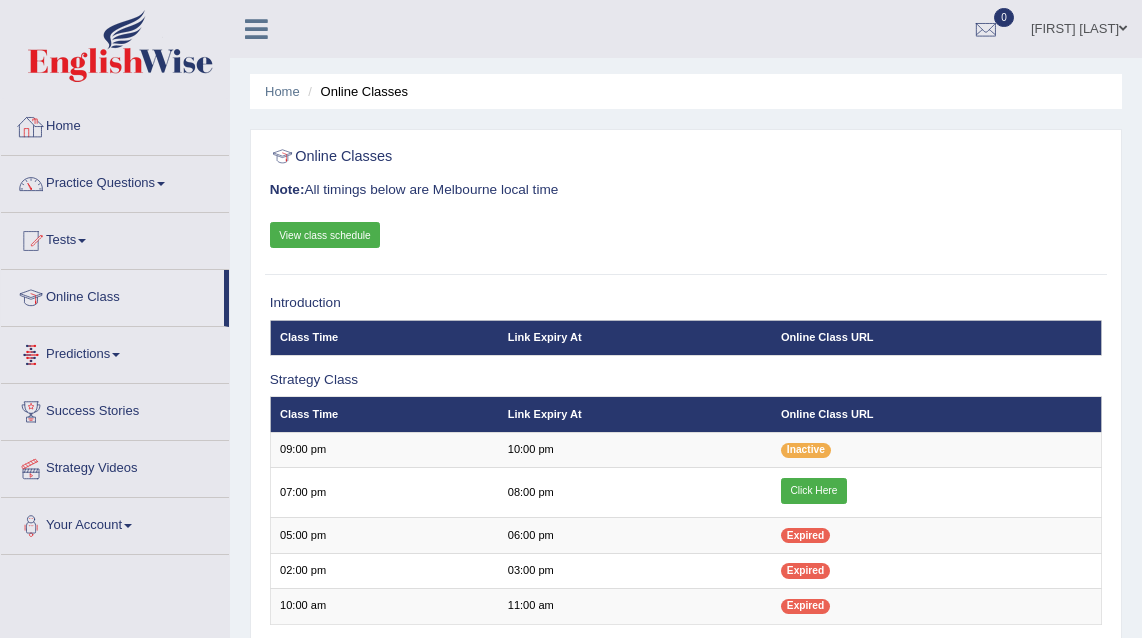 click on "Home" at bounding box center (115, 124) 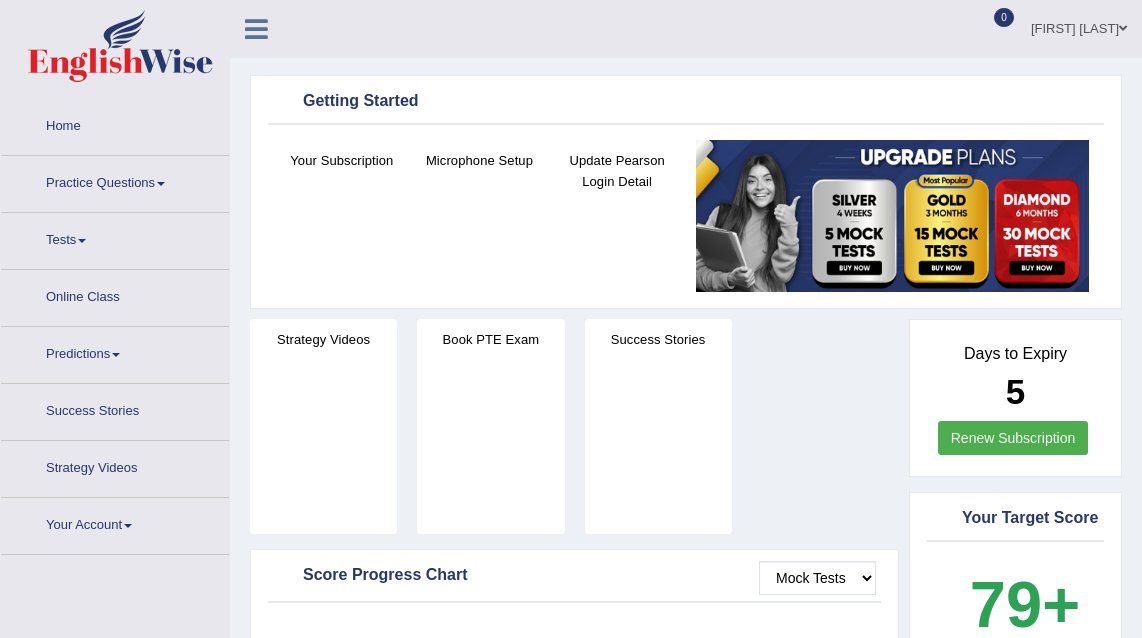 scroll, scrollTop: 0, scrollLeft: 0, axis: both 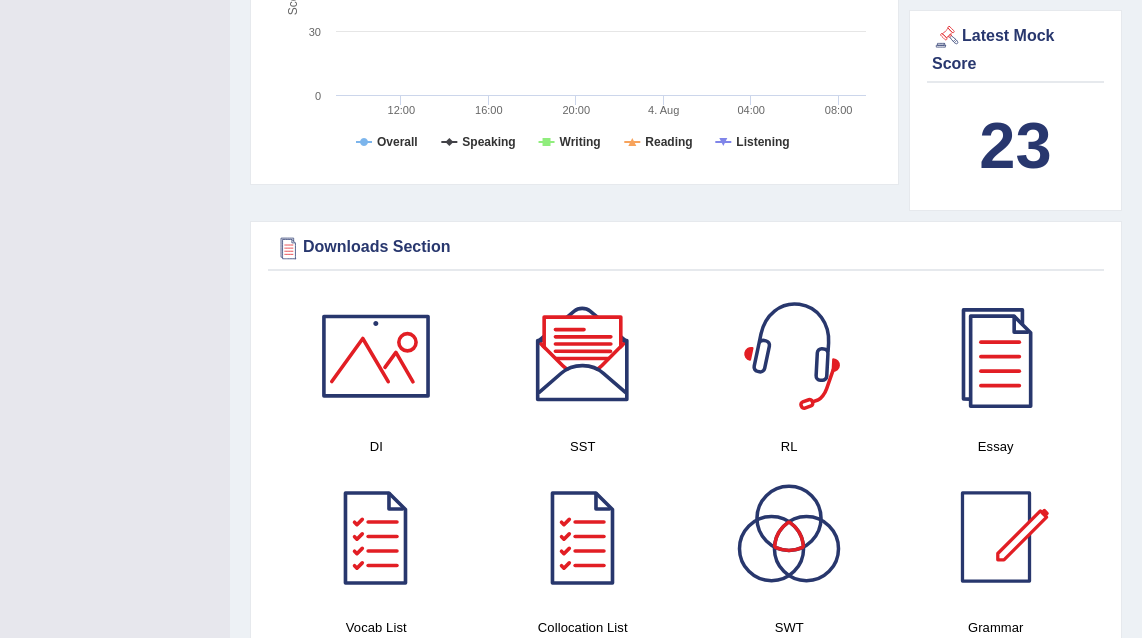 click at bounding box center (583, 356) 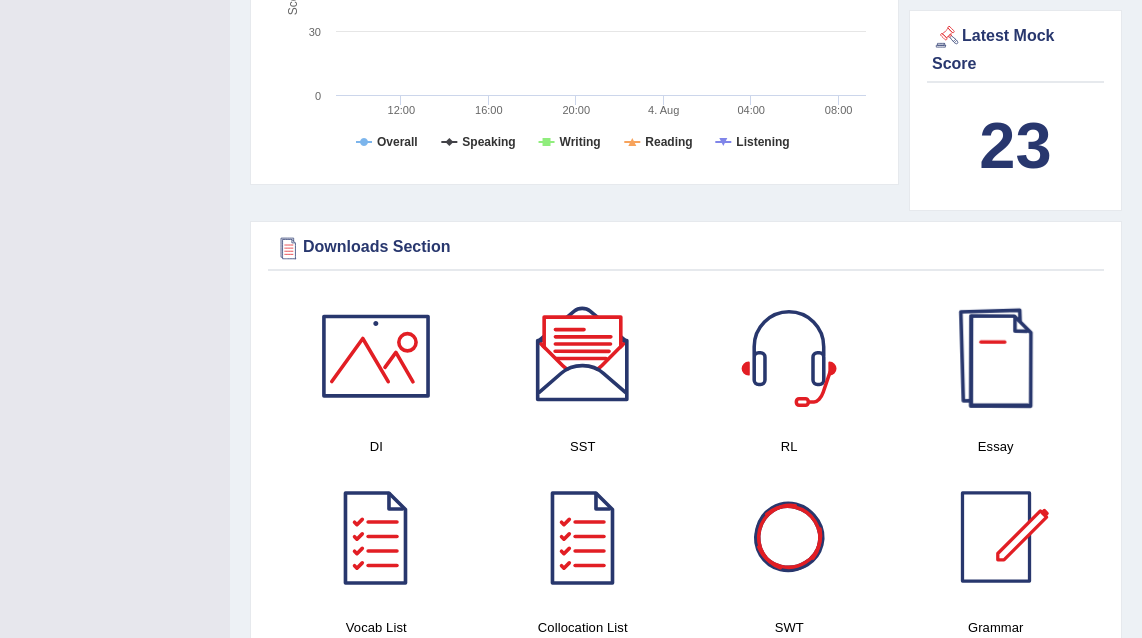 click at bounding box center [996, 356] 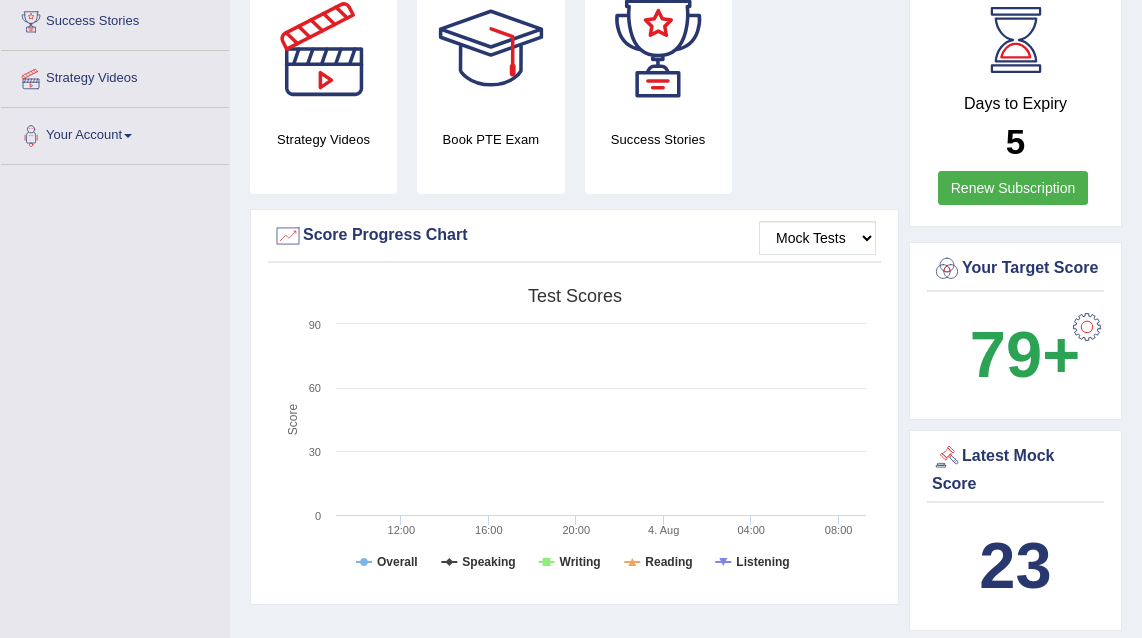 scroll, scrollTop: 184, scrollLeft: 0, axis: vertical 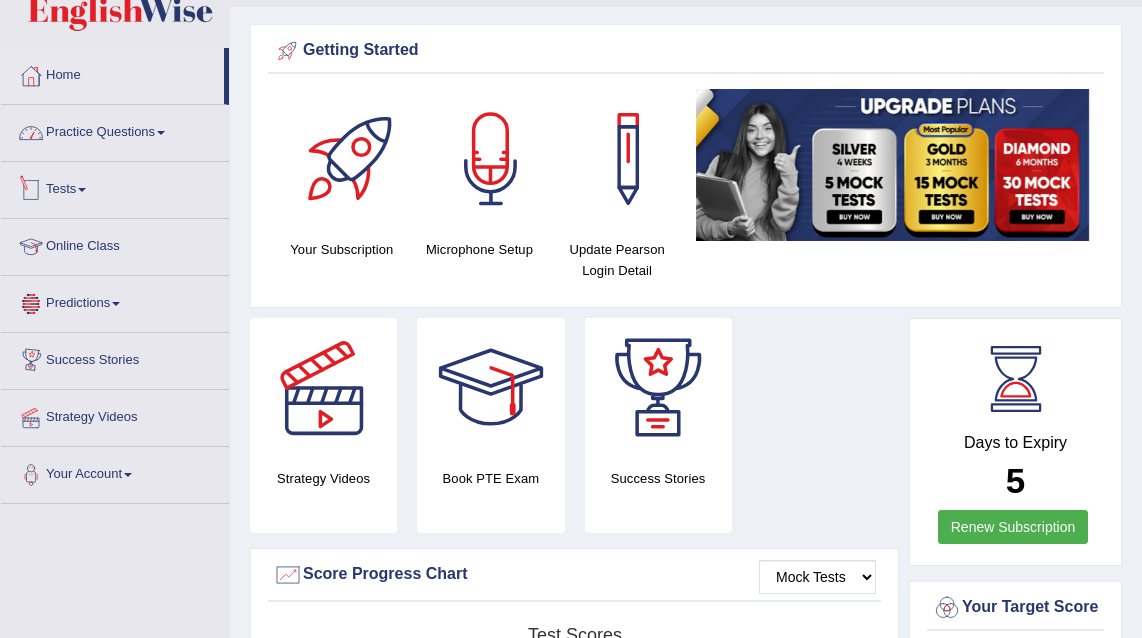 click on "Practice Questions" at bounding box center [115, 130] 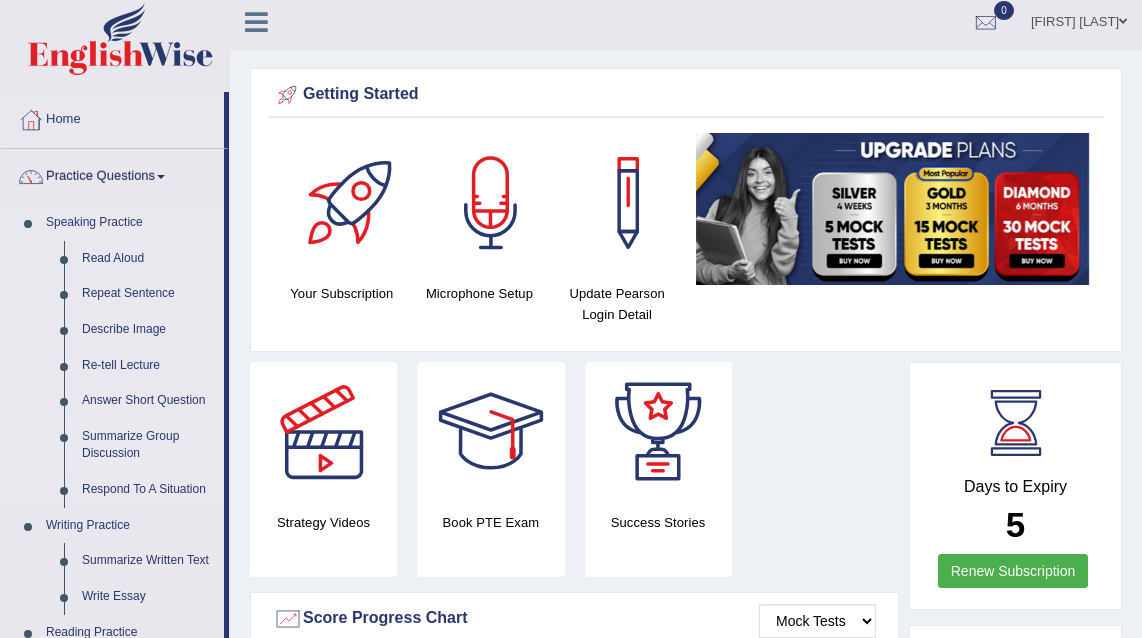 scroll, scrollTop: 0, scrollLeft: 0, axis: both 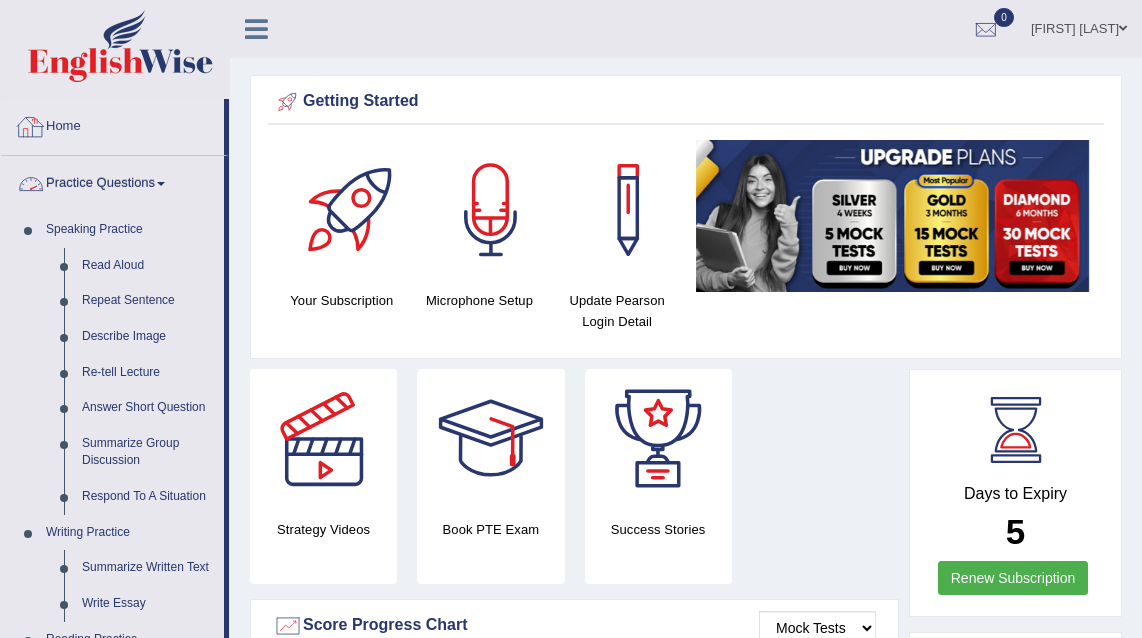 click on "Home" at bounding box center [112, 124] 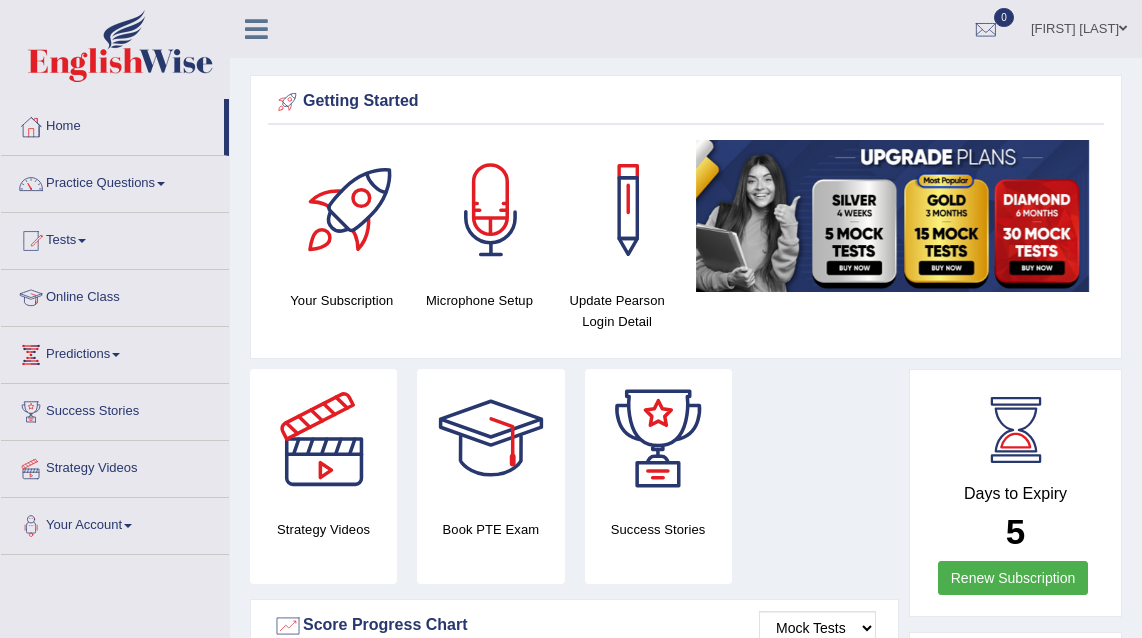 scroll, scrollTop: 0, scrollLeft: 0, axis: both 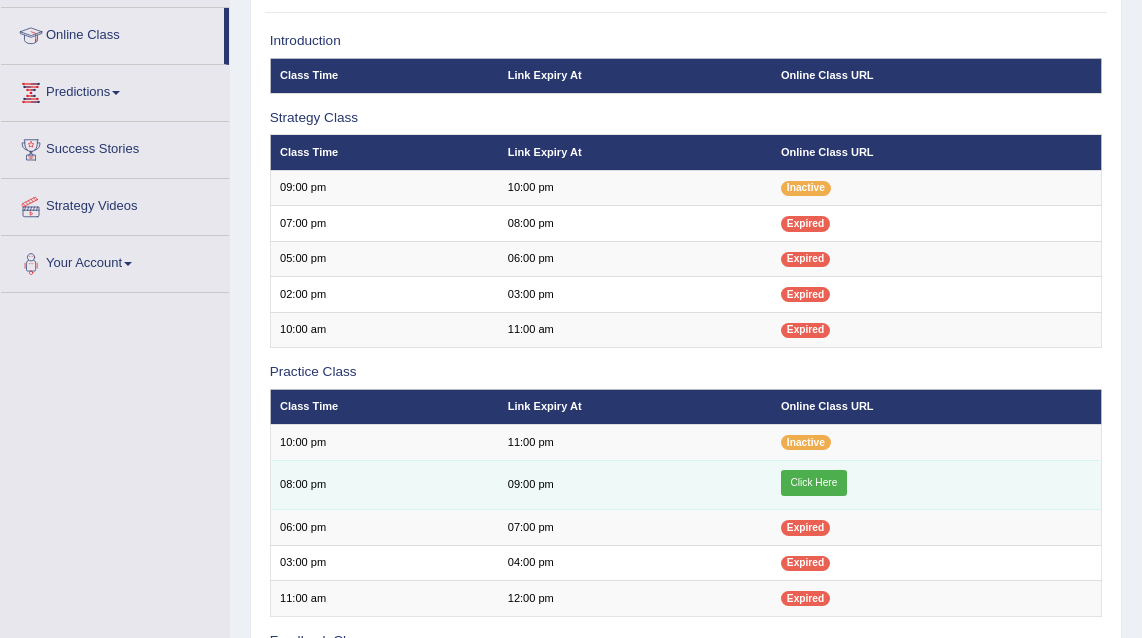 click on "Click Here" at bounding box center [814, 483] 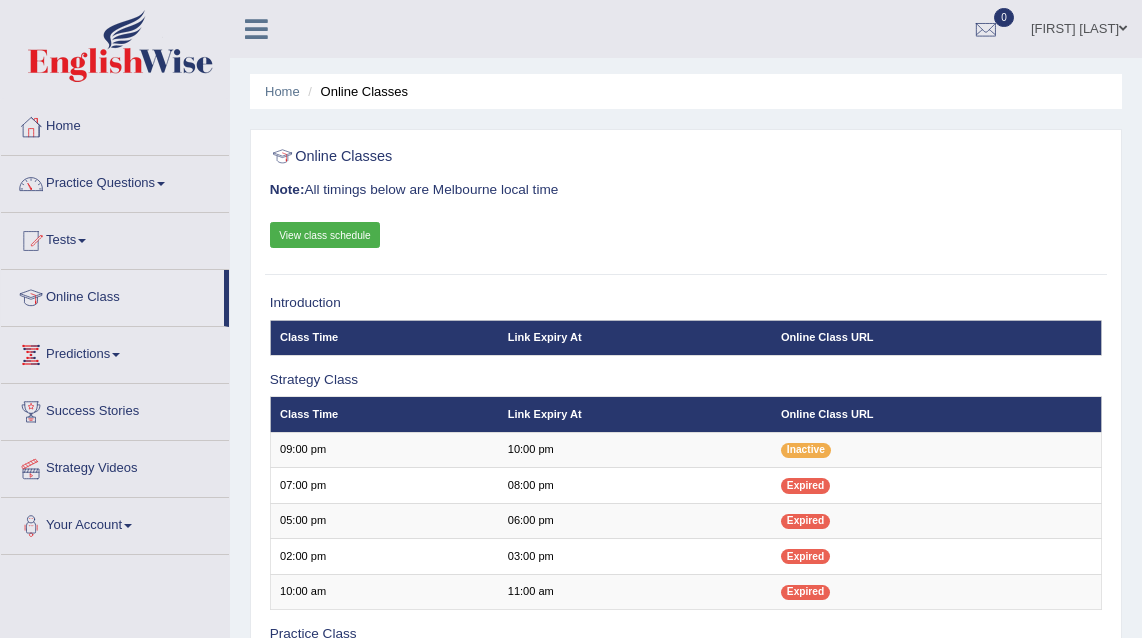 scroll, scrollTop: 248, scrollLeft: 0, axis: vertical 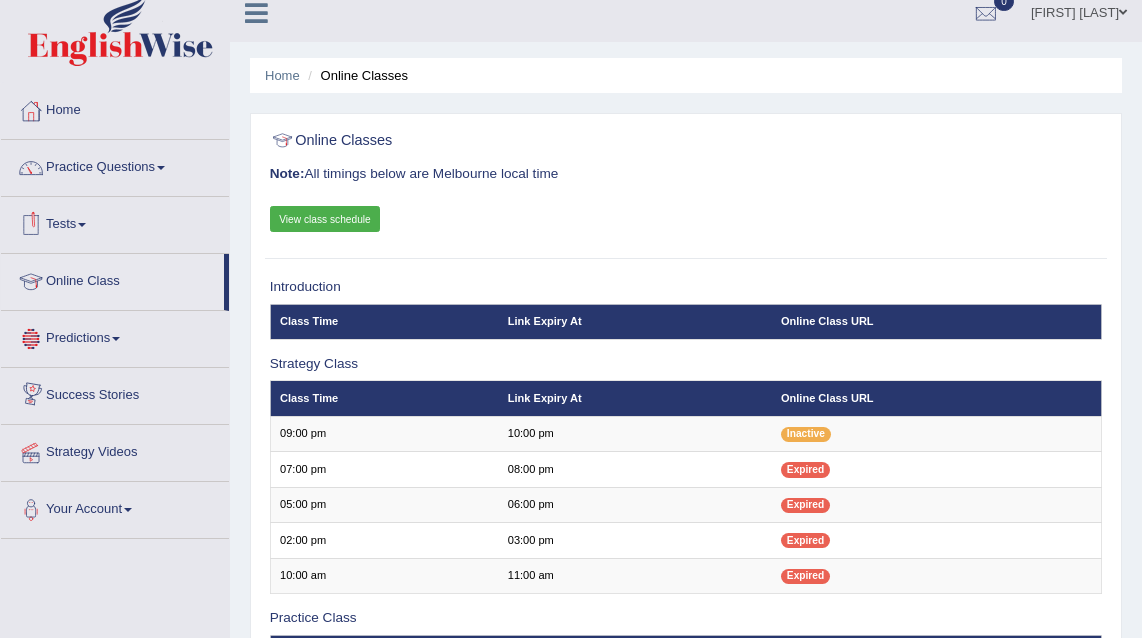 click on "View class schedule" at bounding box center (325, 219) 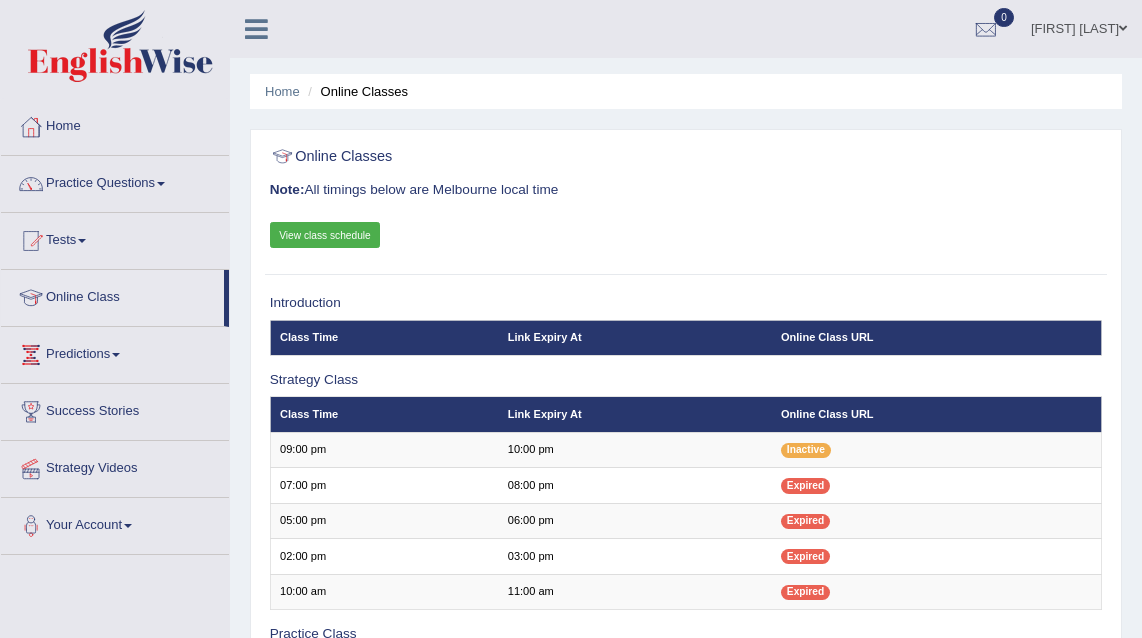 scroll, scrollTop: 16, scrollLeft: 0, axis: vertical 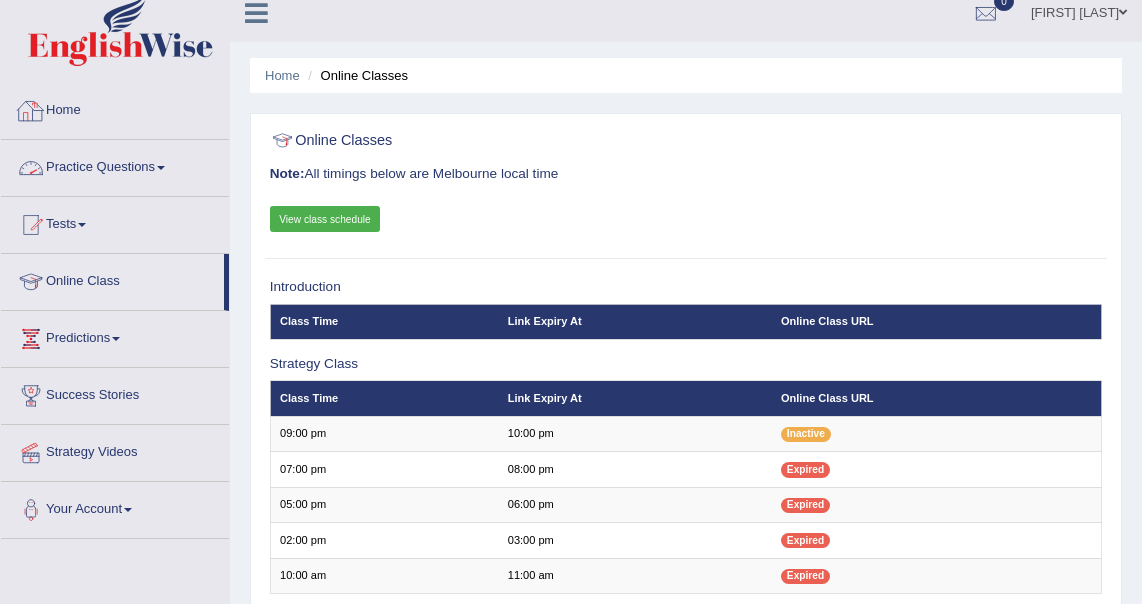 click on "Practice Questions" at bounding box center (115, 165) 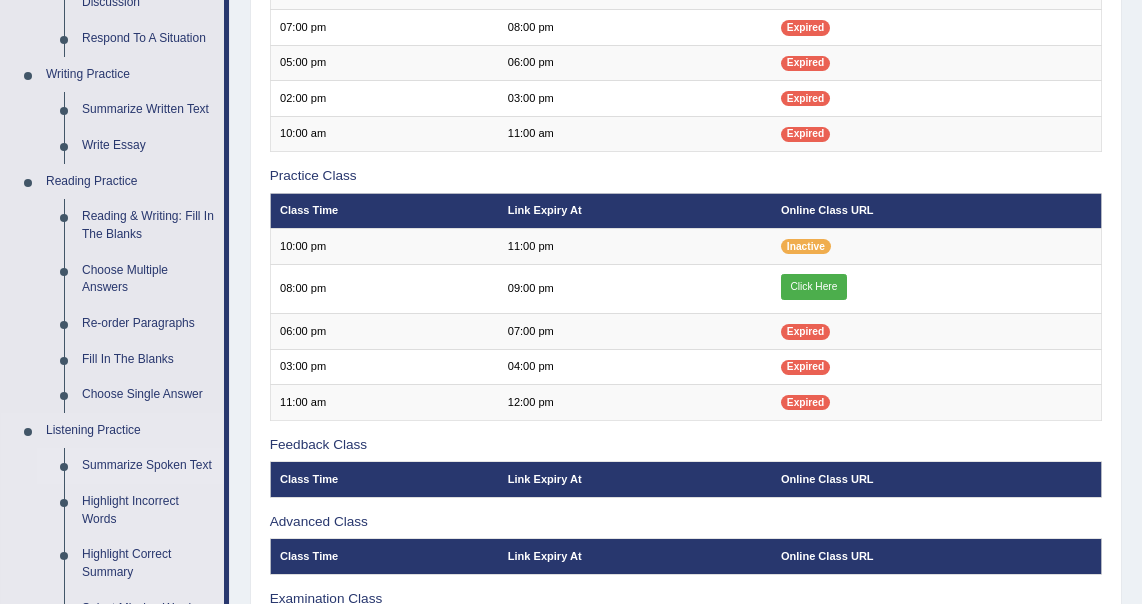 scroll, scrollTop: 466, scrollLeft: 0, axis: vertical 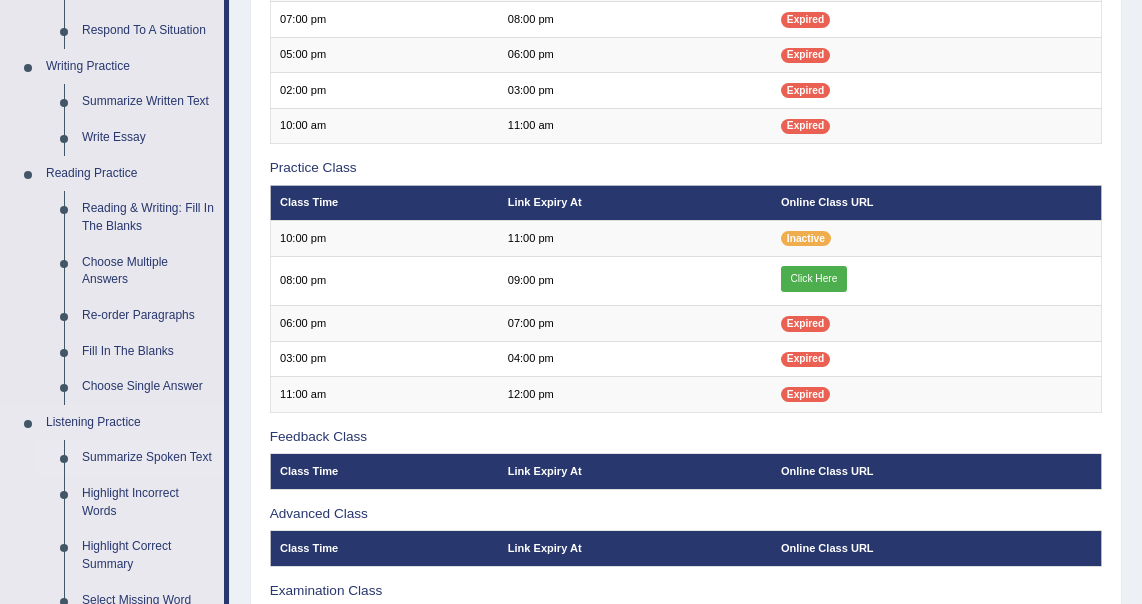 click on "Summarize Spoken Text" at bounding box center (148, 458) 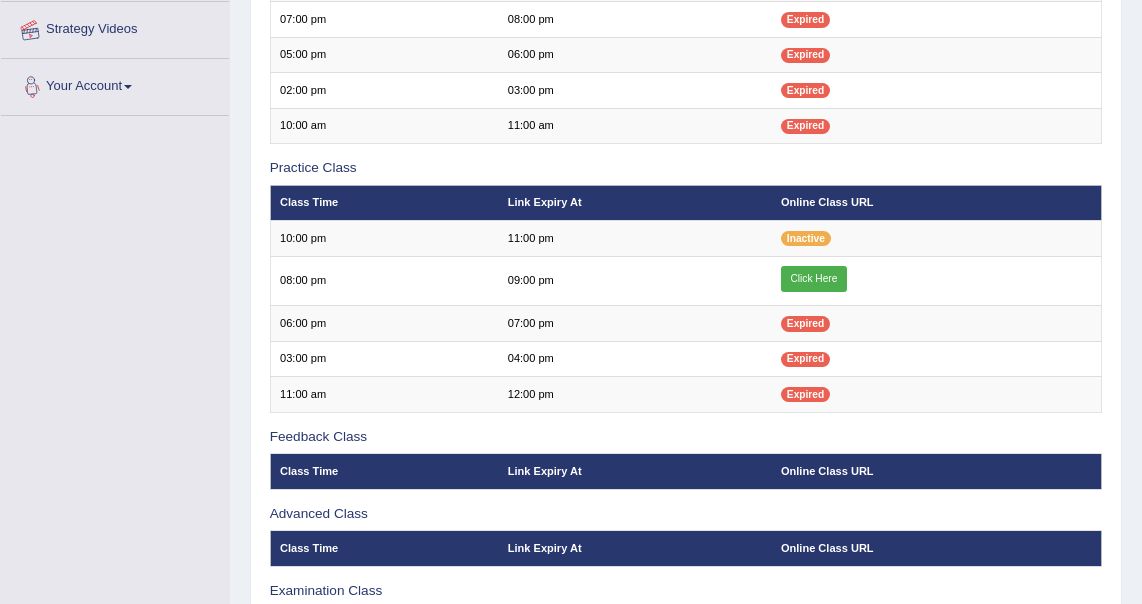 scroll, scrollTop: 521, scrollLeft: 0, axis: vertical 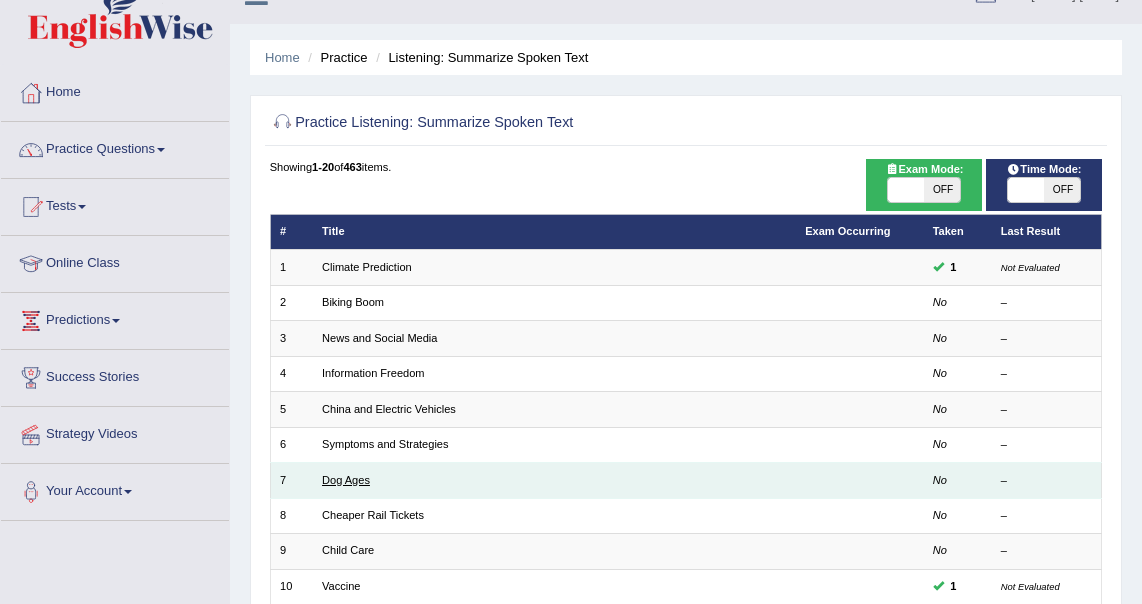 click on "Dog Ages" at bounding box center (346, 480) 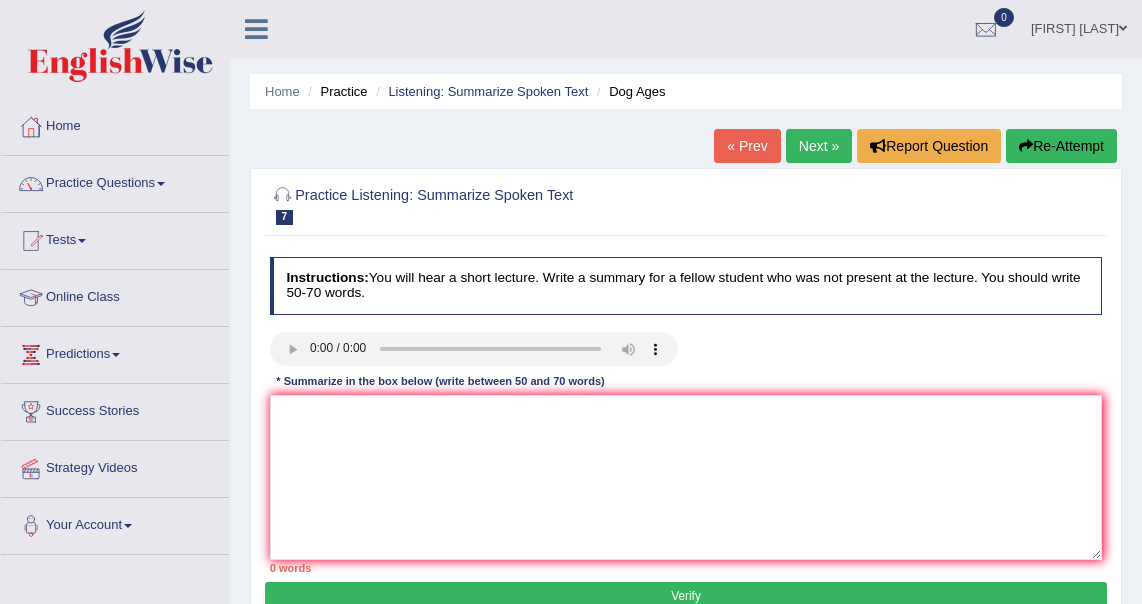 scroll, scrollTop: 0, scrollLeft: 0, axis: both 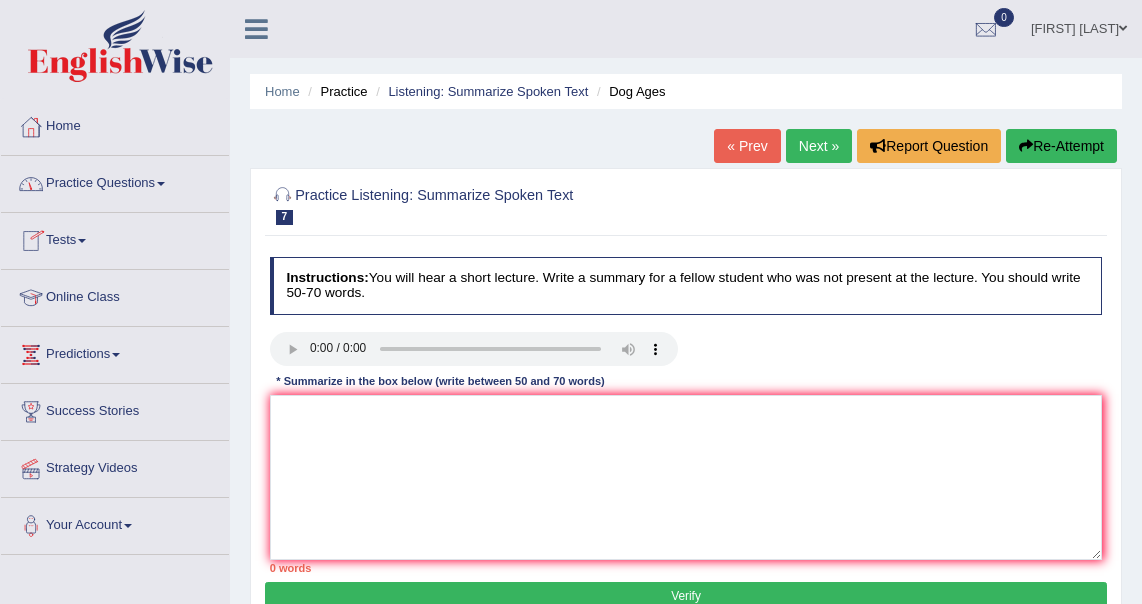 click on "Practice Questions" at bounding box center [115, 181] 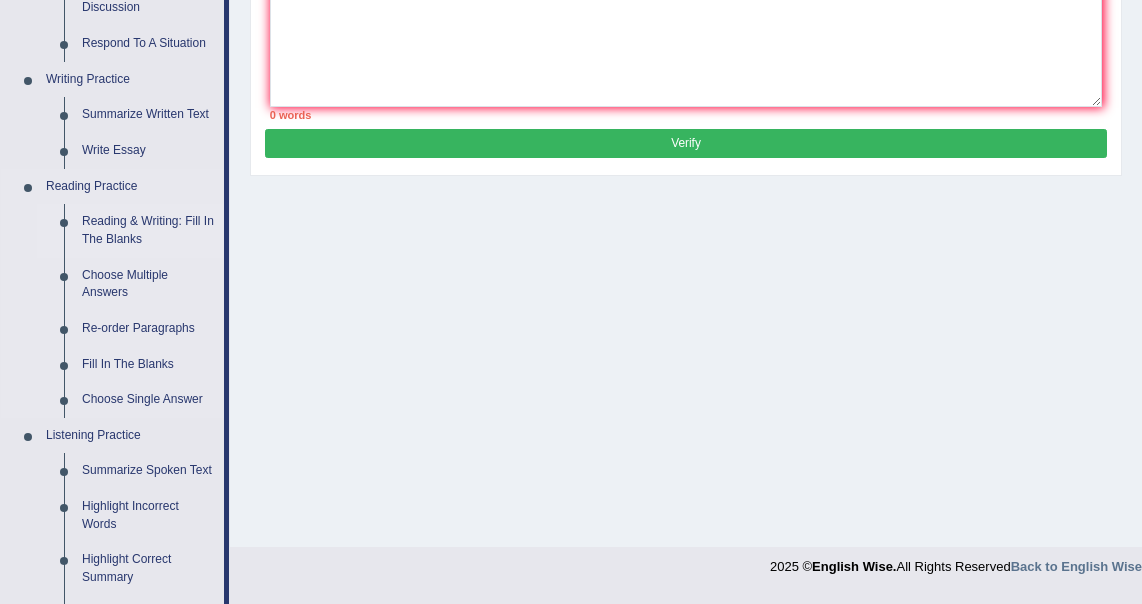 scroll, scrollTop: 522, scrollLeft: 0, axis: vertical 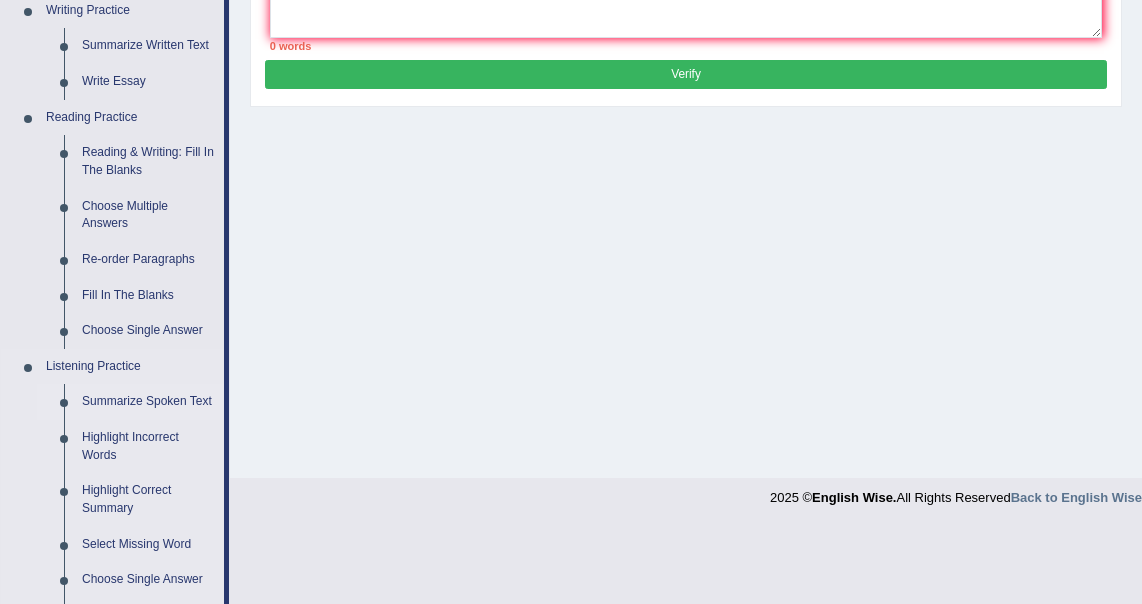 click on "Summarize Spoken Text" at bounding box center (148, 402) 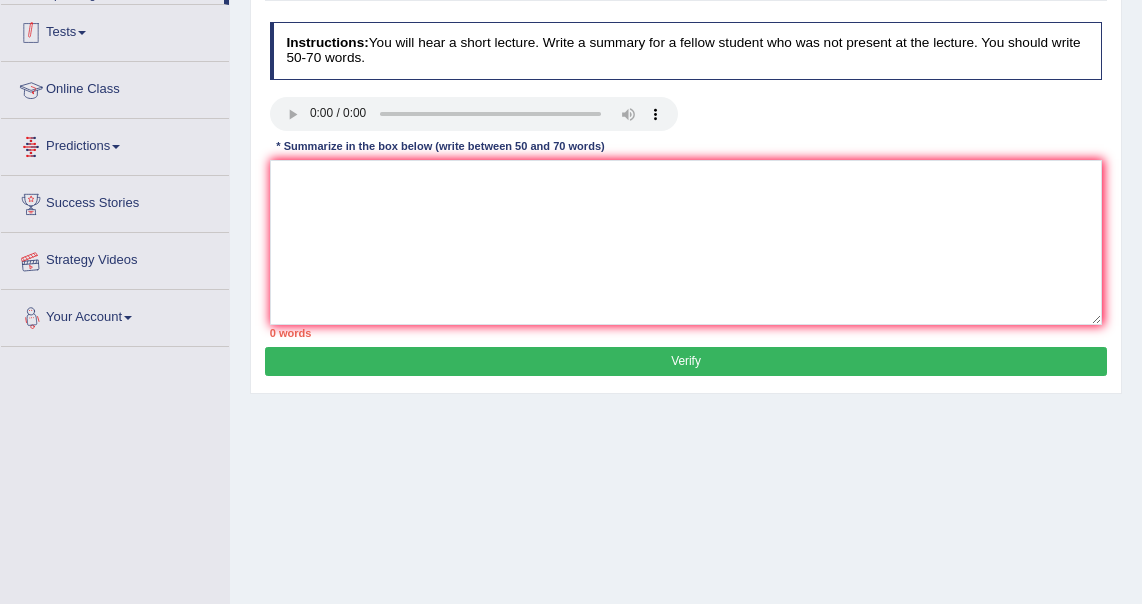 scroll, scrollTop: 348, scrollLeft: 0, axis: vertical 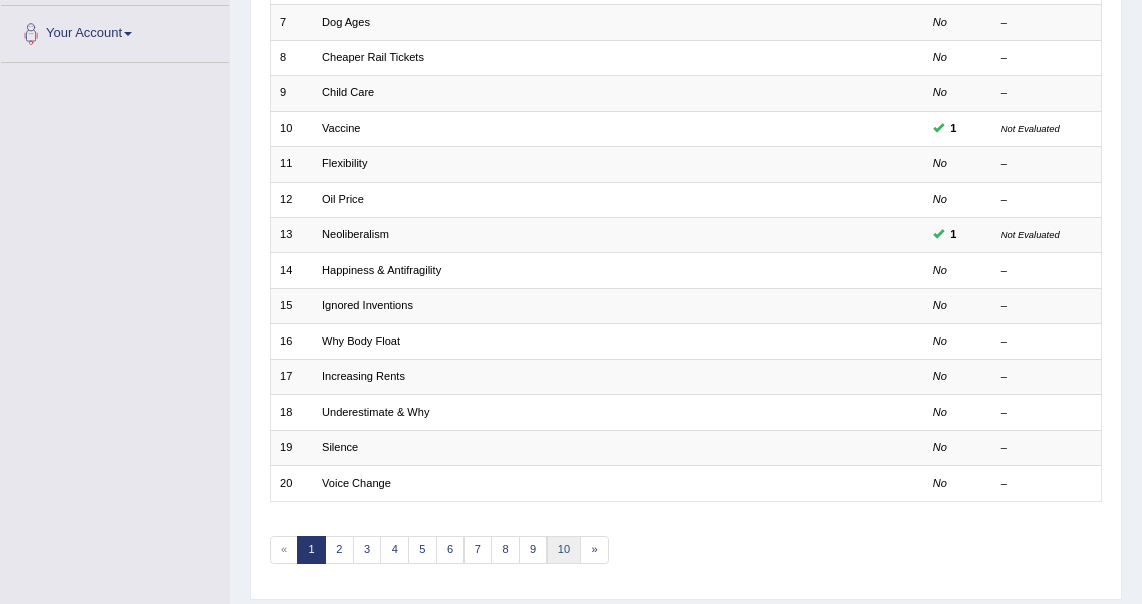 click on "10" at bounding box center (564, 550) 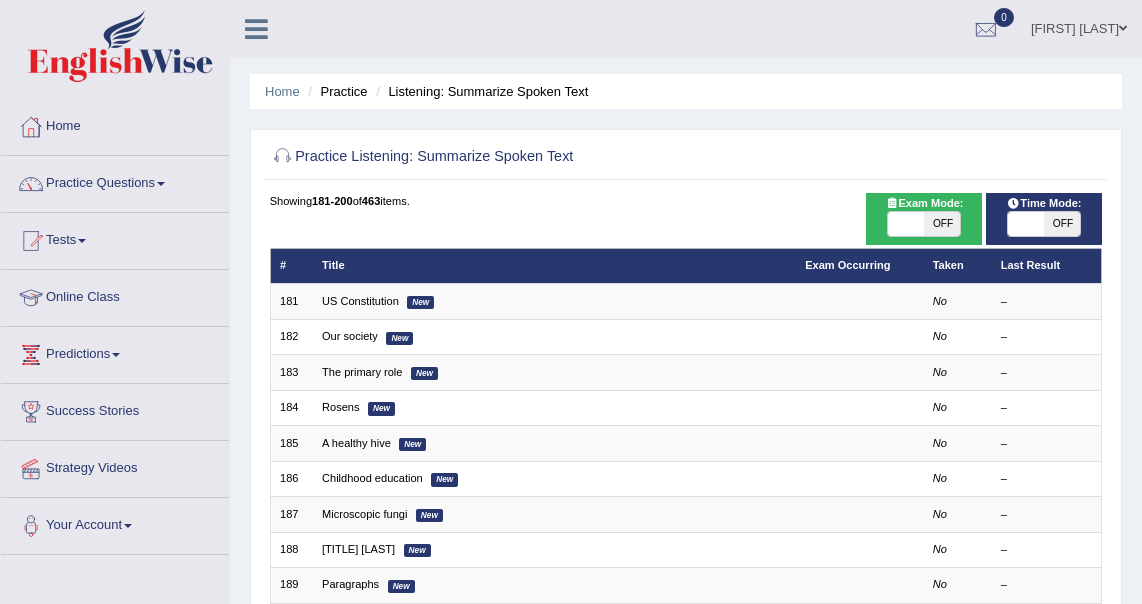 scroll, scrollTop: 0, scrollLeft: 0, axis: both 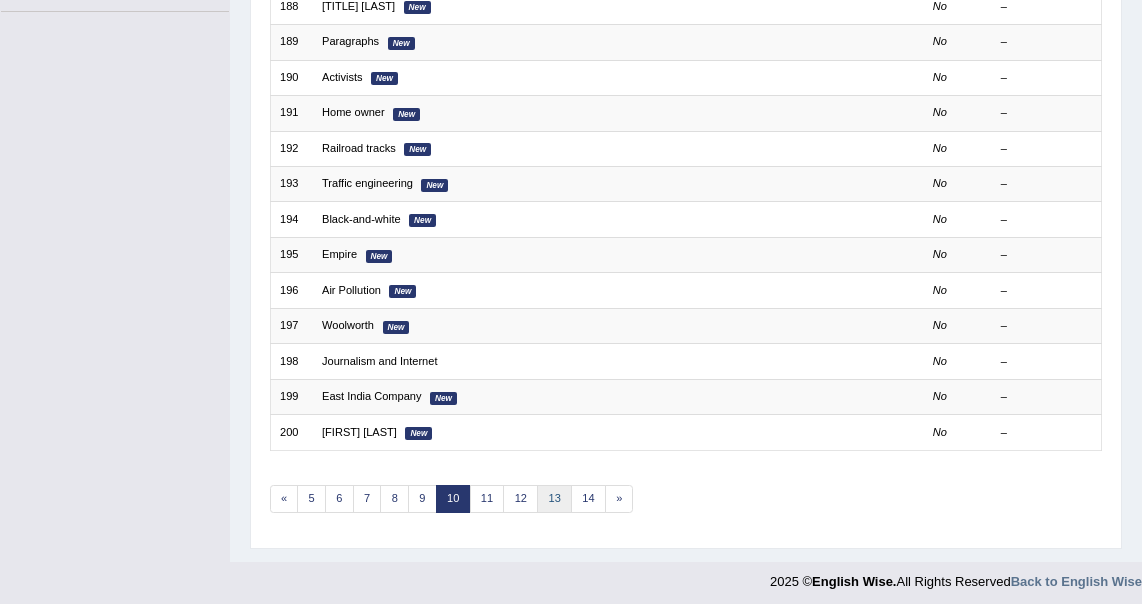 click on "13" at bounding box center [554, 499] 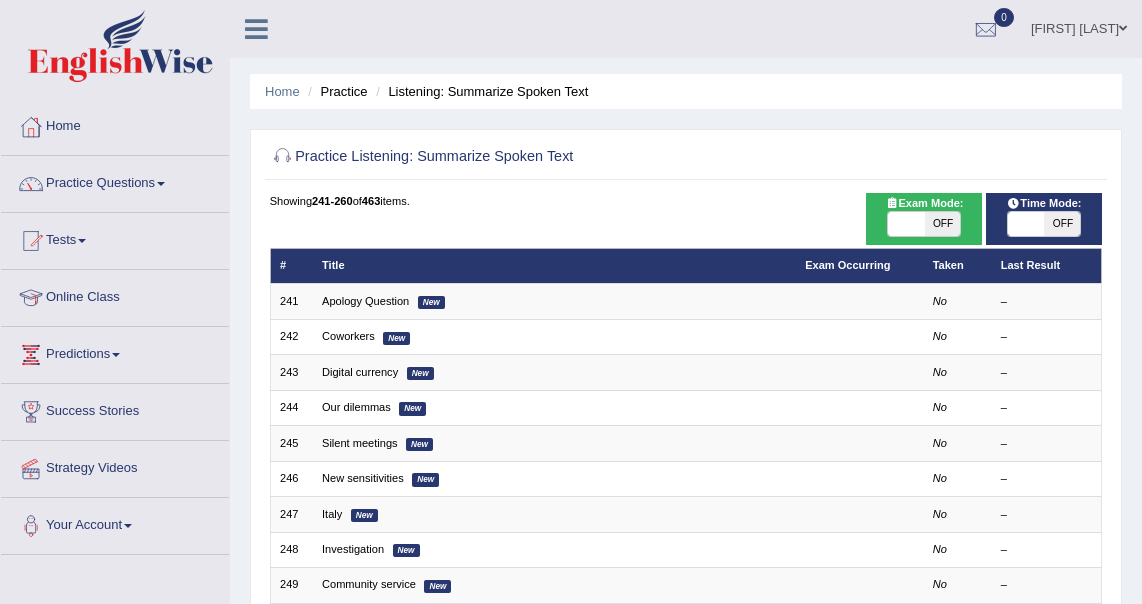 scroll, scrollTop: 0, scrollLeft: 0, axis: both 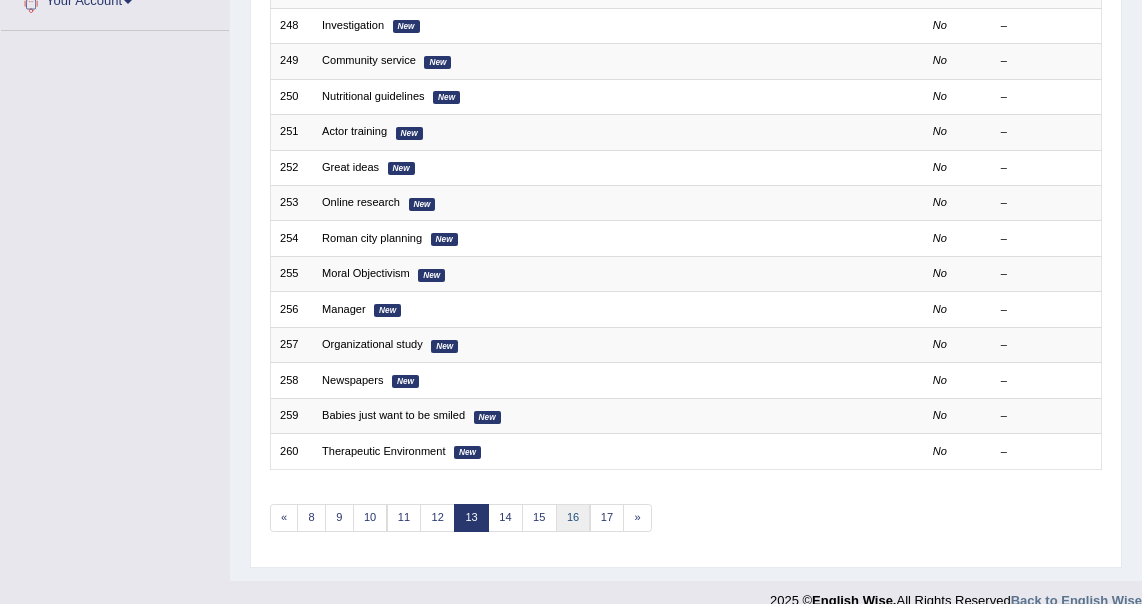click on "16" at bounding box center [573, 518] 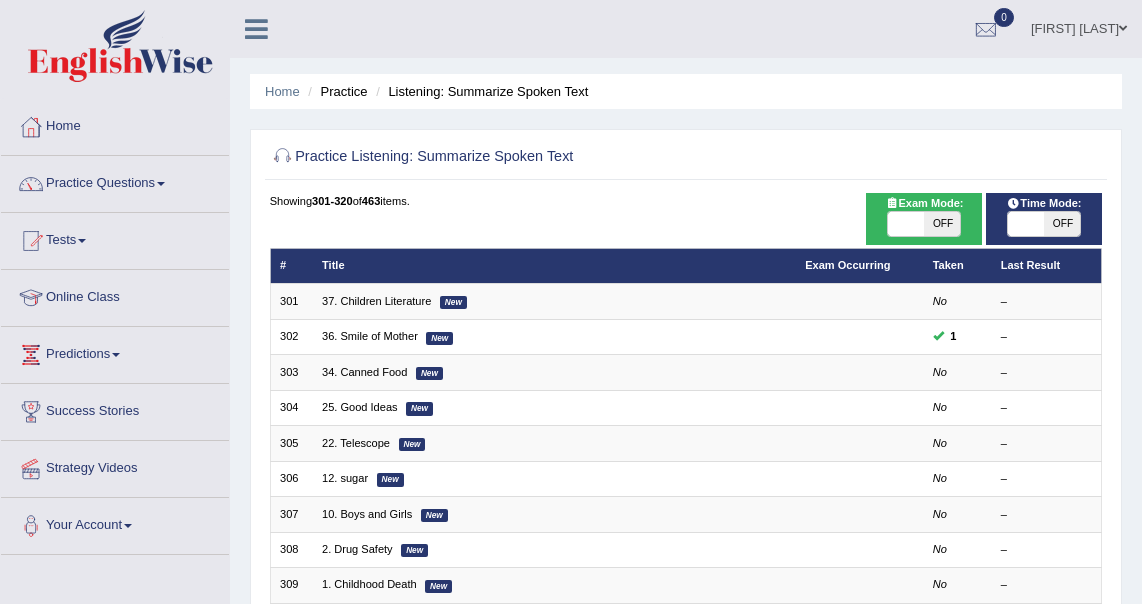 scroll, scrollTop: 0, scrollLeft: 0, axis: both 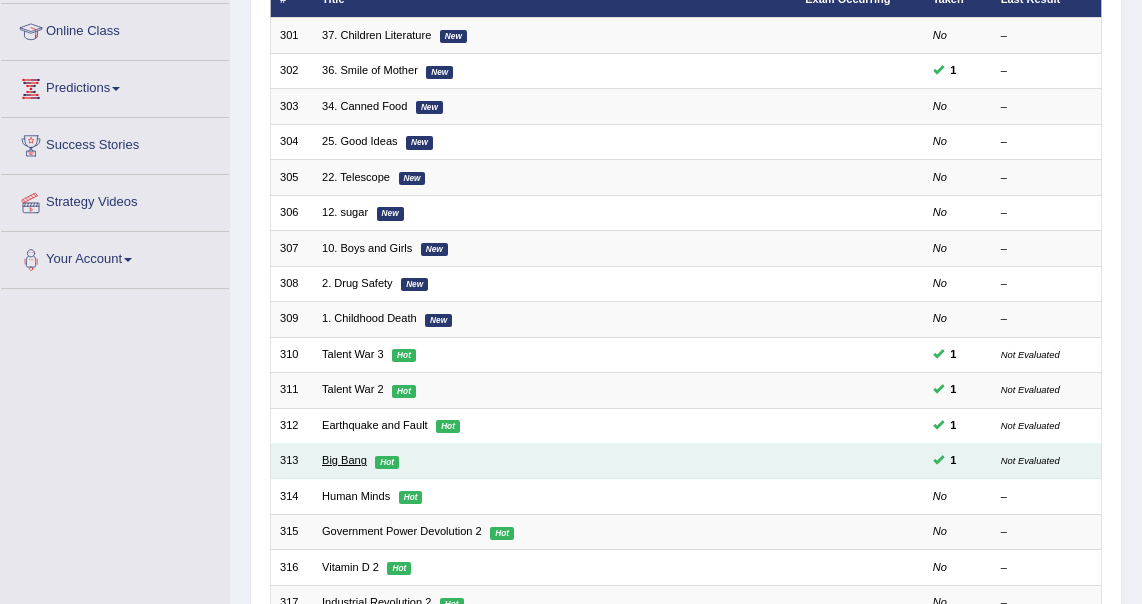 click on "Big Bang" at bounding box center [344, 460] 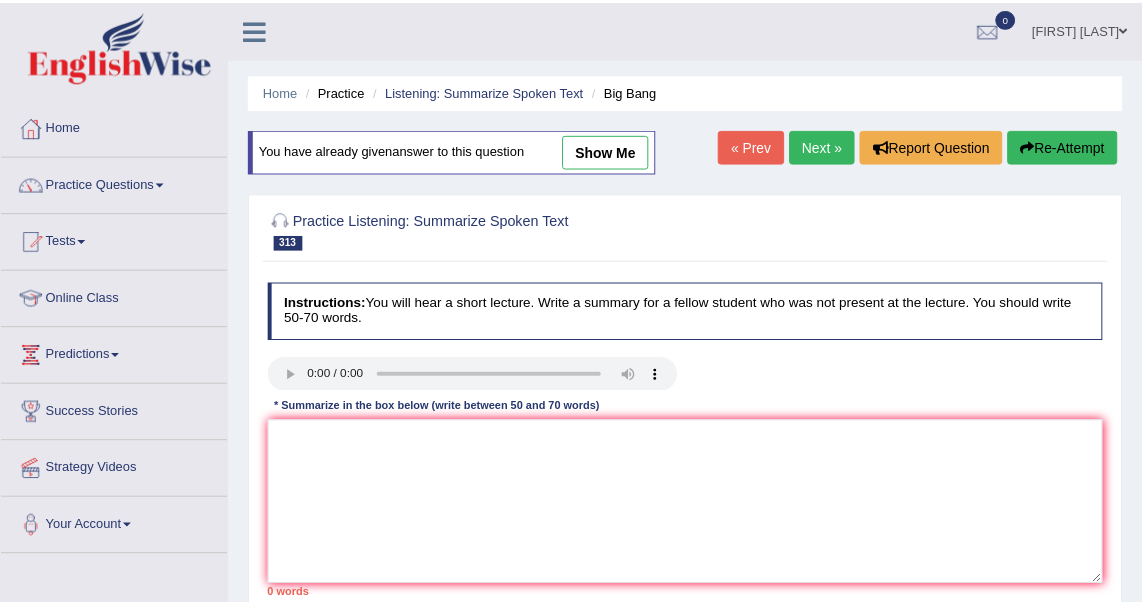 scroll, scrollTop: 0, scrollLeft: 0, axis: both 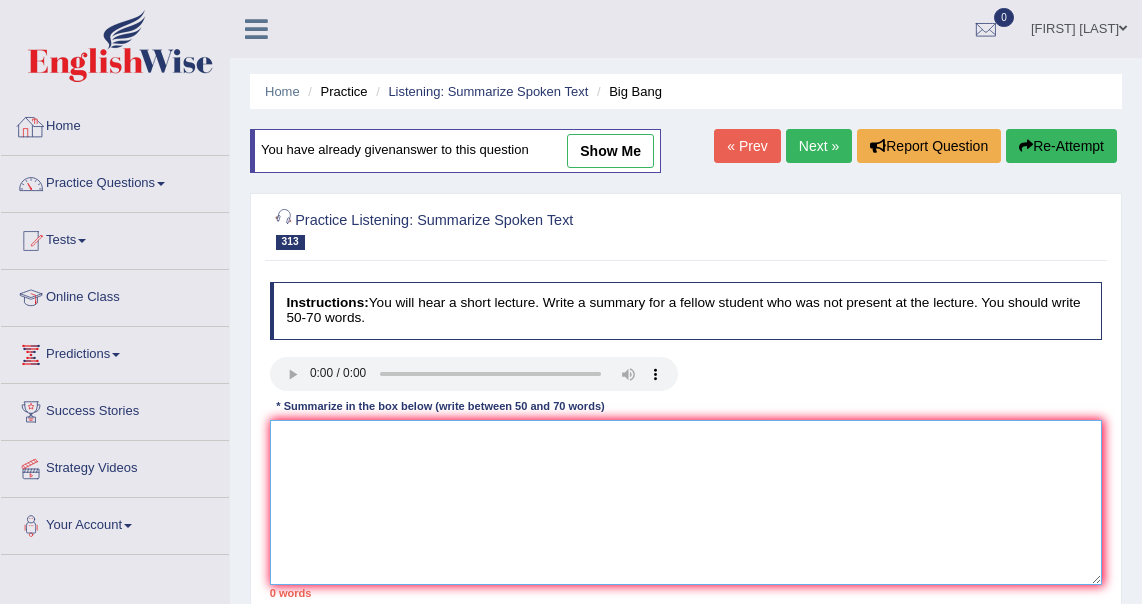 click at bounding box center [686, 502] 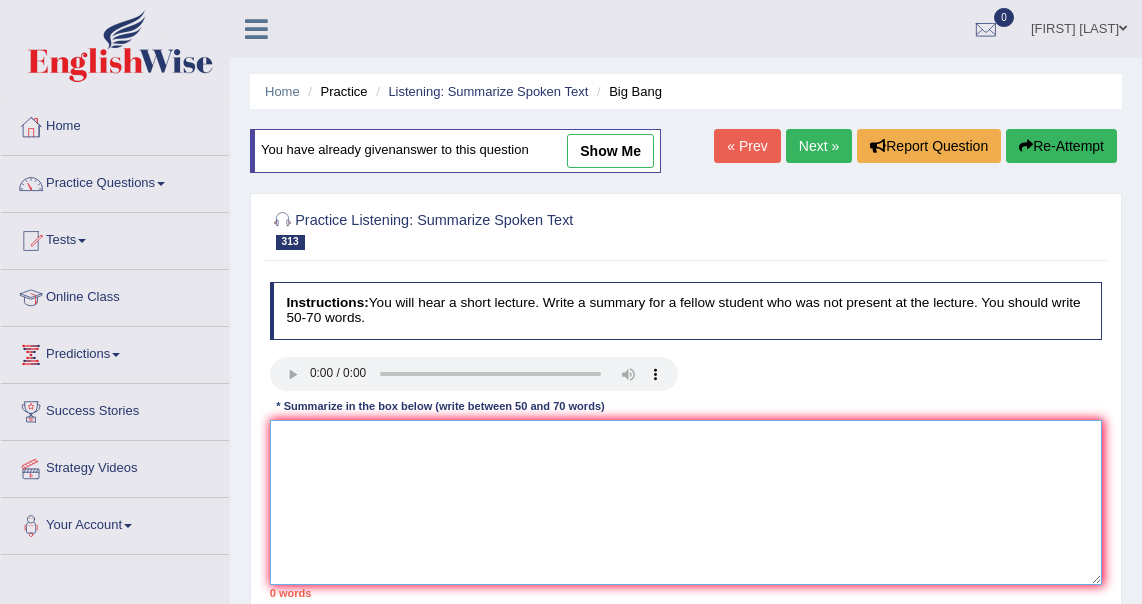 click at bounding box center [686, 502] 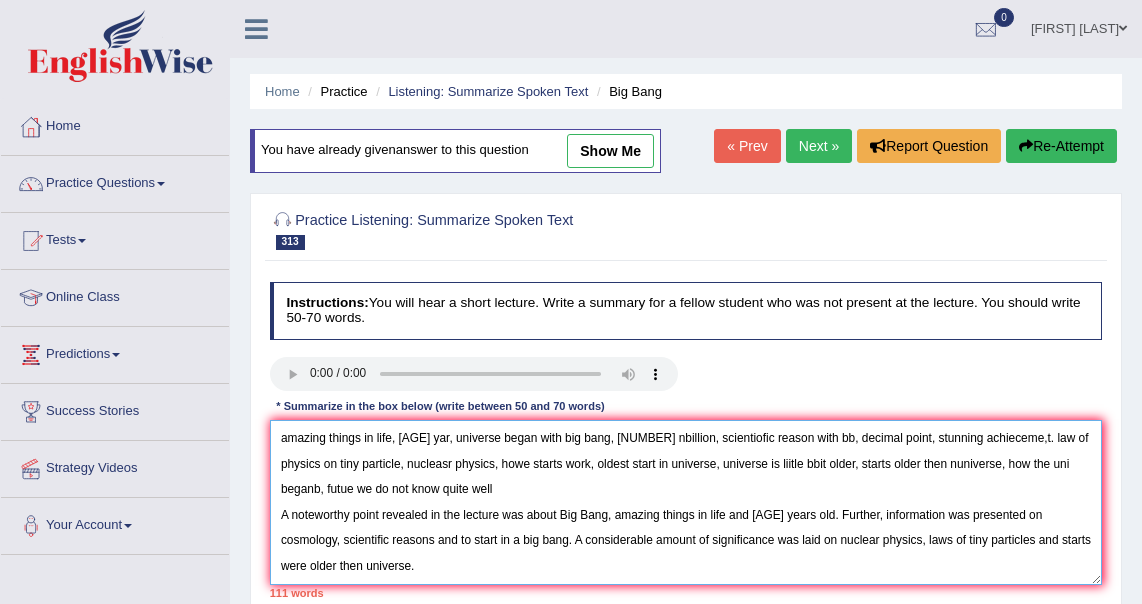 click on "amazing things in life, 40 yar, universe began with big bang, 20 nbillion, scientiofic reason with bb, decimal point, stunning achieceme,t. law of physics on tiny particle, nucleasr physics, howe starts work, oldest start in universe, universe is liitle bbit older, starts older then nuniverse, how the uni beganb, futue we do not know quite well
A noteworthy point revealed in the lecture was about Big Bang, amazing things in life and 40 years old. Further, information was presented on cosmology, scientific reasons and to start in a big bang. A considerable amount of significance was laid on nuclear physics, laws of tiny particles and starts were older then universe." at bounding box center (686, 502) 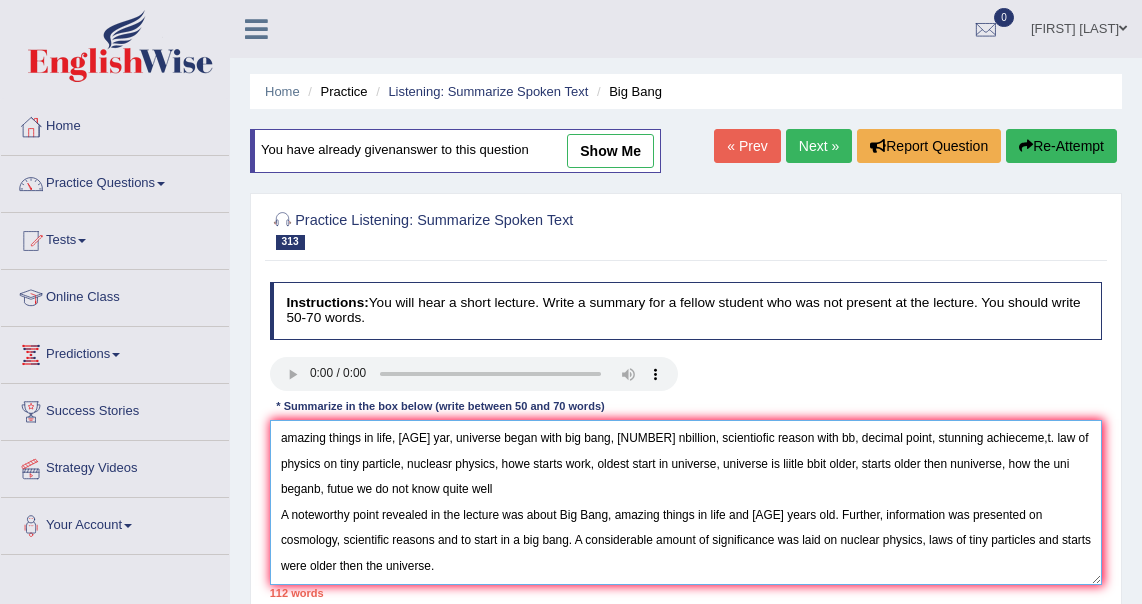 click on "amazing things in life, 40 yar, universe began with big bang, 20 nbillion, scientiofic reason with bb, decimal point, stunning achieceme,t. law of physics on tiny particle, nucleasr physics, howe starts work, oldest start in universe, universe is liitle bbit older, starts older then nuniverse, how the uni beganb, futue we do not know quite well
A noteworthy point revealed in the lecture was about Big Bang, amazing things in life and 40 years old. Further, information was presented on cosmology, scientific reasons and to start in a big bang. A considerable amount of significance was laid on nuclear physics, laws of tiny particles and starts were older then the universe." at bounding box center (686, 502) 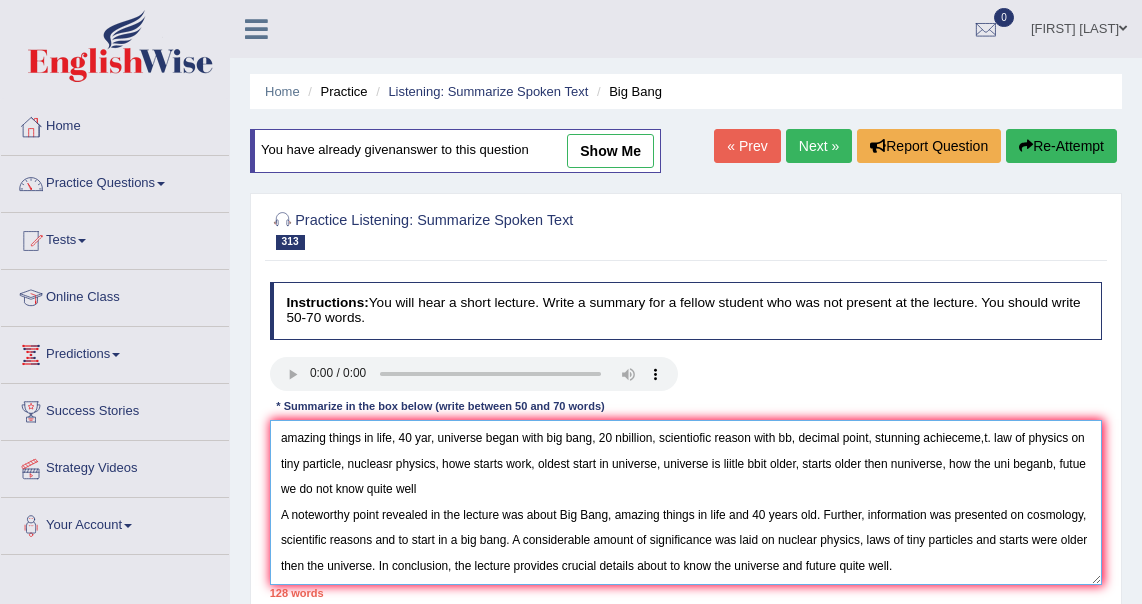 drag, startPoint x: 491, startPoint y: 496, endPoint x: 260, endPoint y: 447, distance: 236.13979 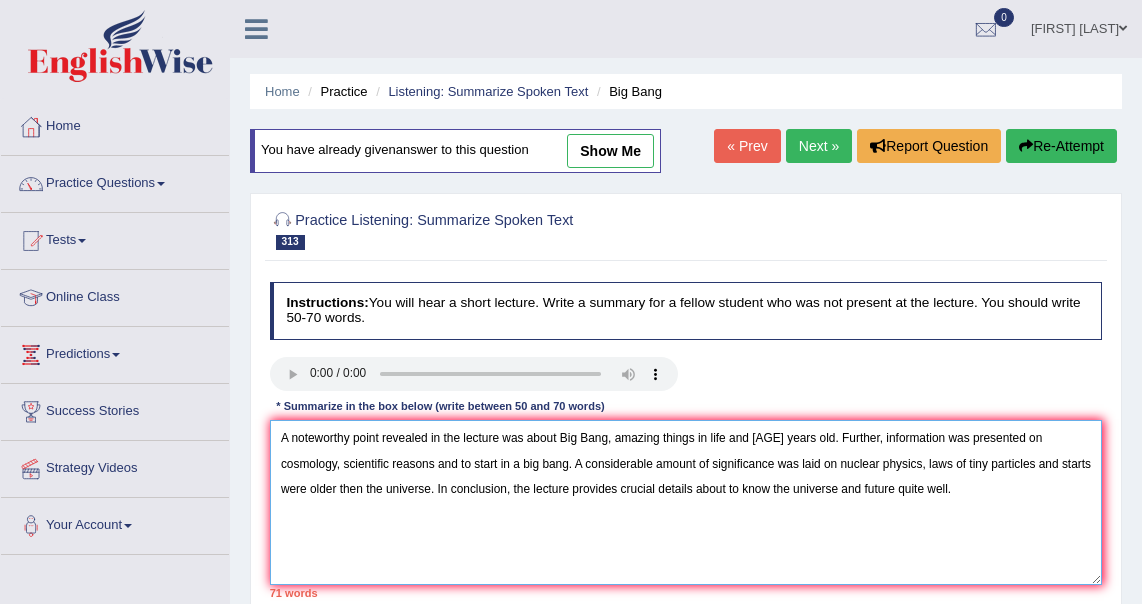 click on "A noteworthy point revealed in the lecture was about Big Bang, amazing things in life and 40 years old. Further, information was presented on cosmology, scientific reasons and to start in a big bang. A considerable amount of significance was laid on nuclear physics, laws of tiny particles and starts were older then the universe. In conclusion, the lecture provides crucial details about to know the universe and future quite well." at bounding box center [686, 502] 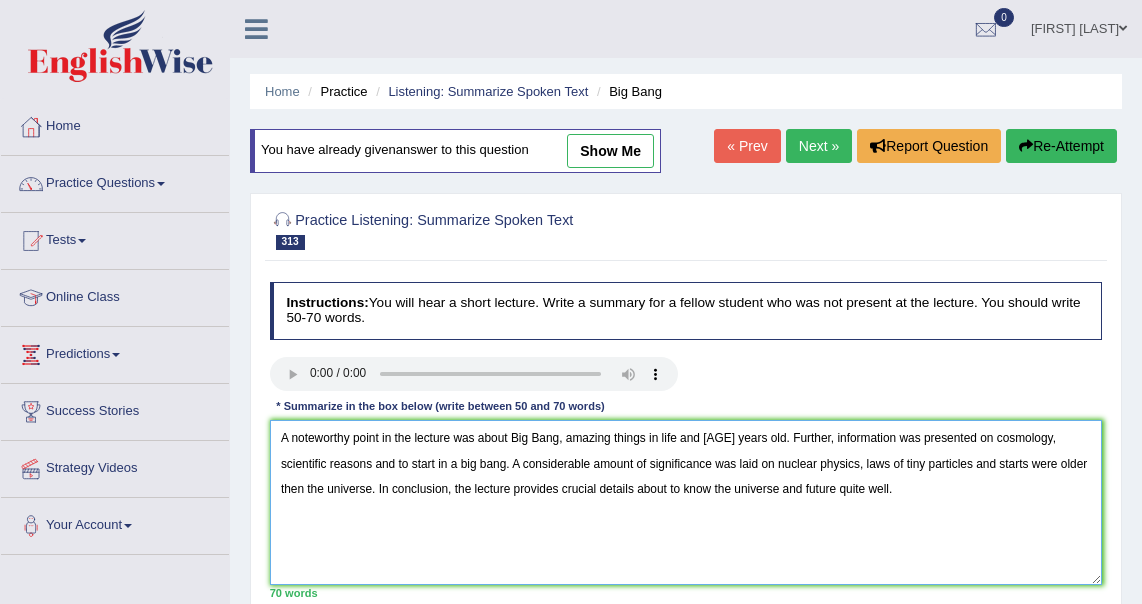 click on "A noteworthy point in the lecture was about Big Bang, amazing things in life and 40 years old. Further, information was presented on cosmology, scientific reasons and to start in a big bang. A considerable amount of significance was laid on nuclear physics, laws of tiny particles and starts were older then the universe. In conclusion, the lecture provides crucial details about to know the universe and future quite well." at bounding box center [686, 502] 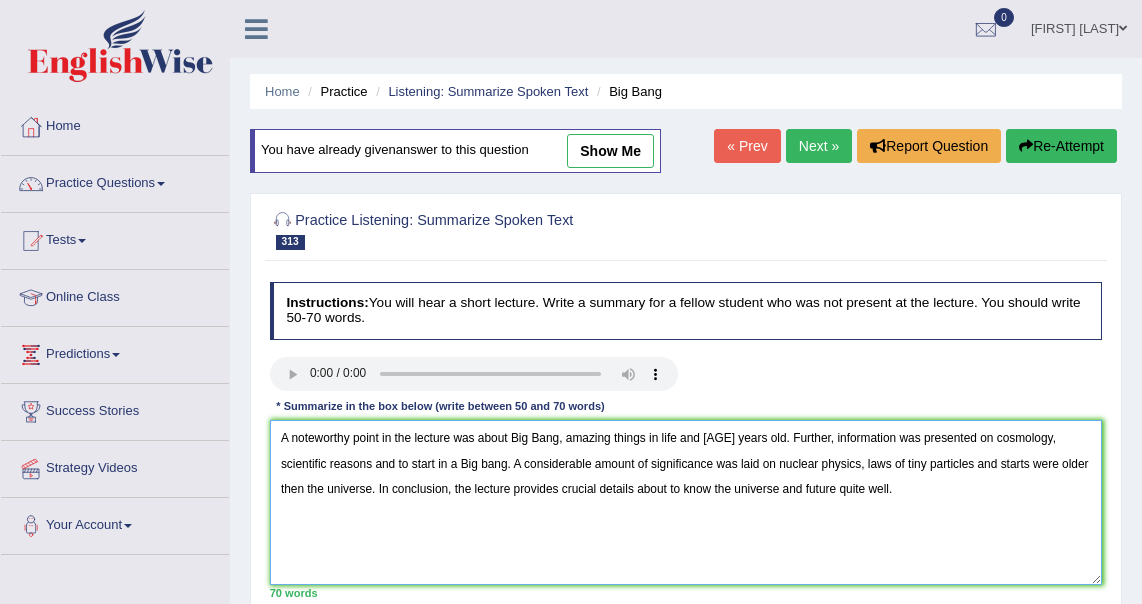 click on "A noteworthy point in the lecture was about Big Bang, amazing things in life and 40 years old. Further, information was presented on cosmology, scientific reasons and to start in a Big bang. A considerable amount of significance was laid on nuclear physics, laws of tiny particles and starts were older then the universe. In conclusion, the lecture provides crucial details about to know the universe and future quite well." at bounding box center [686, 502] 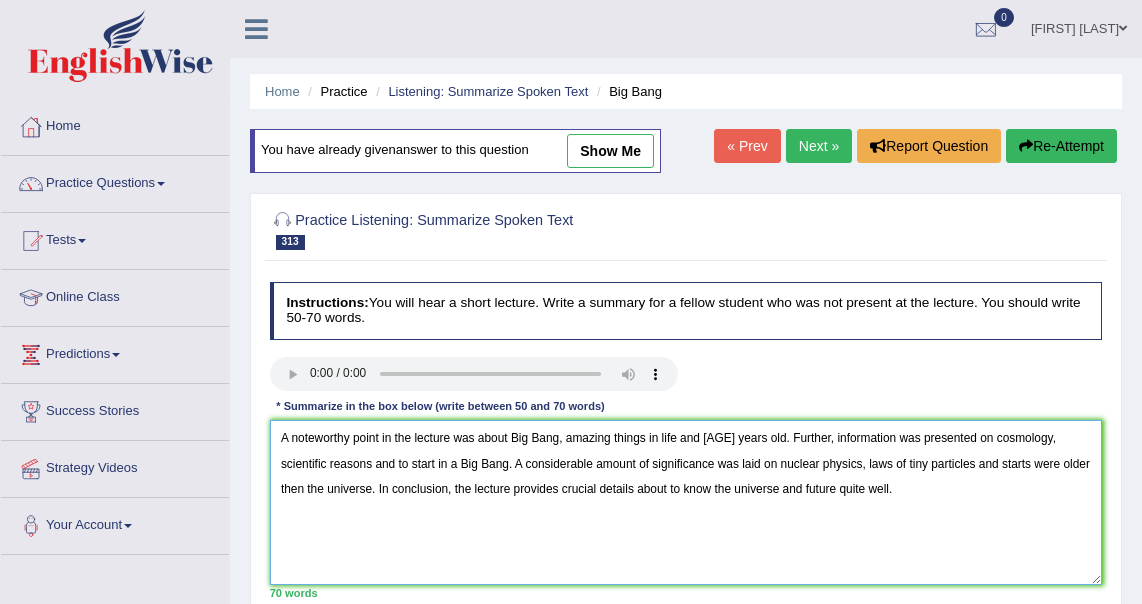 click on "A noteworthy point in the lecture was about Big Bang, amazing things in life and 40 years old. Further, information was presented on cosmology, scientific reasons and to start in a Big Bang. A considerable amount of significance was laid on nuclear physics, laws of tiny particles and starts were older then the universe. In conclusion, the lecture provides crucial details about to know the universe and future quite well." at bounding box center [686, 502] 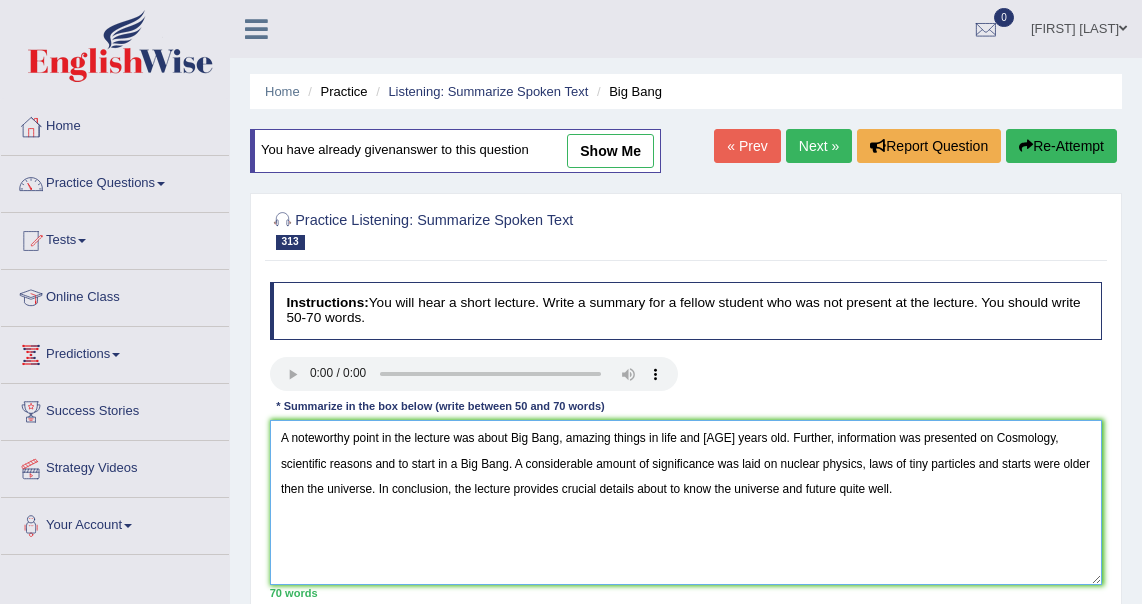 click on "A noteworthy point in the lecture was about Big Bang, amazing things in life and 40 years old. Further, information was presented on Cosmology, scientific reasons and to start in a Big Bang. A considerable amount of significance was laid on nuclear physics, laws of tiny particles and starts were older then the universe. In conclusion, the lecture provides crucial details about to know the universe and future quite well." at bounding box center (686, 502) 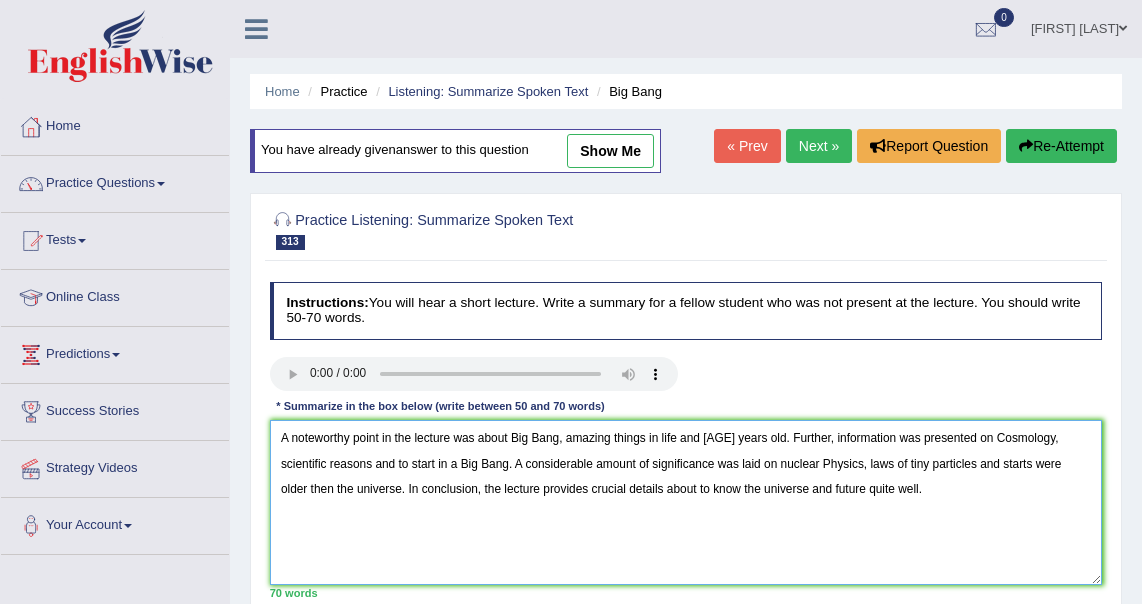 click on "A noteworthy point in the lecture was about Big Bang, amazing things in life and 40 years old. Further, information was presented on Cosmology, scientific reasons and to start in a Big Bang. A considerable amount of significance was laid on nuclear Physics, laws of tiny particles and starts were older then the universe. In conclusion, the lecture provides crucial details about to know the universe and future quite well." at bounding box center (686, 502) 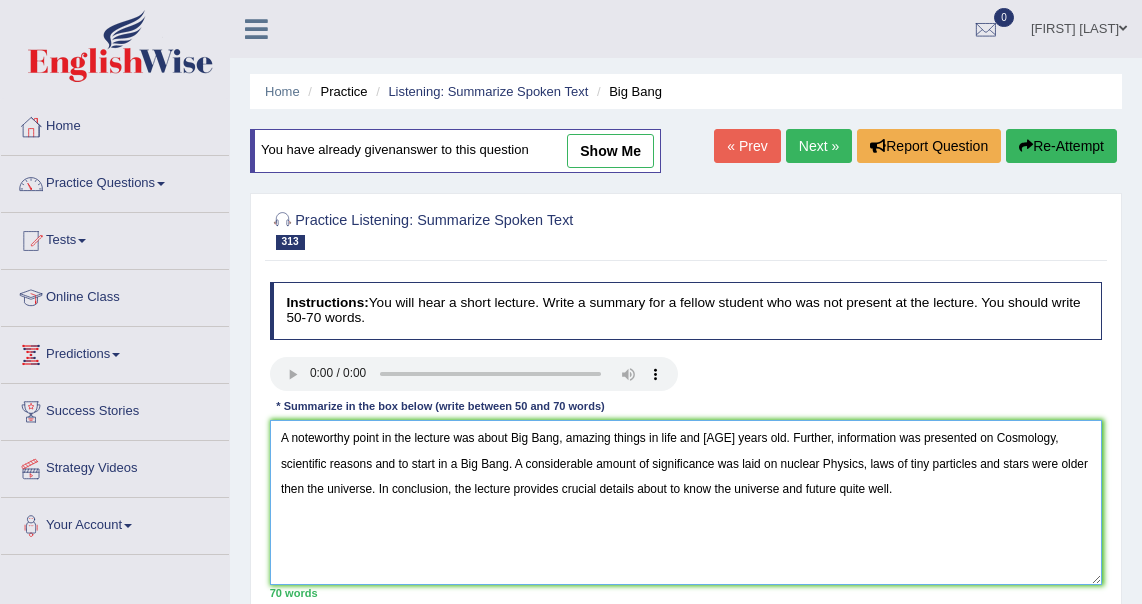click on "A noteworthy point in the lecture was about Big Bang, amazing things in life and 40 years old. Further, information was presented on Cosmology, scientific reasons and to start in a Big Bang. A considerable amount of significance was laid on nuclear Physics, laws of tiny particles and stars were older then the universe. In conclusion, the lecture provides crucial details about to know the universe and future quite well." at bounding box center (686, 502) 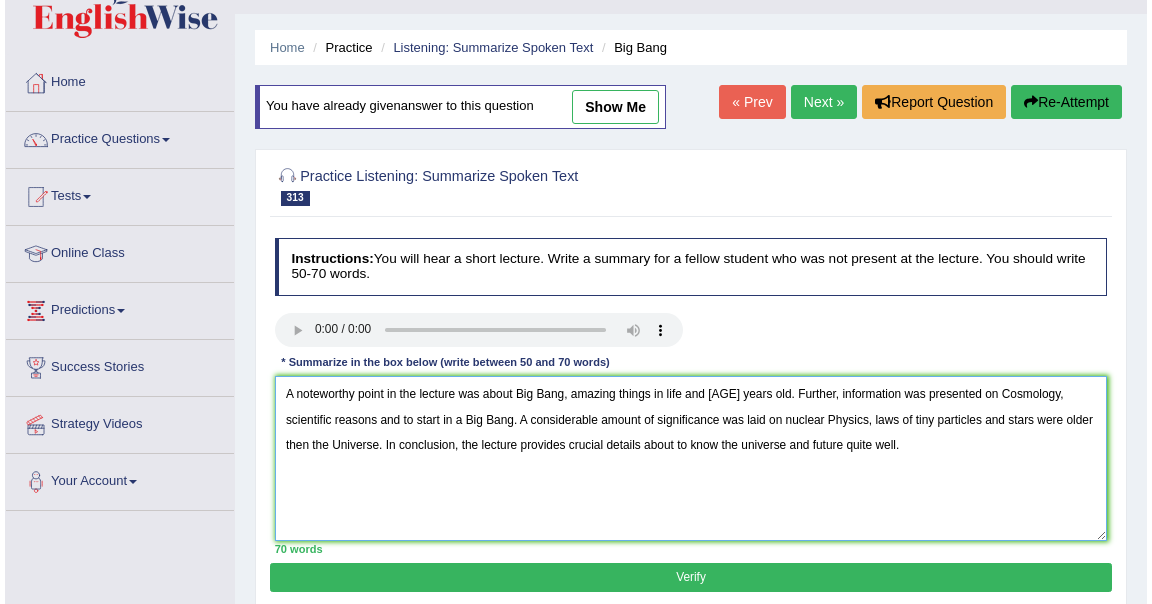 scroll, scrollTop: 53, scrollLeft: 0, axis: vertical 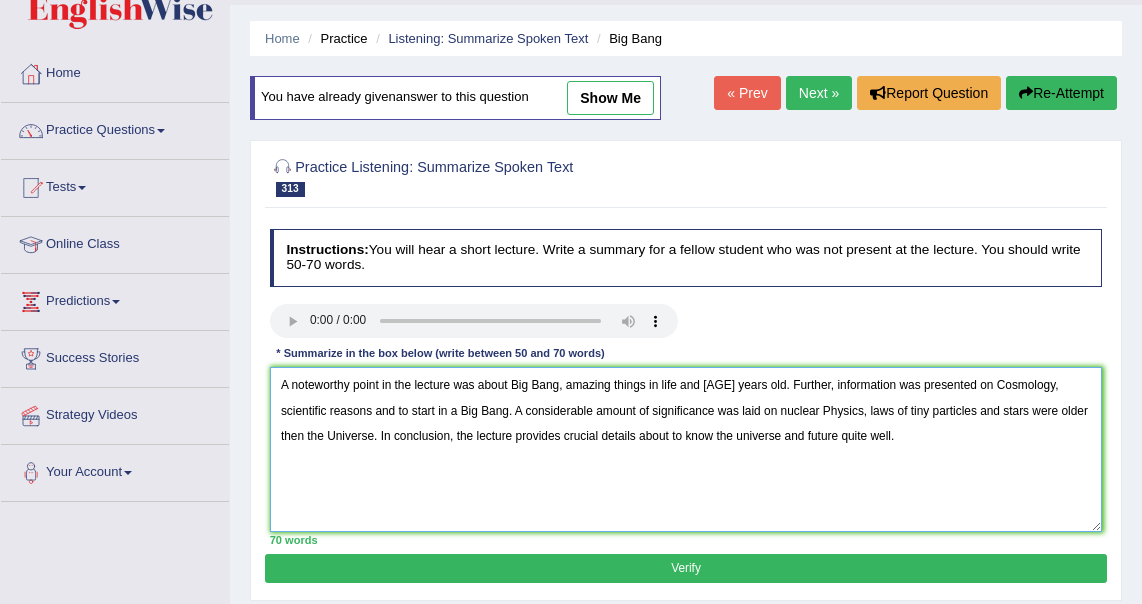 type on "A noteworthy point in the lecture was about Big Bang, amazing things in life and 40 years old. Further, information was presented on Cosmology, scientific reasons and to start in a Big Bang. A considerable amount of significance was laid on nuclear Physics, laws of tiny particles and stars were older then the Universe. In conclusion, the lecture provides crucial details about to know the universe and future quite well." 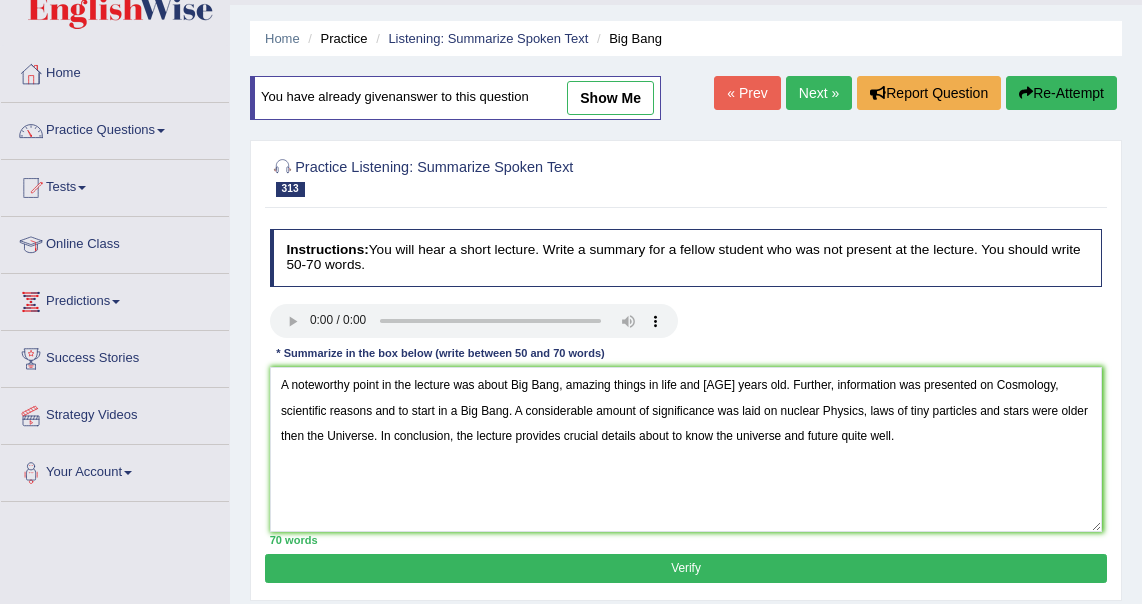 click on "Verify" at bounding box center [685, 568] 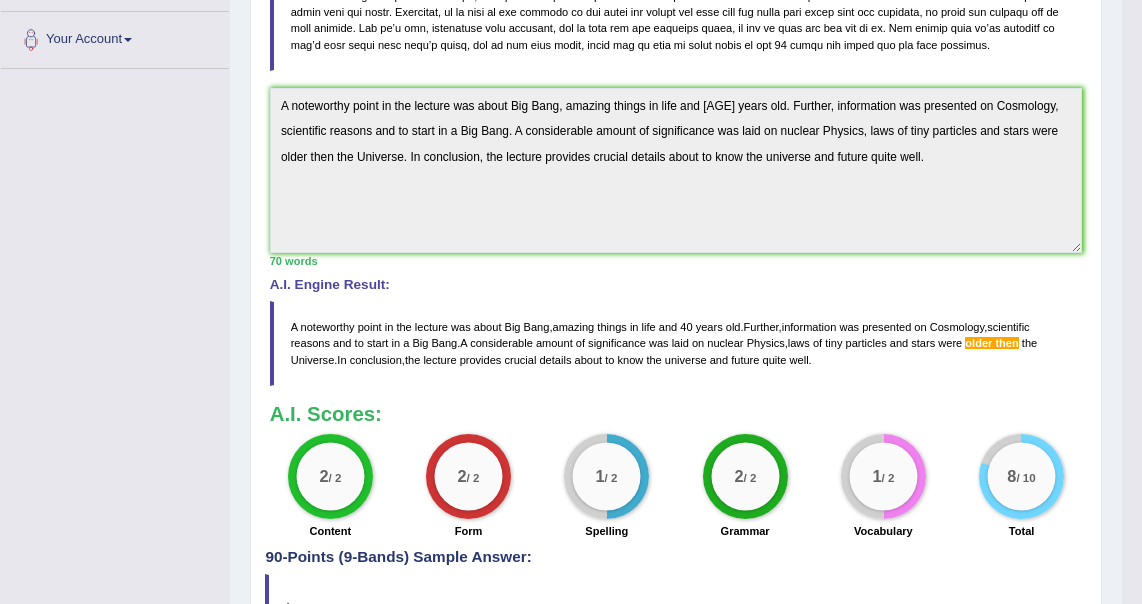 scroll, scrollTop: 538, scrollLeft: 0, axis: vertical 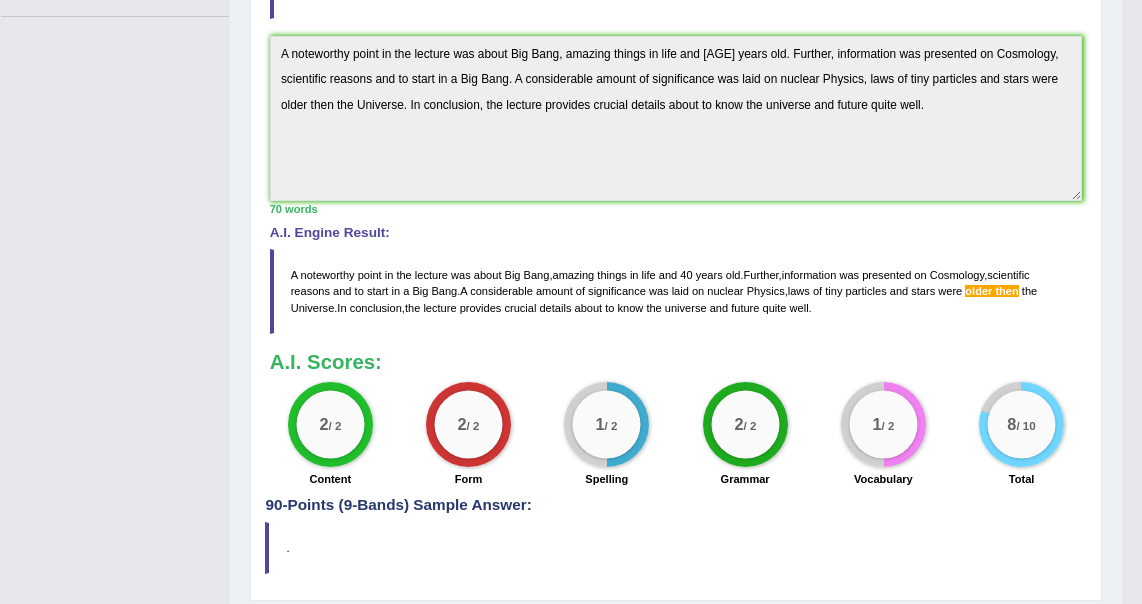 click on "then" at bounding box center [1006, 291] 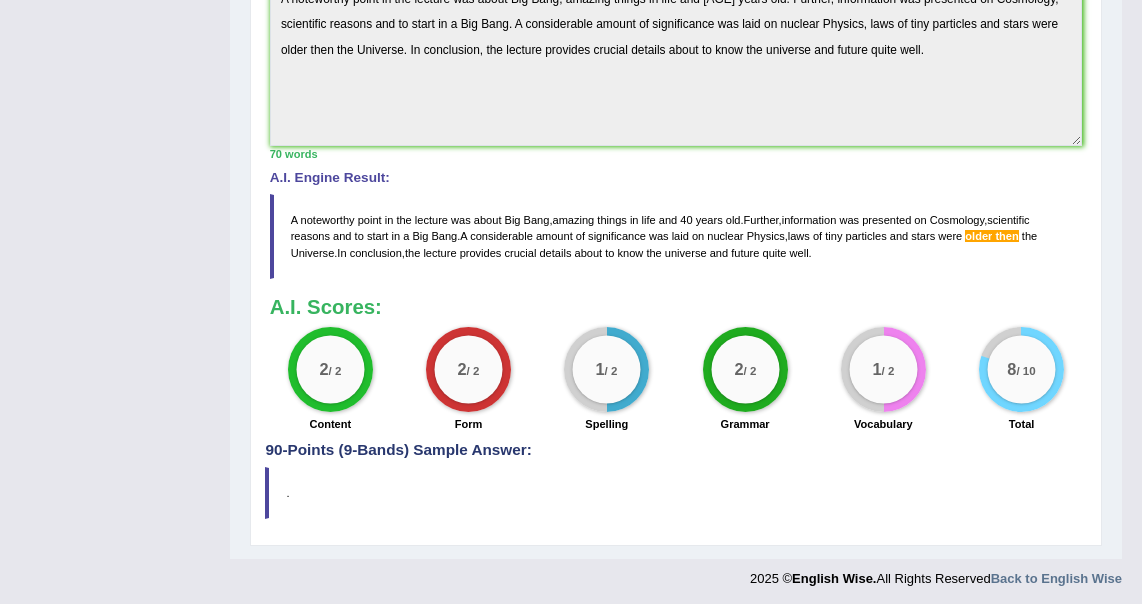 scroll, scrollTop: 602, scrollLeft: 0, axis: vertical 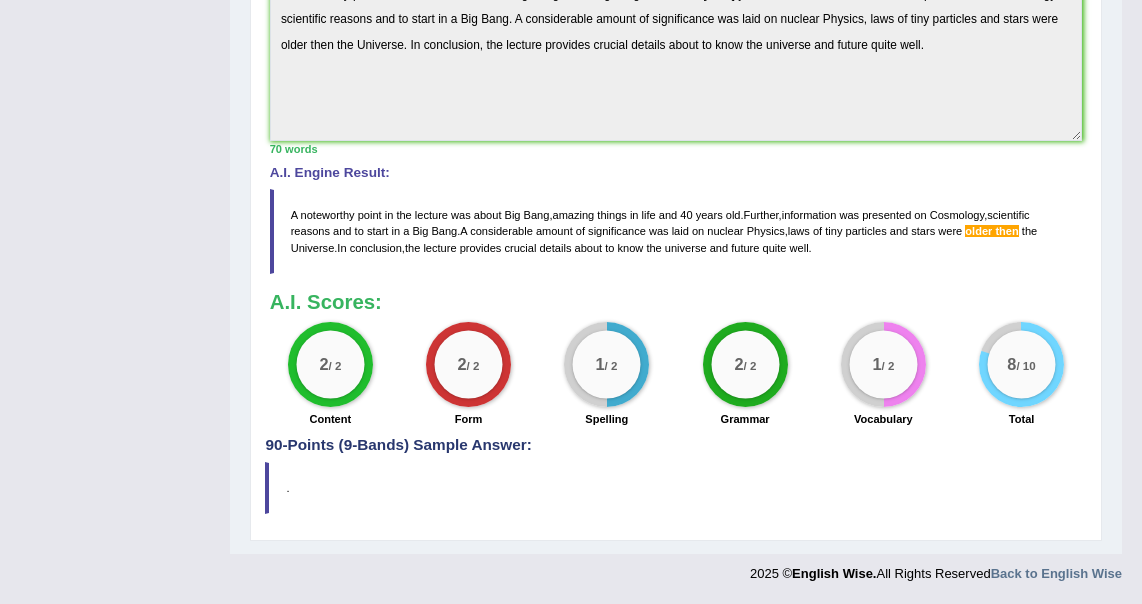 click on "A   noteworthy   point   in   the   lecture   was   about   Big   Bang ,  amazing   things   in   life   and   40   years   old .  Further ,  information   was   presented   on   Cosmology ,  scientific   reasons   and   to   start   in   a   Big   Bang .  A   considerable   amount   of   significance   was   laid   on   nuclear   Physics ,  laws   of   tiny   particles   and   stars   were   older   then   the   Universe .  In   conclusion ,  the   lecture   provides   crucial   details   about   to   know   the   universe   and   future   quite   well ." at bounding box center [676, 231] 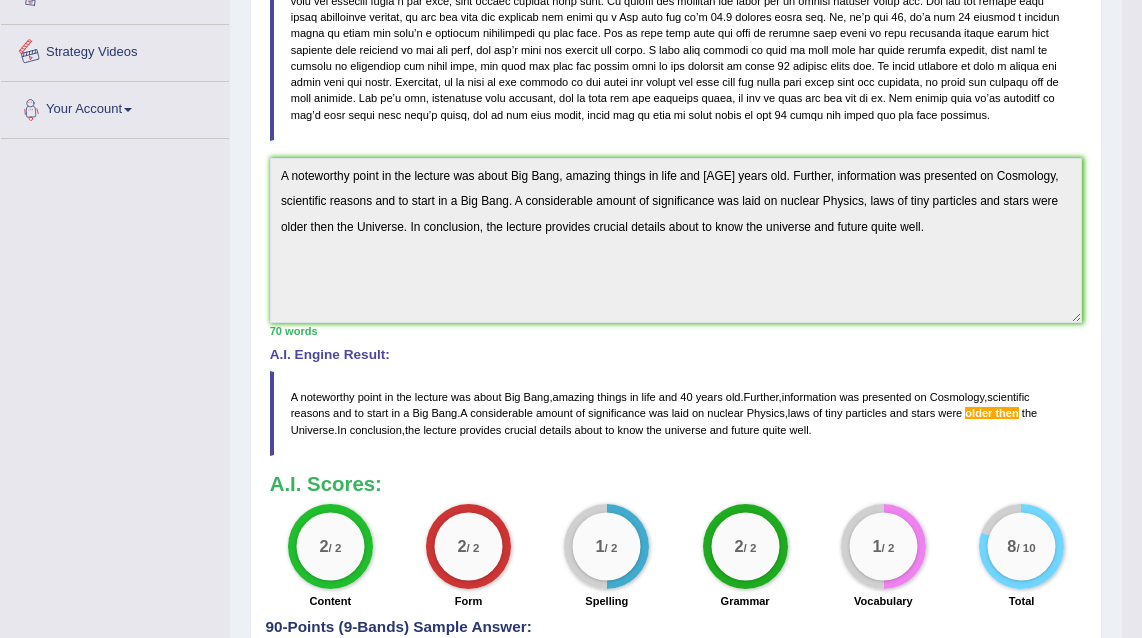 scroll, scrollTop: 0, scrollLeft: 0, axis: both 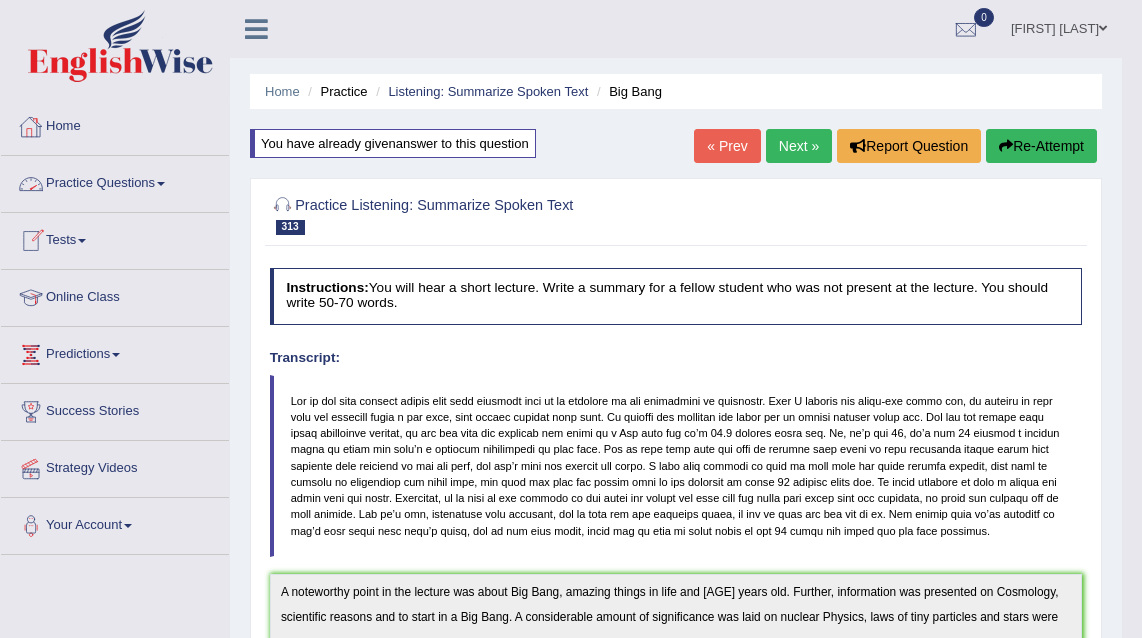click on "Home" at bounding box center (115, 124) 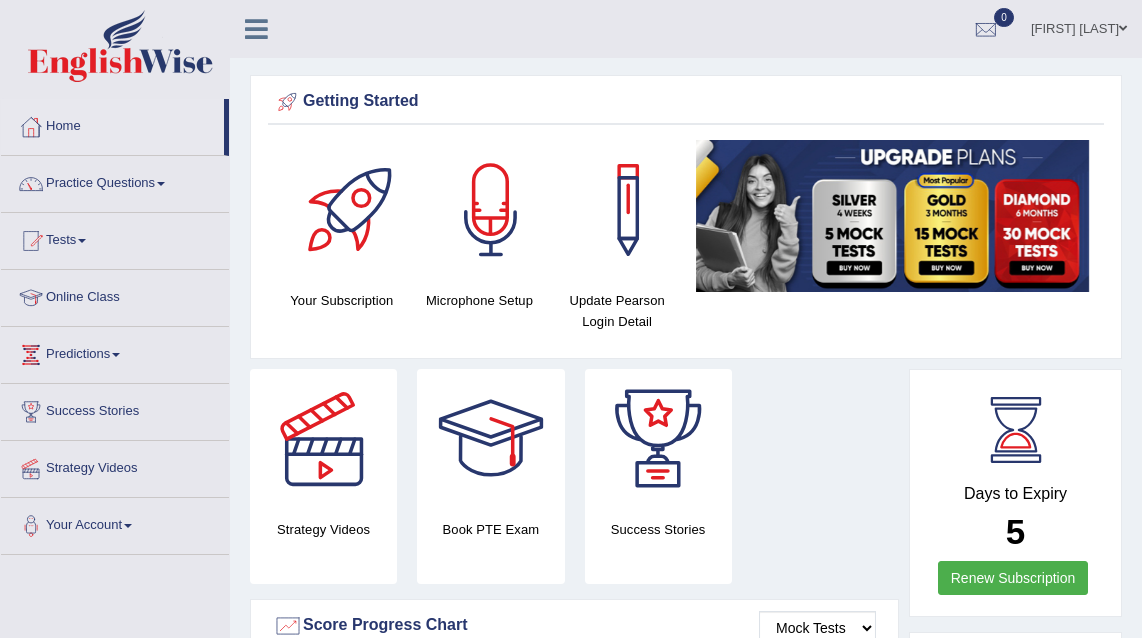 scroll, scrollTop: 0, scrollLeft: 0, axis: both 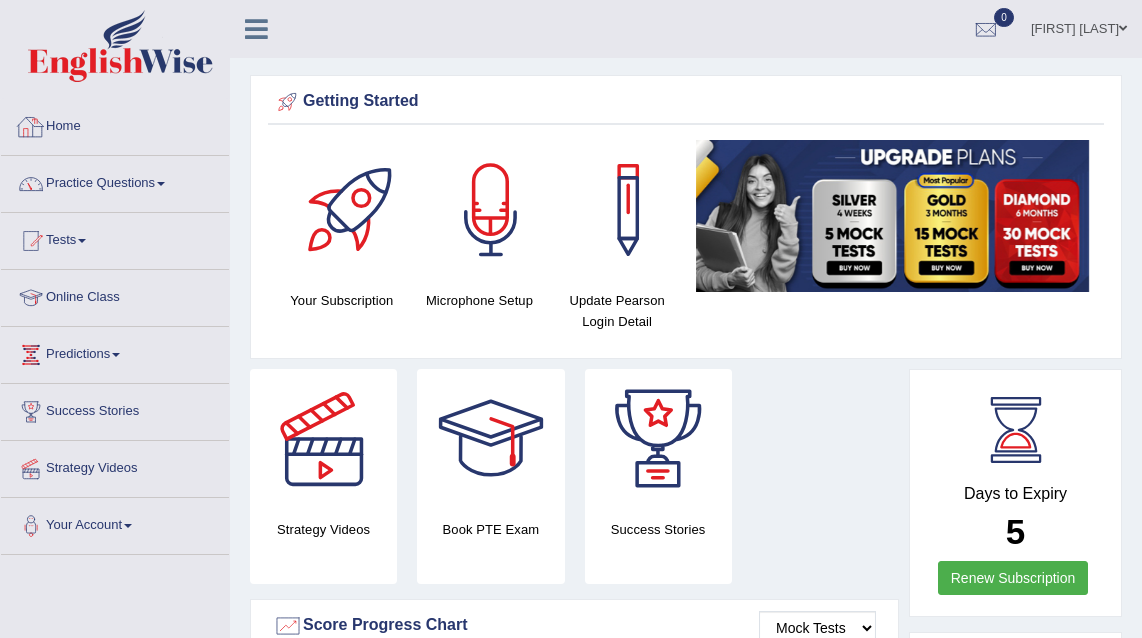 click on "Tests" at bounding box center [115, 238] 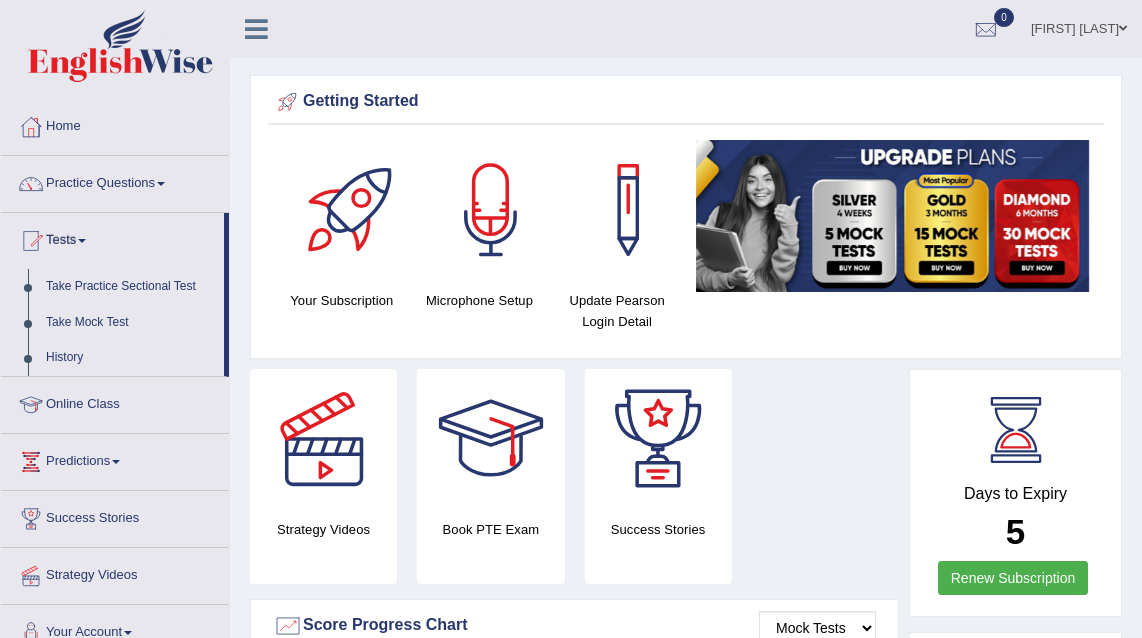 click on "Tests" at bounding box center [112, 238] 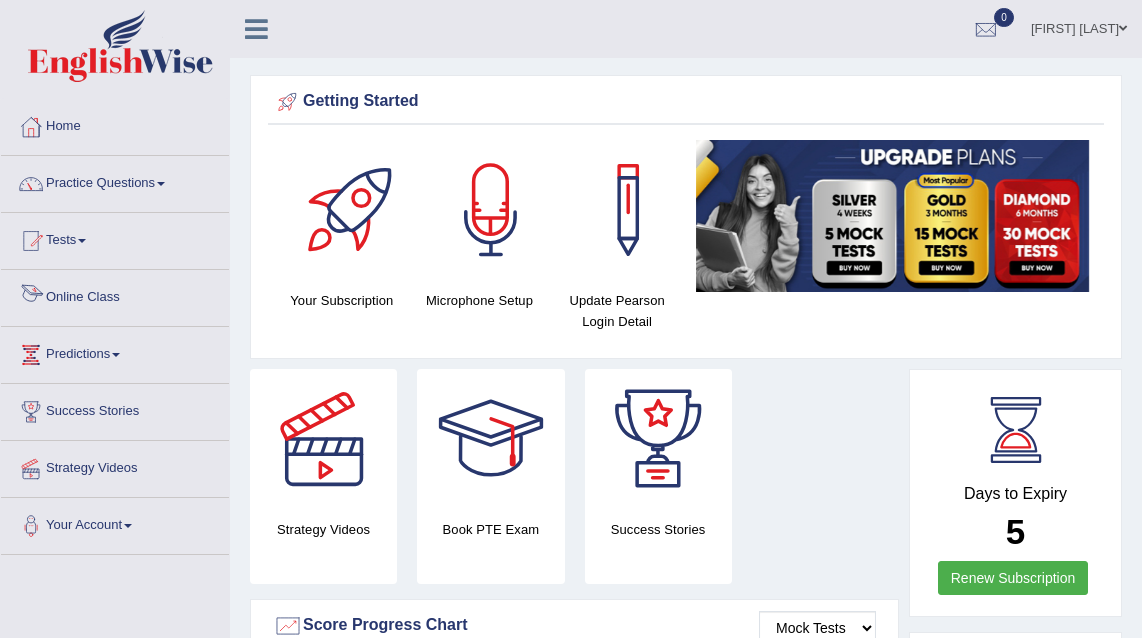 click on "Online Class" at bounding box center [115, 295] 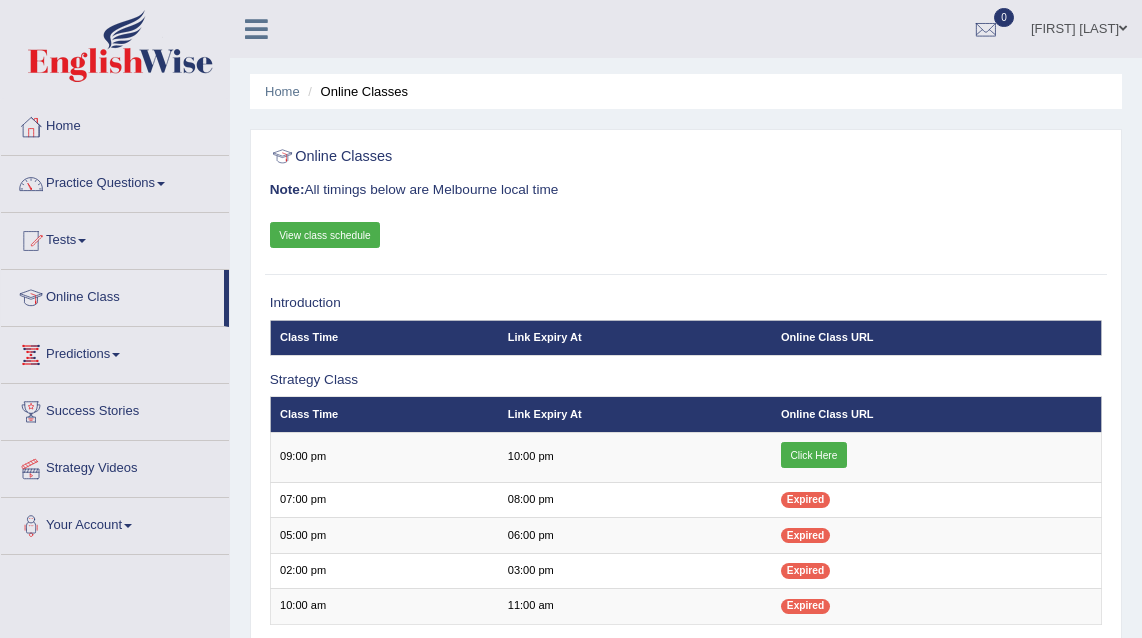 scroll, scrollTop: 0, scrollLeft: 0, axis: both 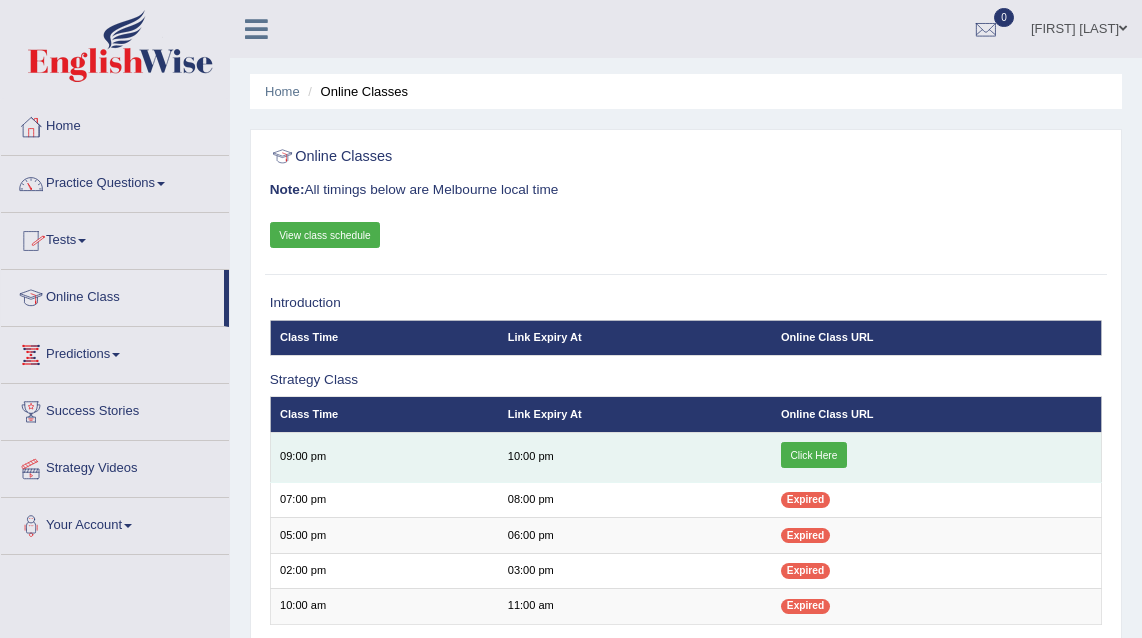 click on "Click Here" at bounding box center (814, 455) 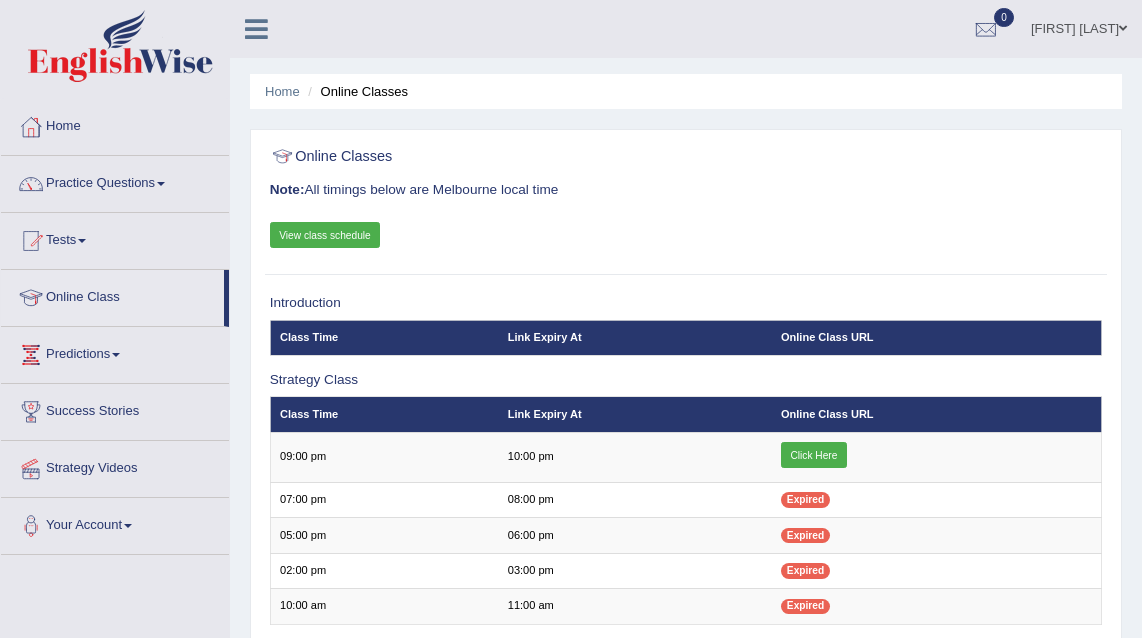 scroll, scrollTop: 0, scrollLeft: 0, axis: both 